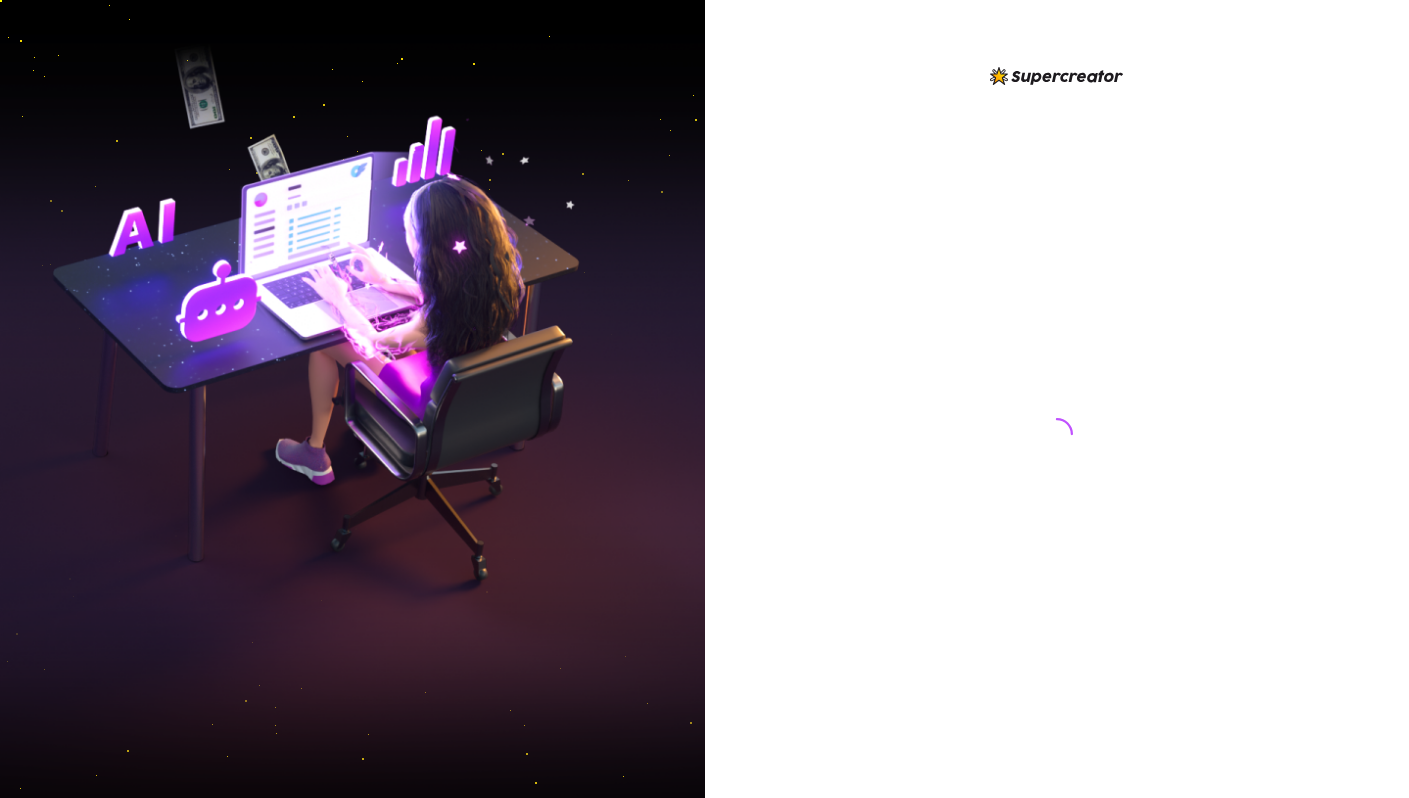scroll, scrollTop: 0, scrollLeft: 0, axis: both 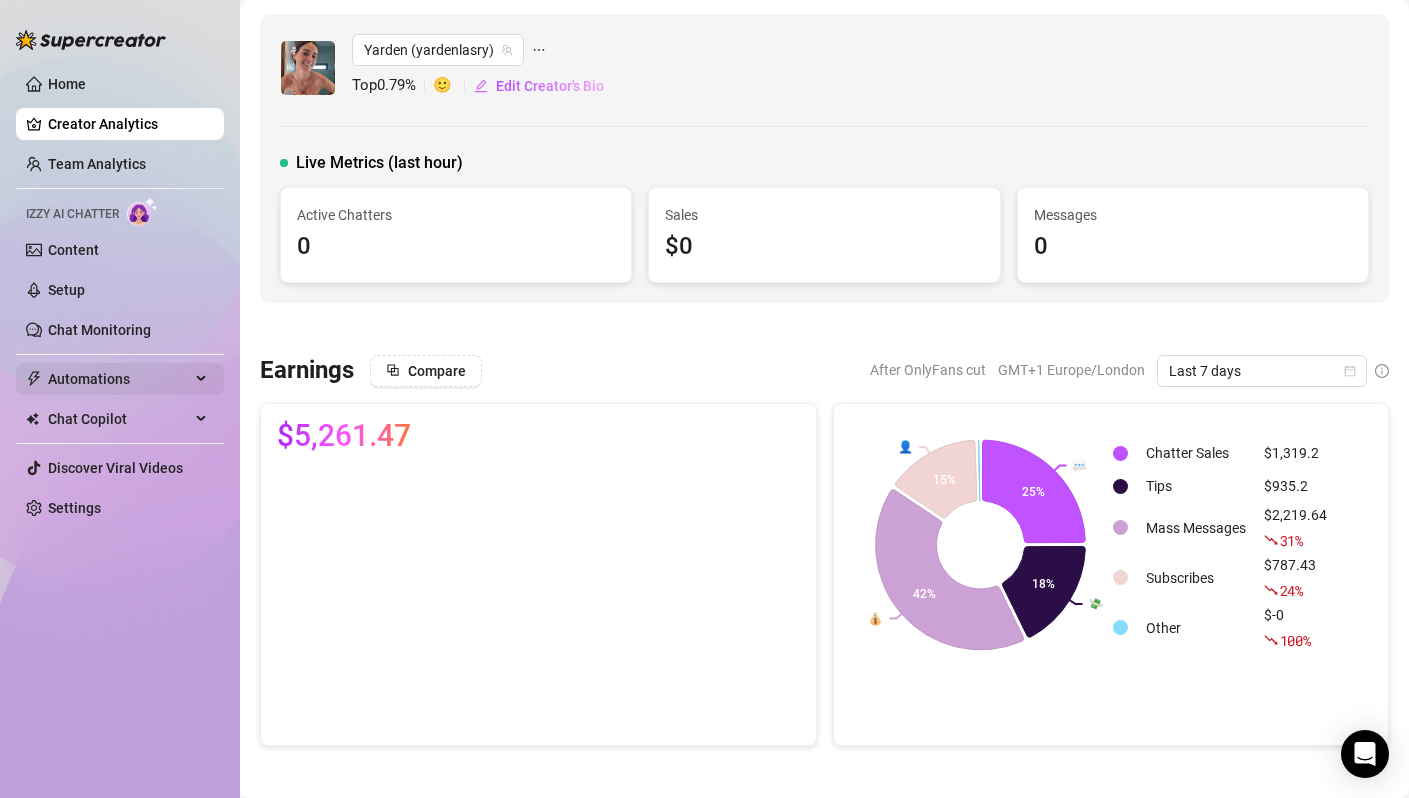 click on "Automations" at bounding box center [119, 379] 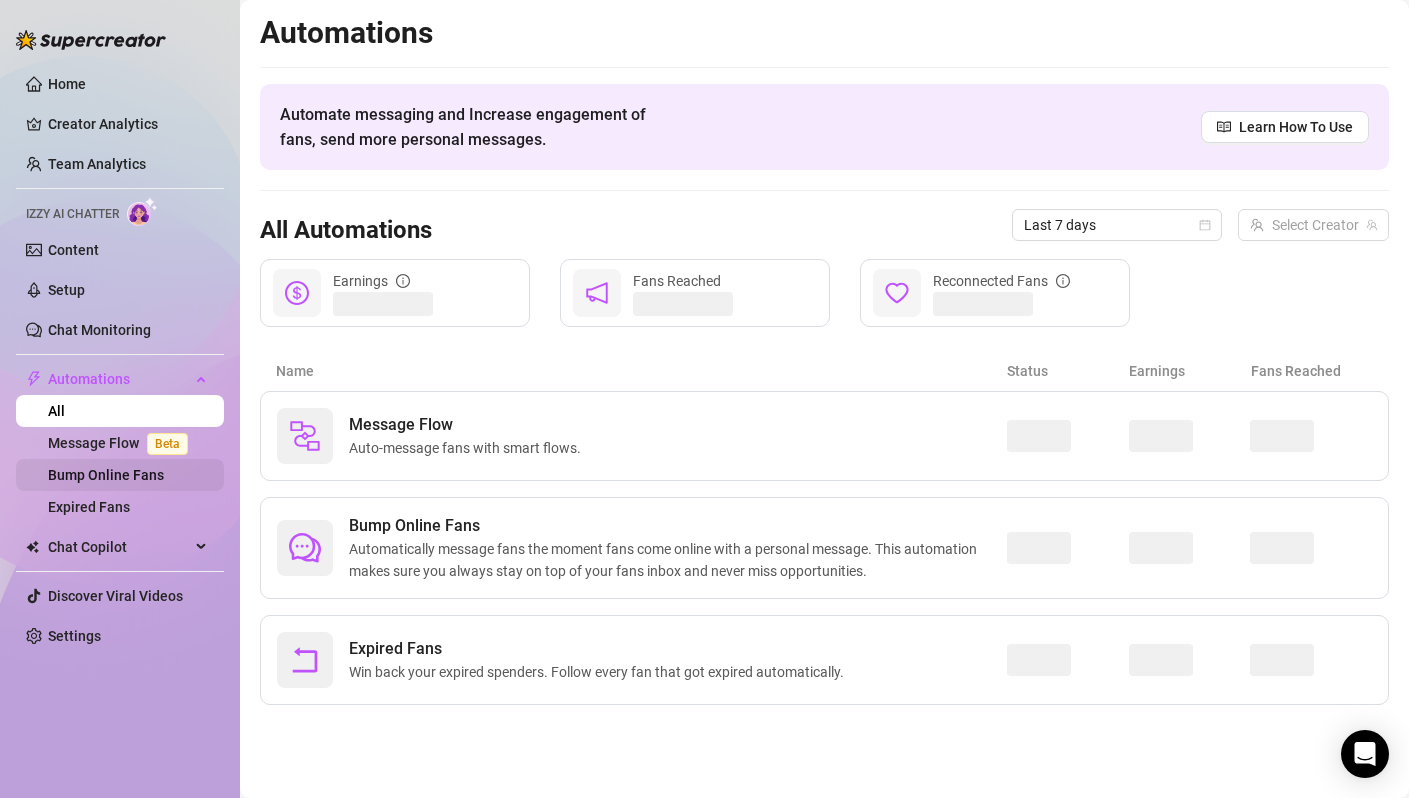 click on "Bump Online Fans" at bounding box center [106, 475] 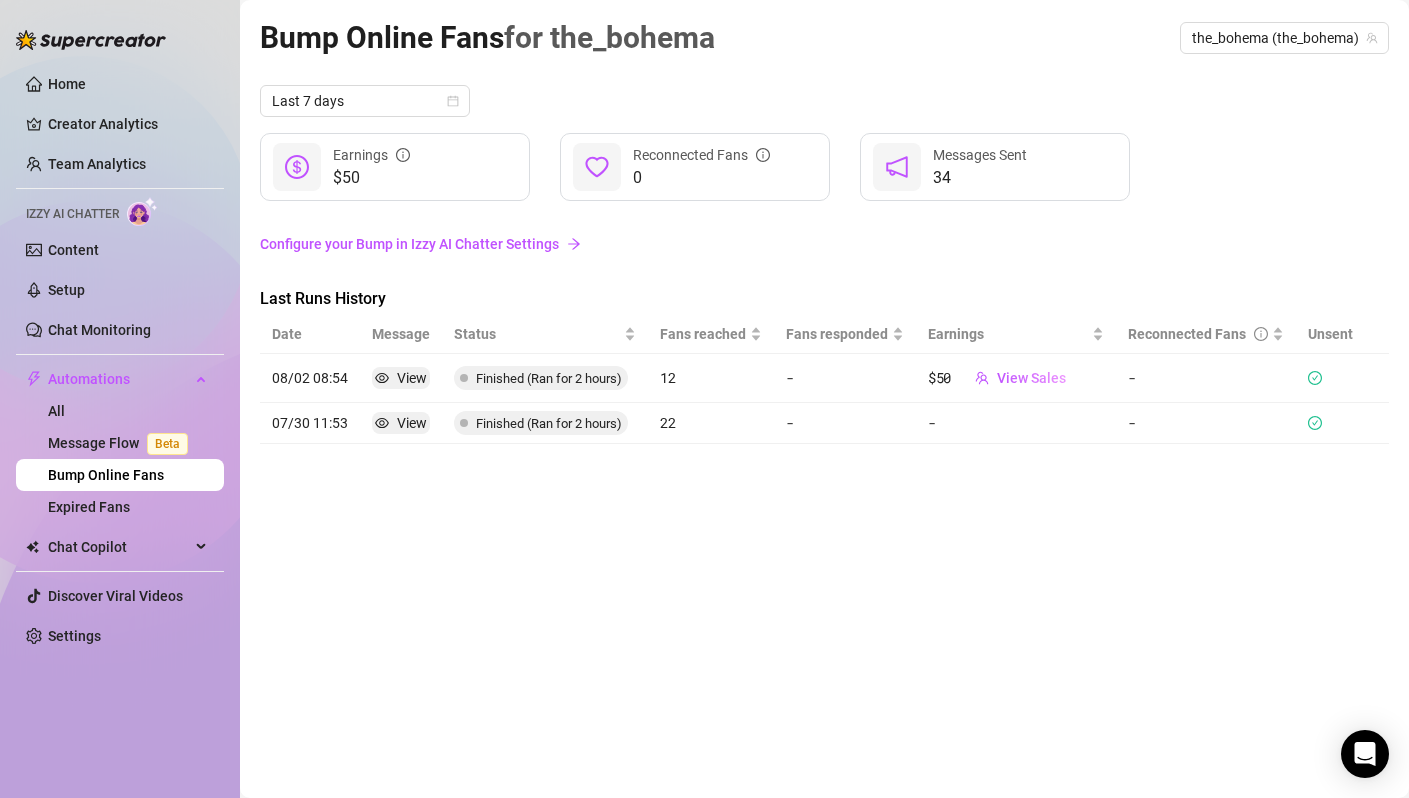 click on "Configure your Bump in Izzy AI Chatter Settings" at bounding box center [824, 244] 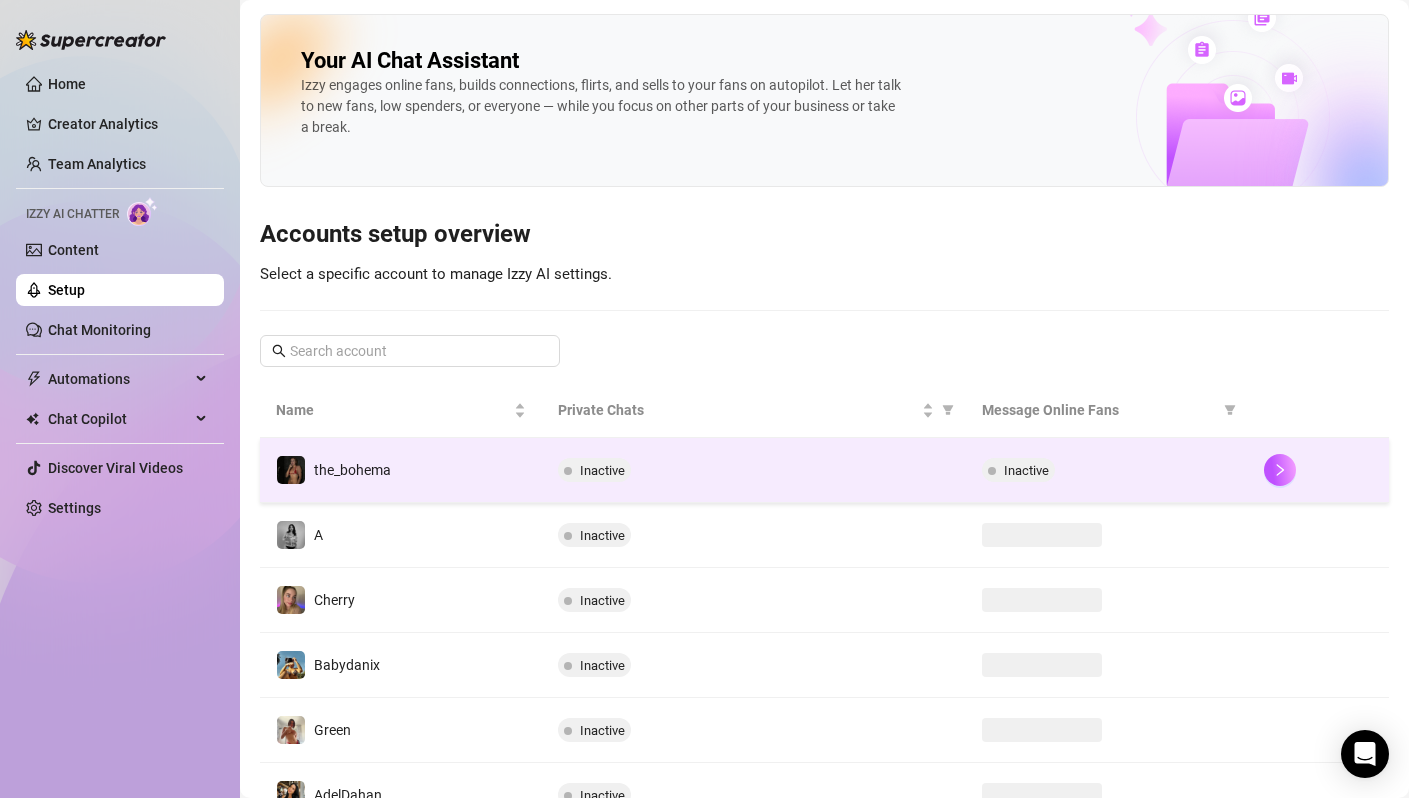 click on "Inactive" at bounding box center [753, 470] 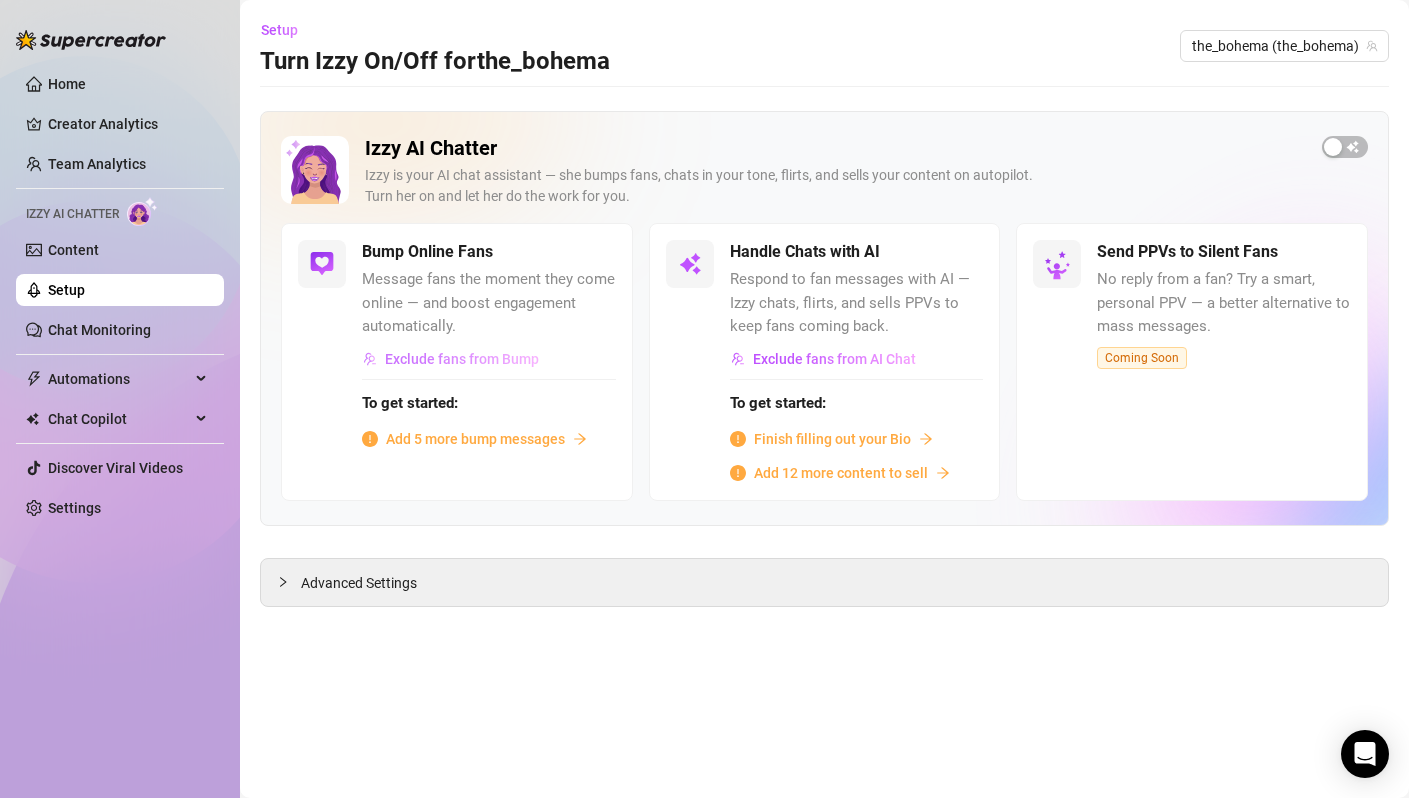 click on "Exclude fans from Bump" at bounding box center (451, 359) 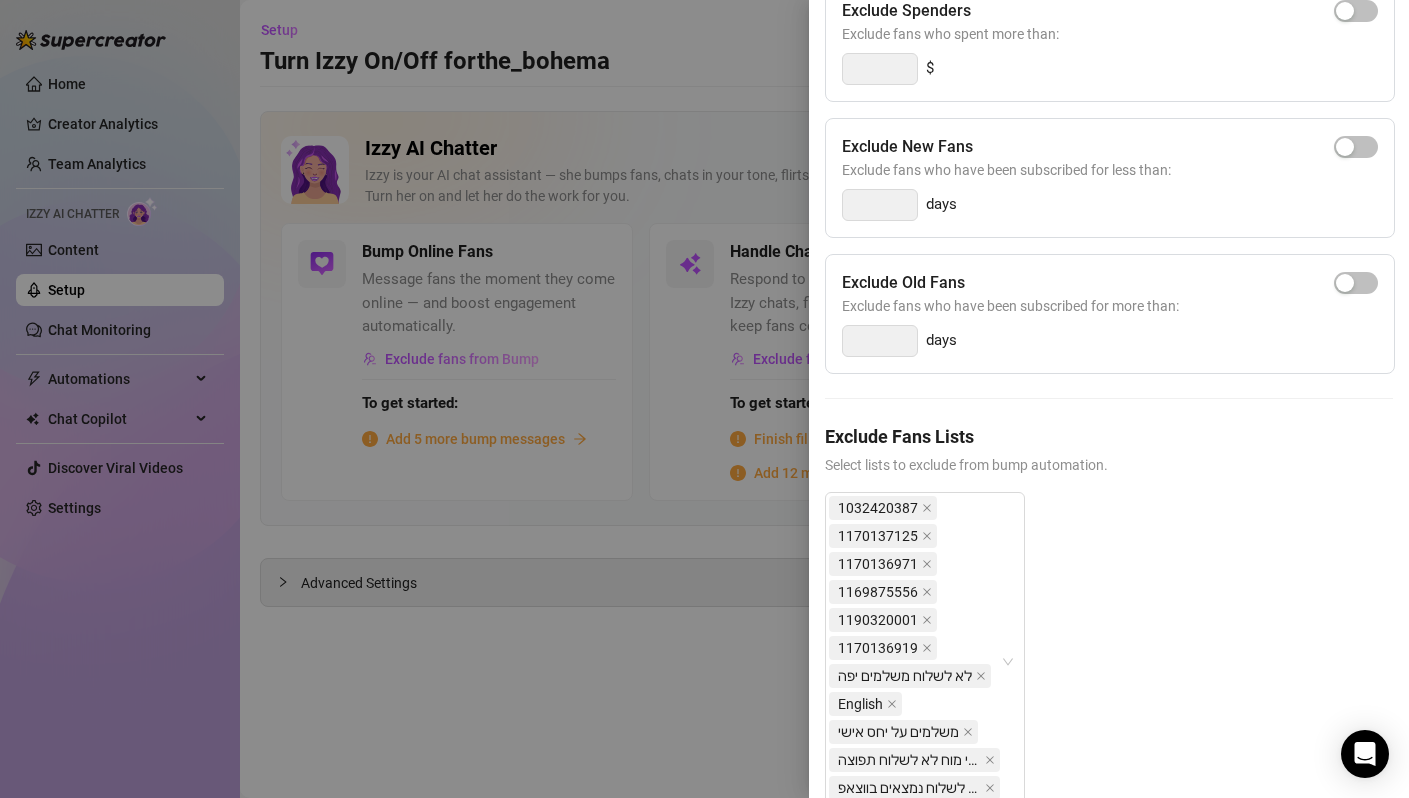 scroll, scrollTop: 0, scrollLeft: 0, axis: both 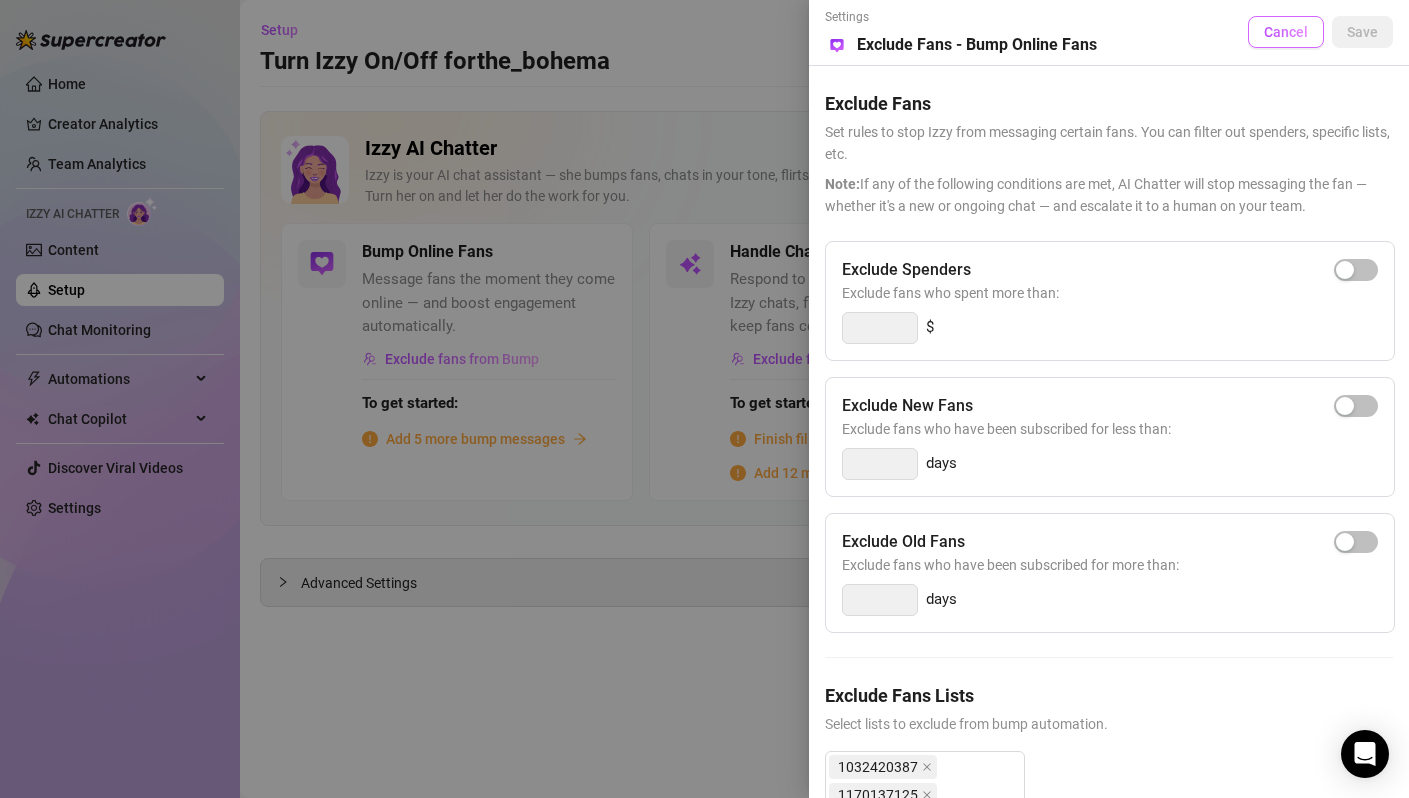 click on "Cancel" at bounding box center [1286, 32] 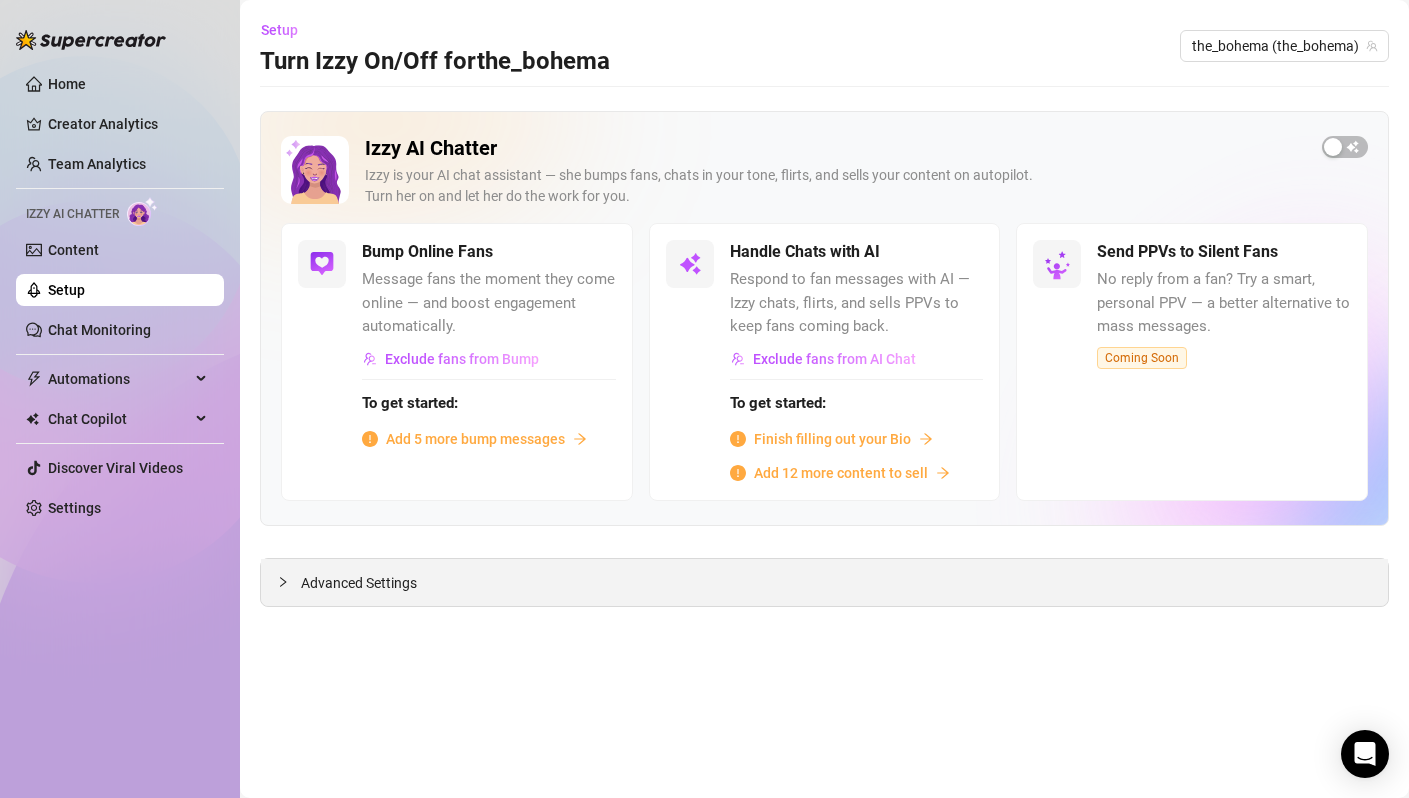 click at bounding box center [289, 582] 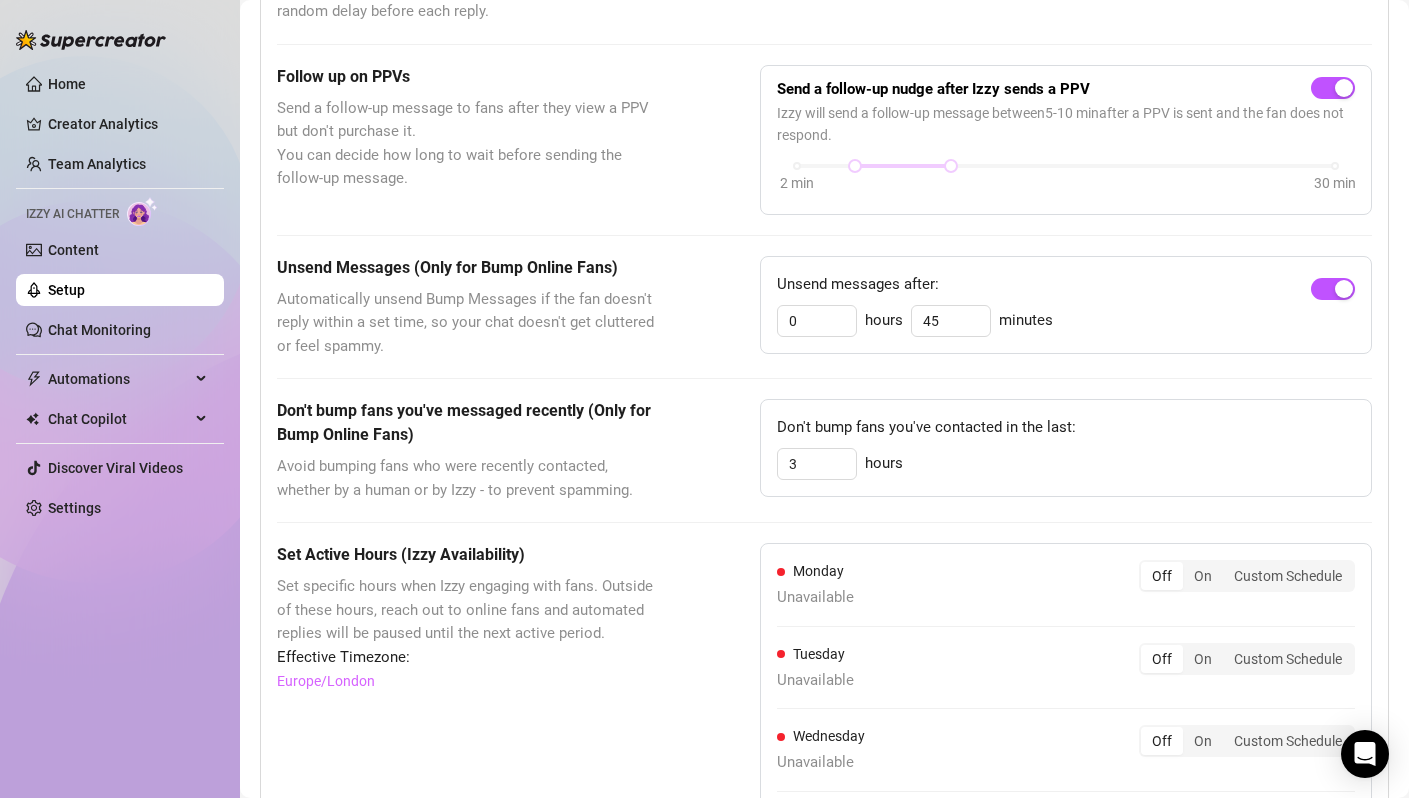 scroll, scrollTop: 877, scrollLeft: 0, axis: vertical 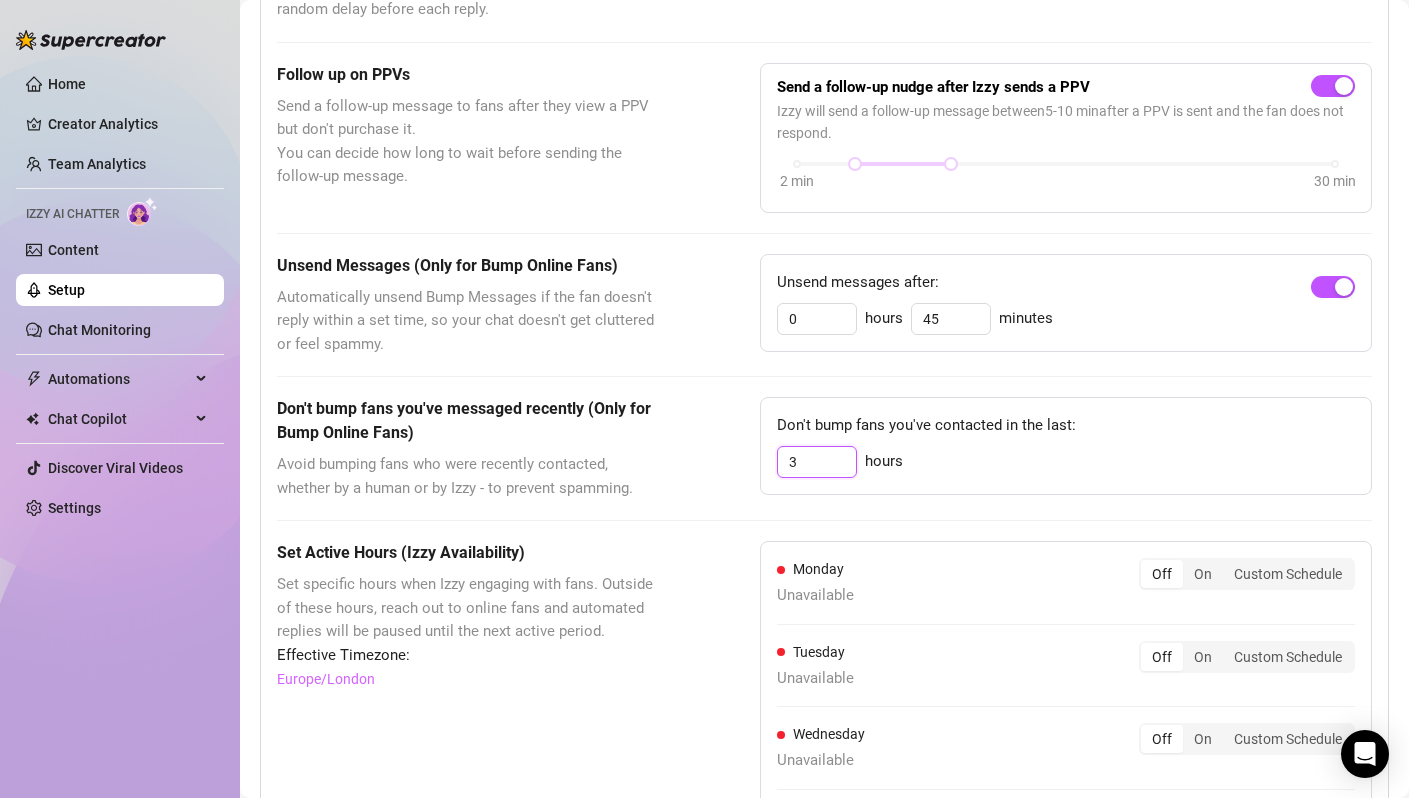 click on "3" at bounding box center (817, 462) 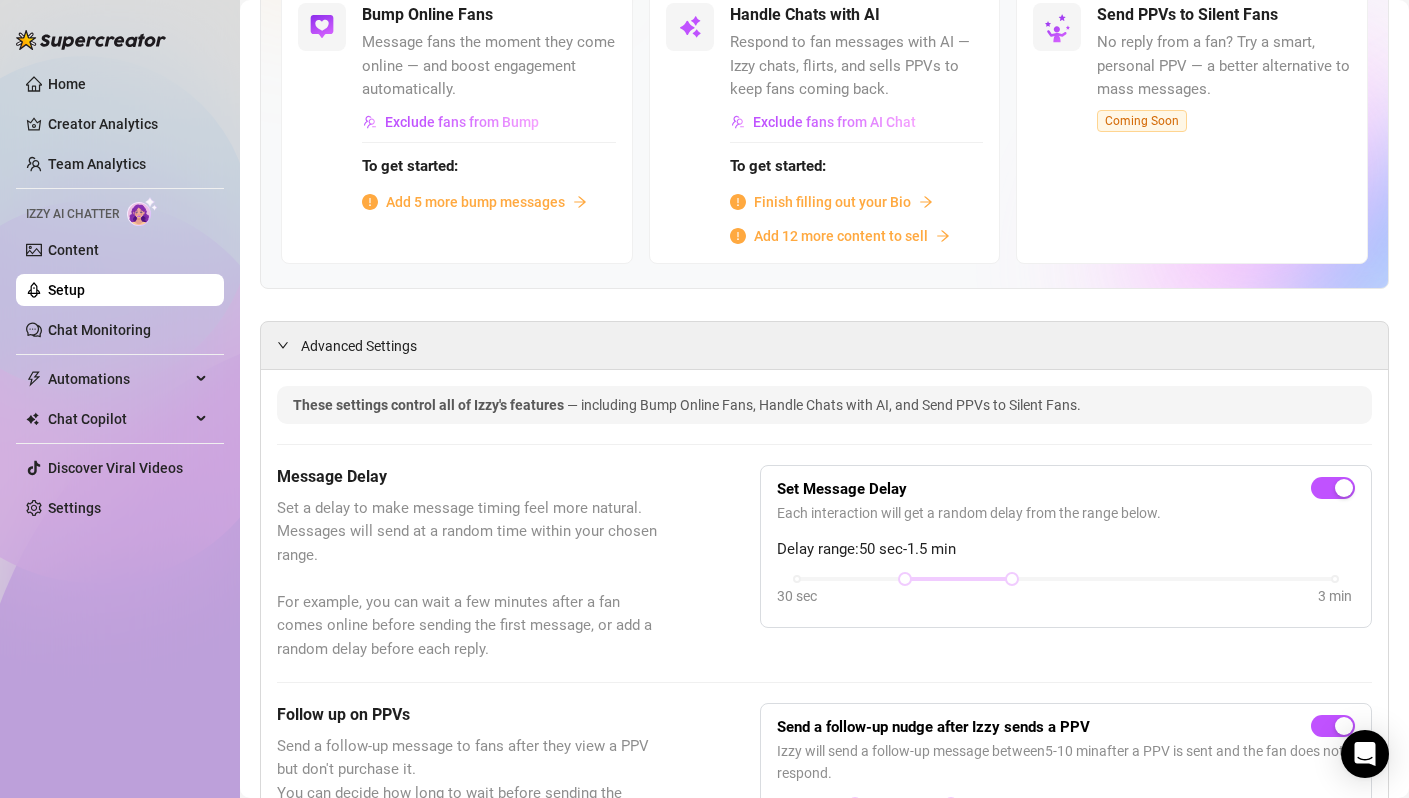 scroll, scrollTop: 199, scrollLeft: 0, axis: vertical 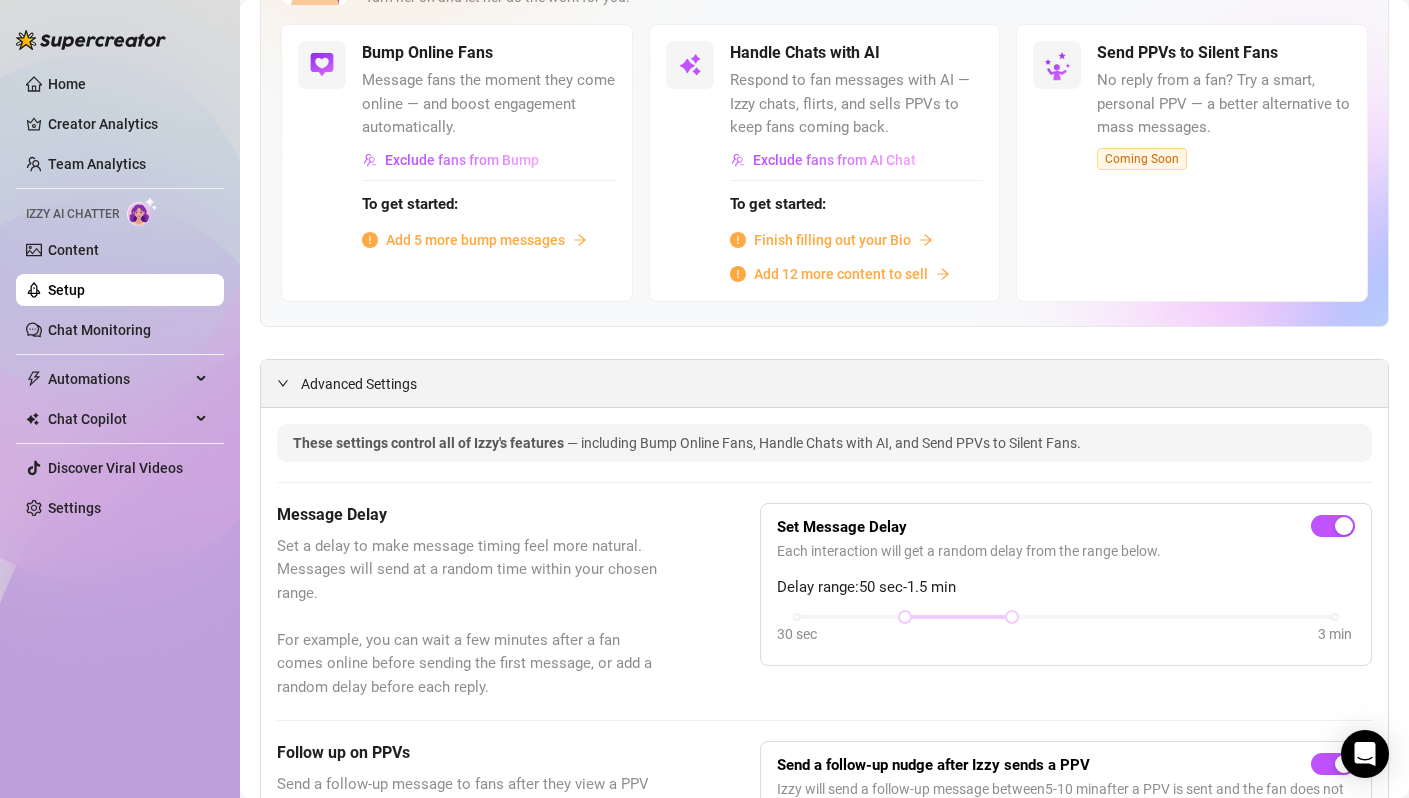 click 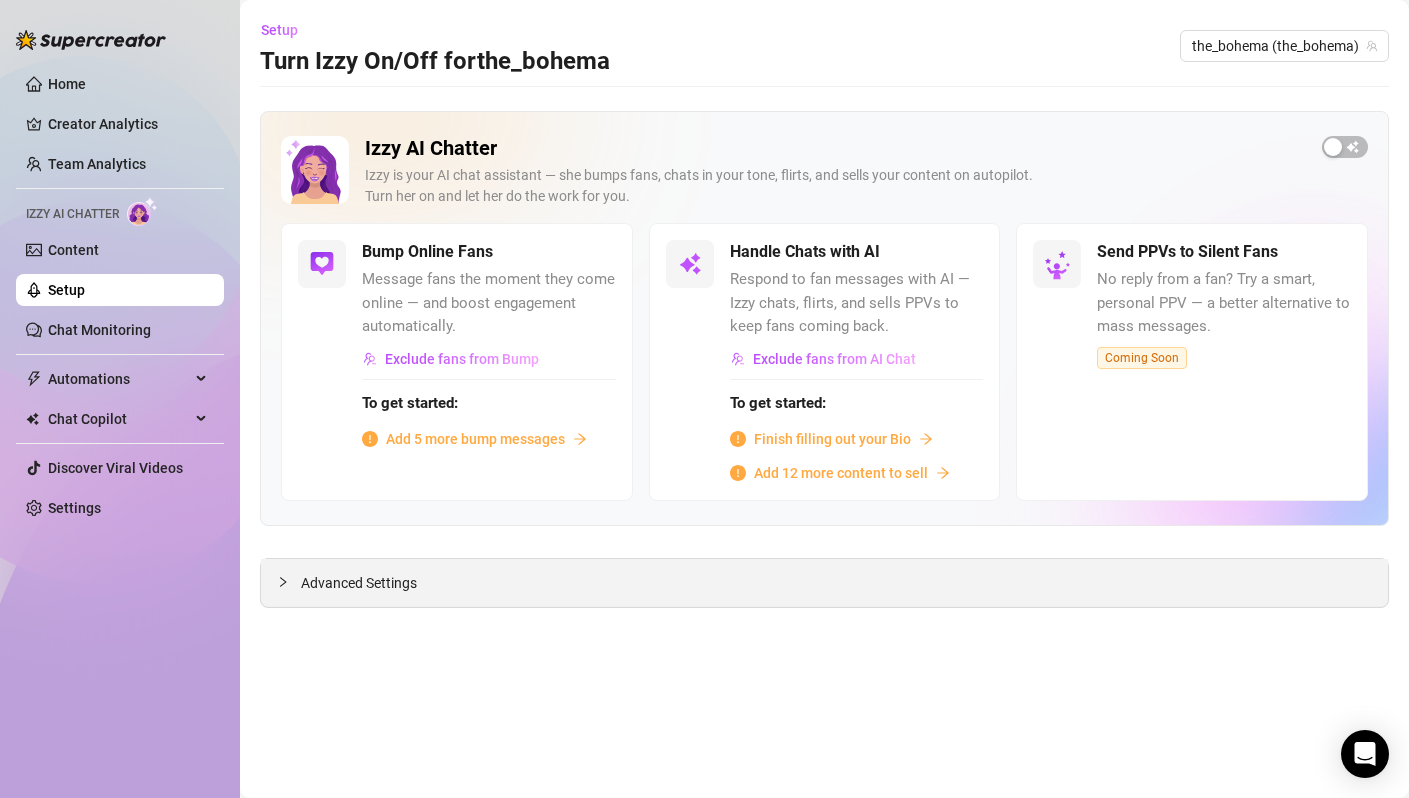 scroll, scrollTop: 0, scrollLeft: 0, axis: both 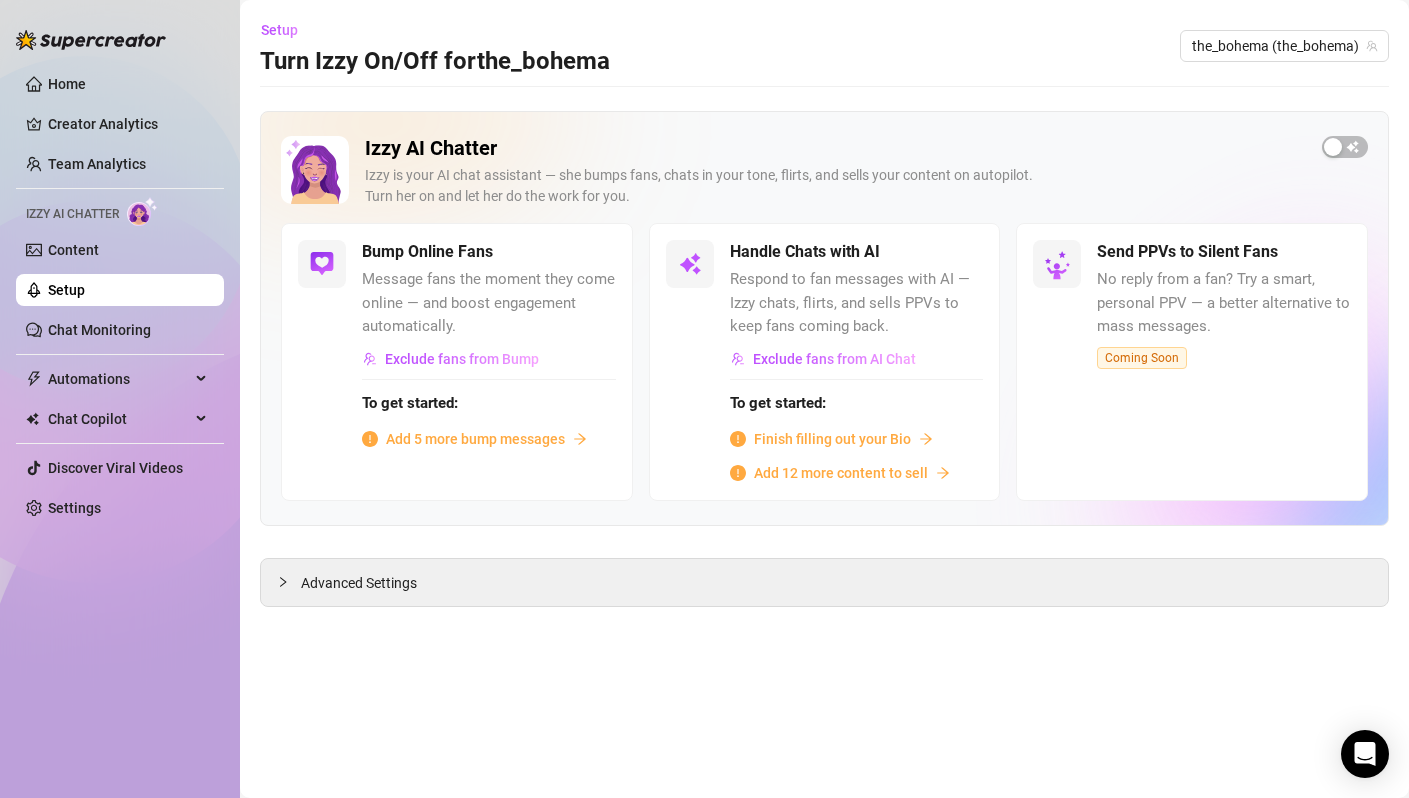 click on "Add 5 more bump messages" at bounding box center (475, 439) 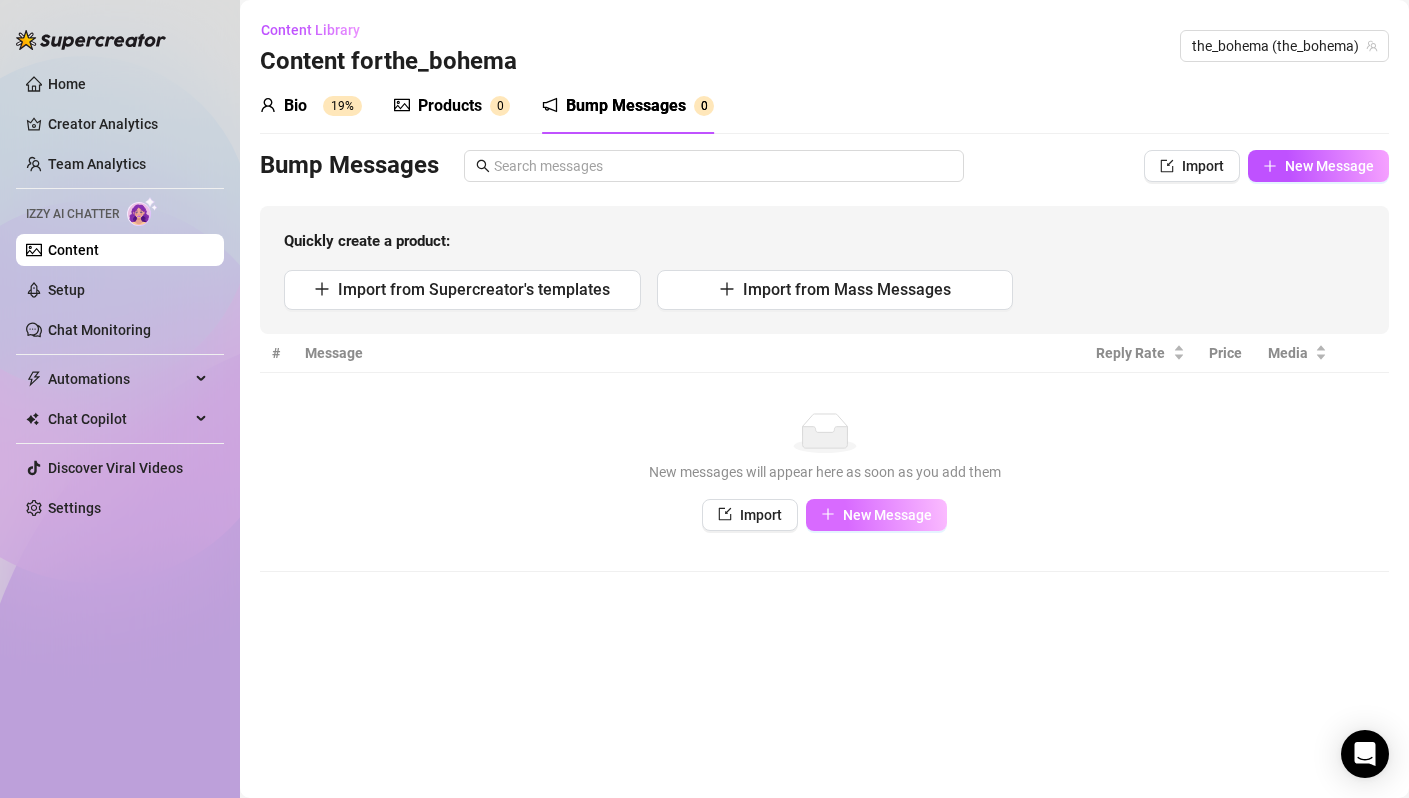 click on "New Message" at bounding box center (876, 515) 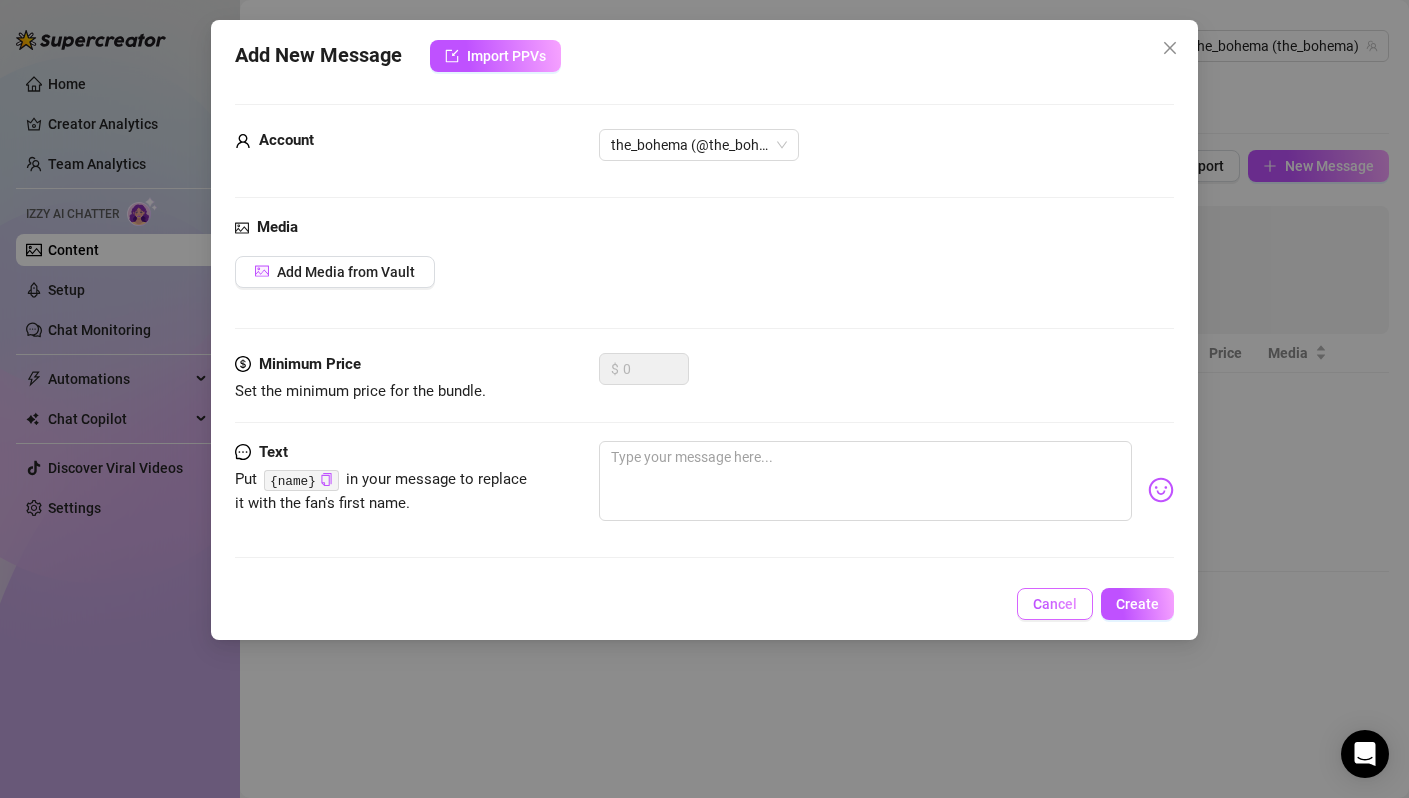 click on "Cancel" at bounding box center (1055, 604) 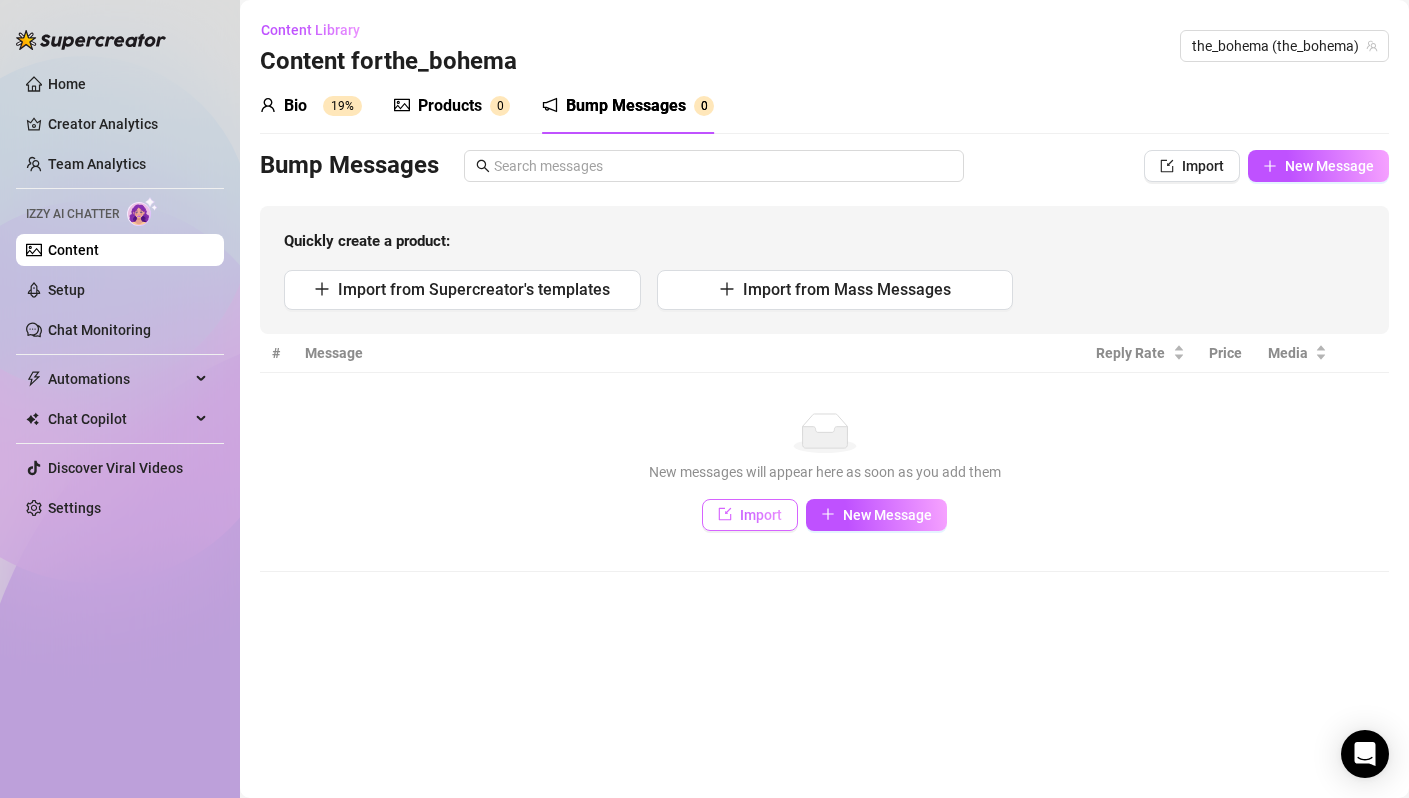 click on "Import" at bounding box center [761, 515] 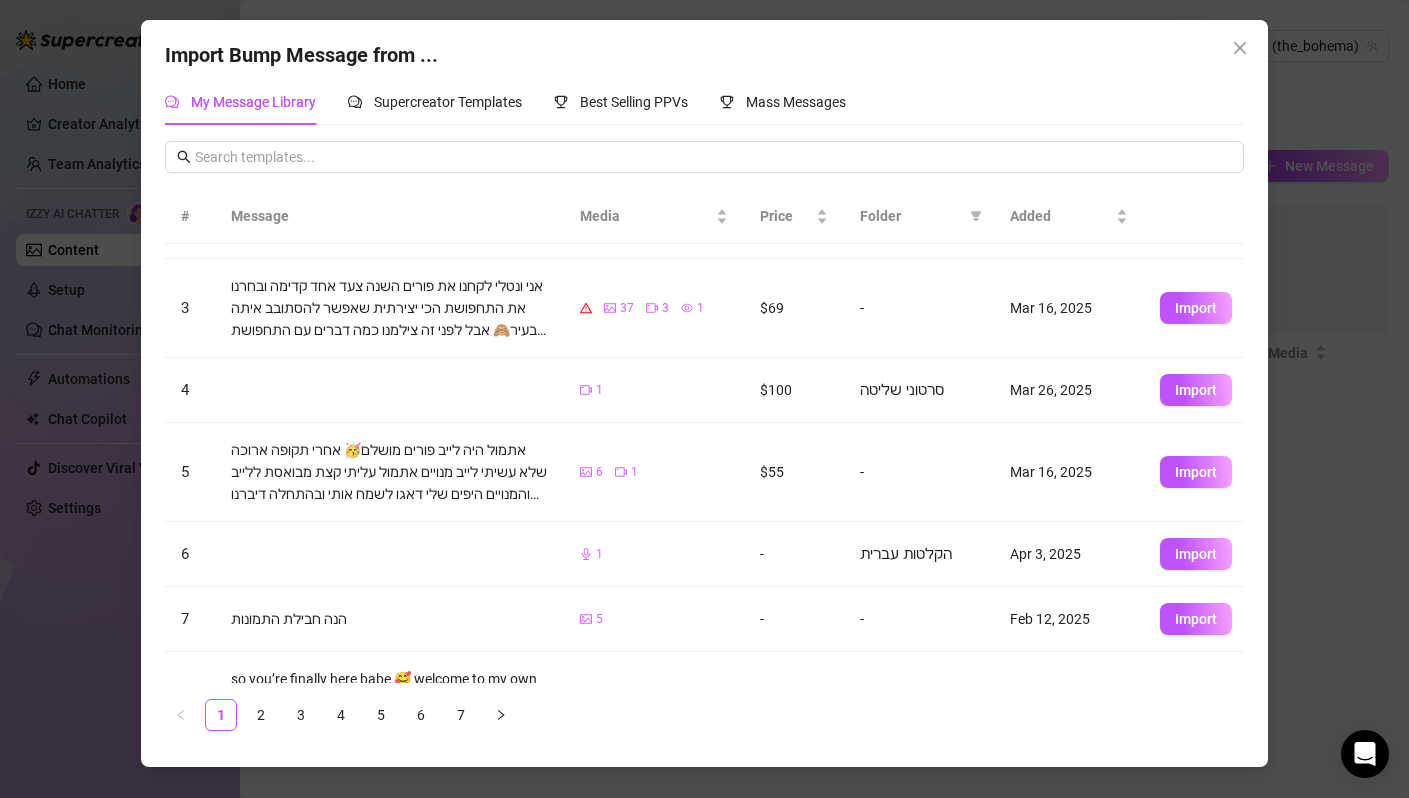 scroll, scrollTop: 0, scrollLeft: 0, axis: both 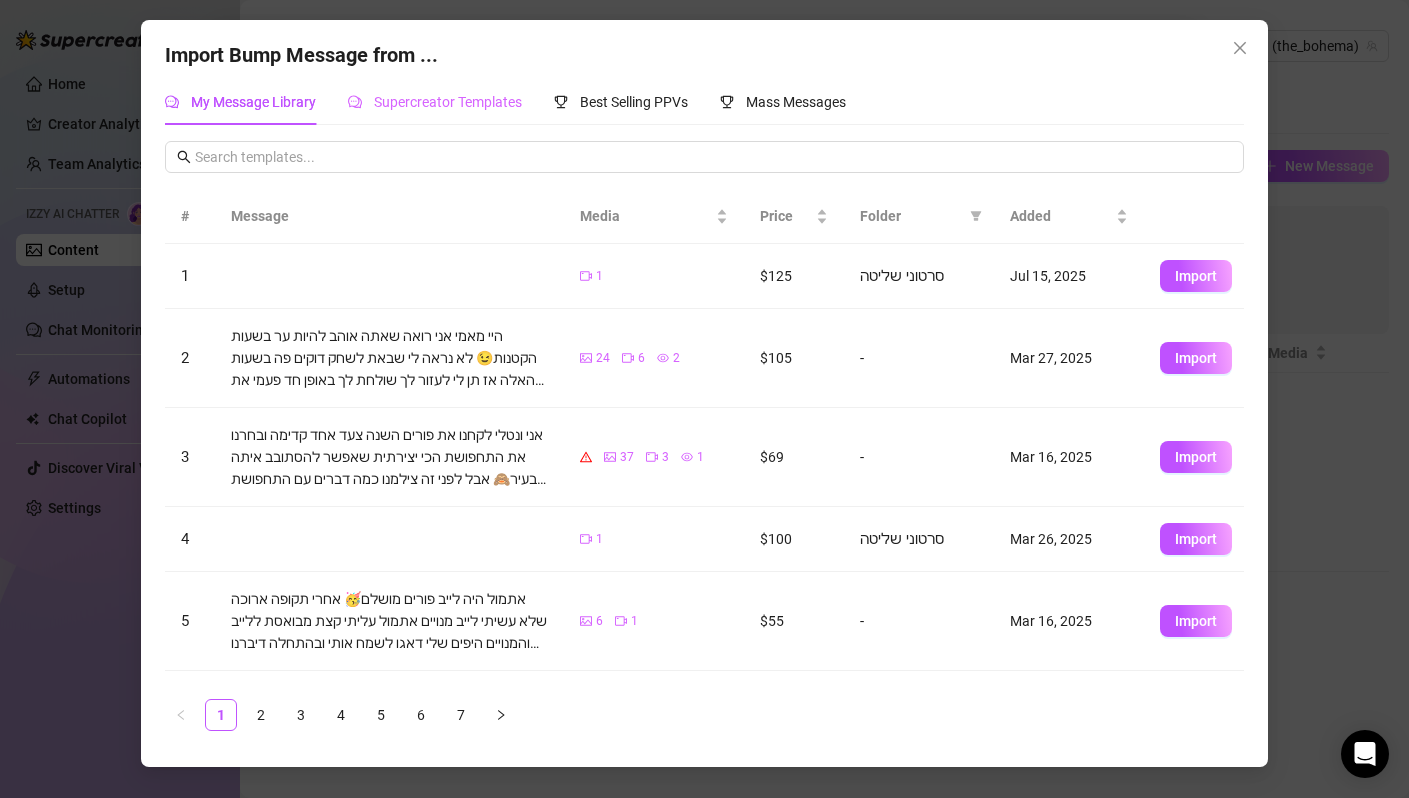 click on "Supercreator Templates" at bounding box center [435, 102] 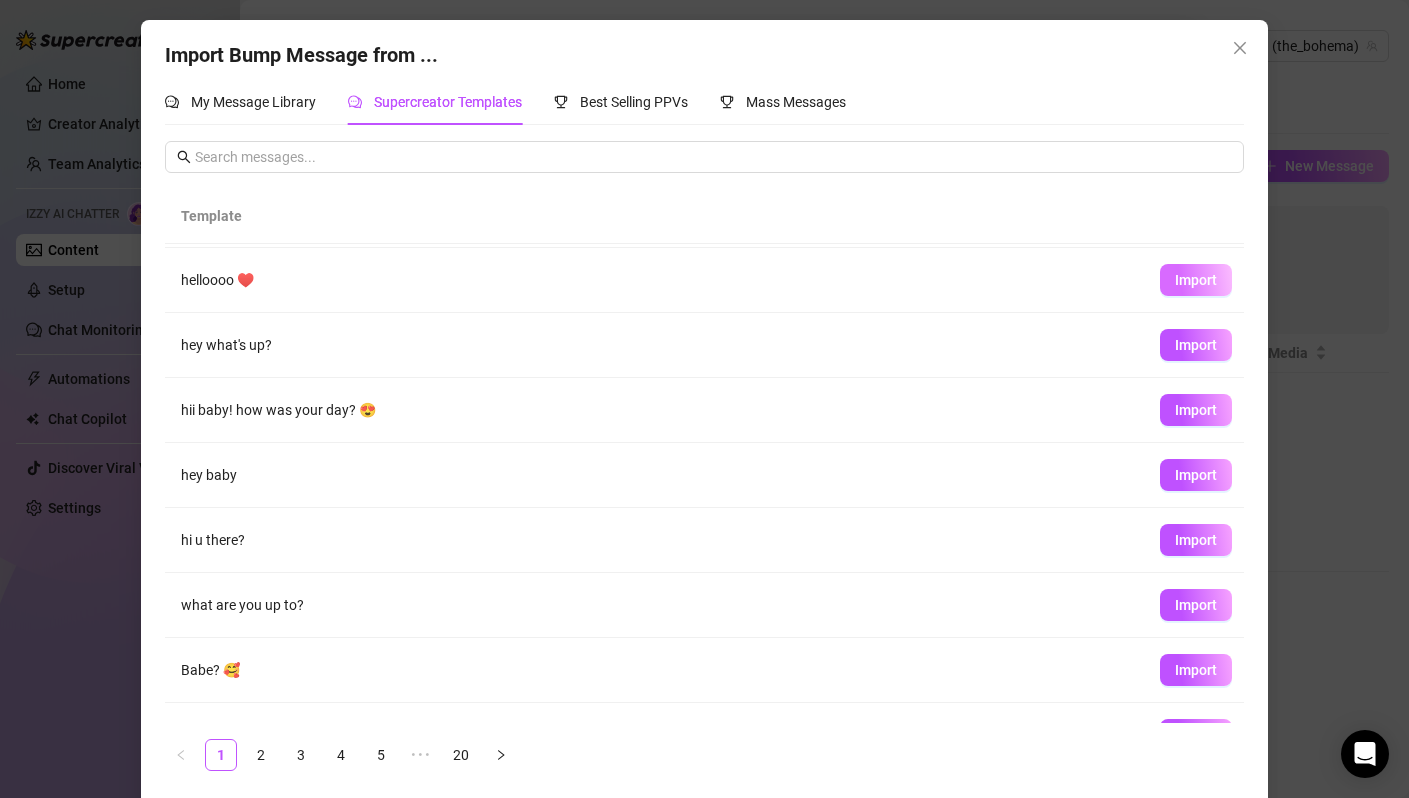 scroll, scrollTop: 0, scrollLeft: 0, axis: both 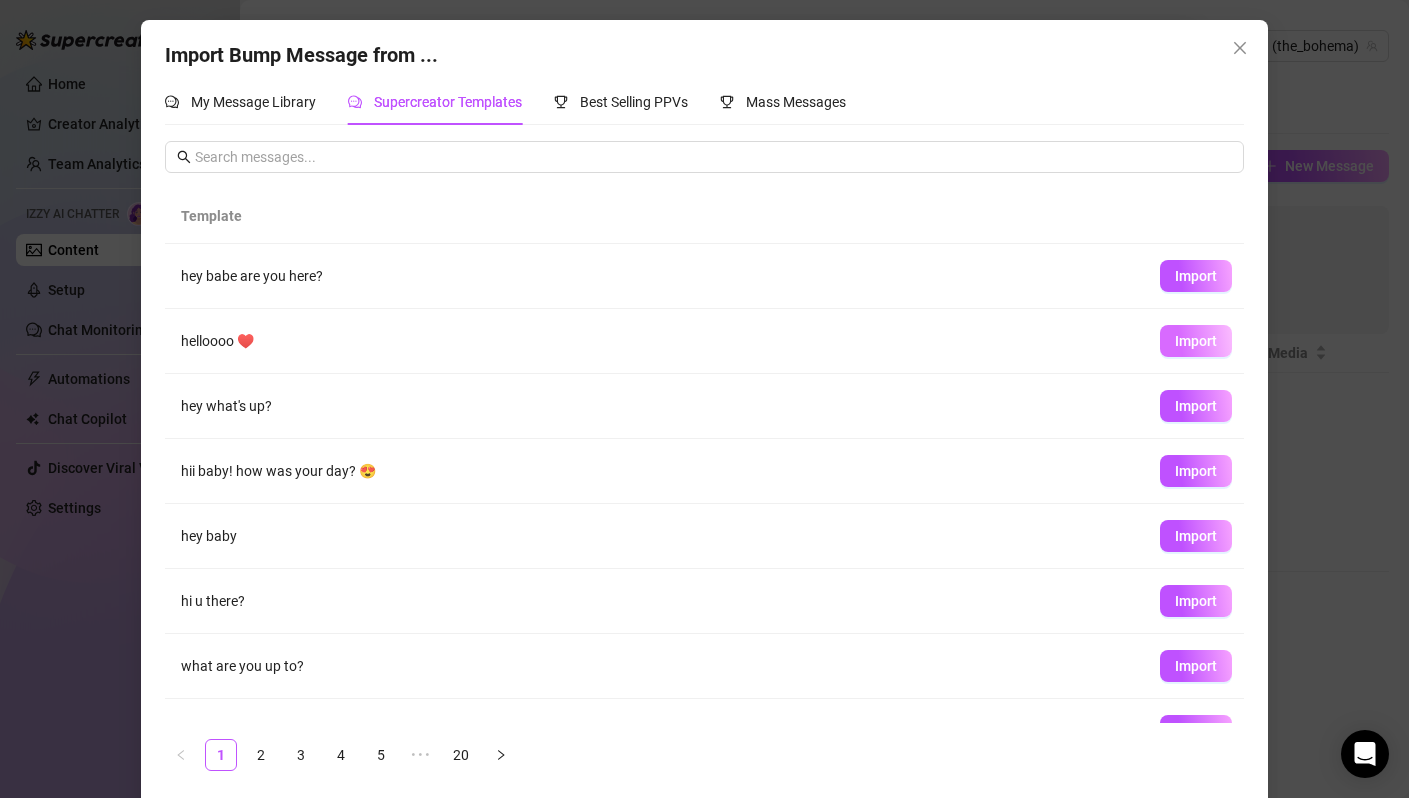click on "Import" at bounding box center [1196, 276] 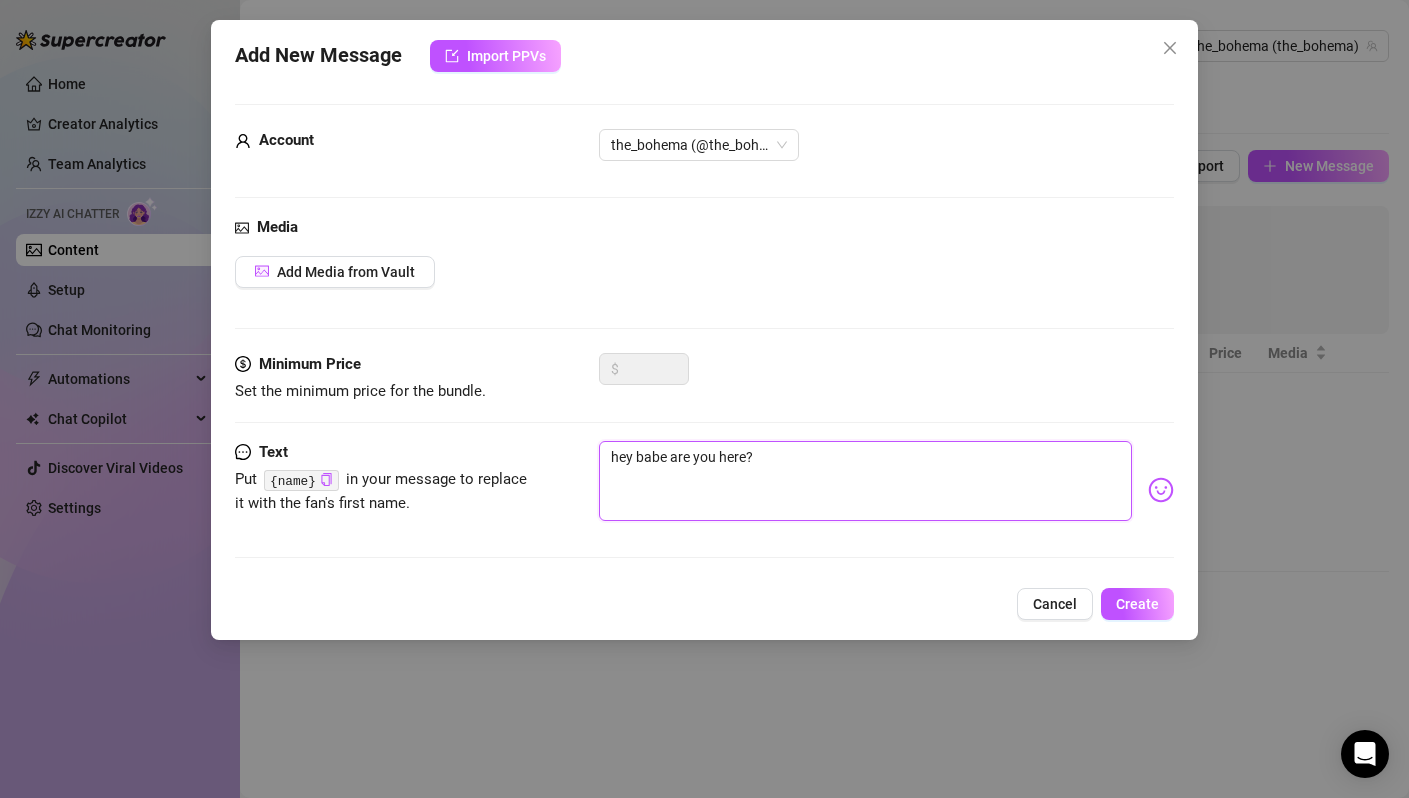 click on "hey babe are you here?" at bounding box center (865, 481) 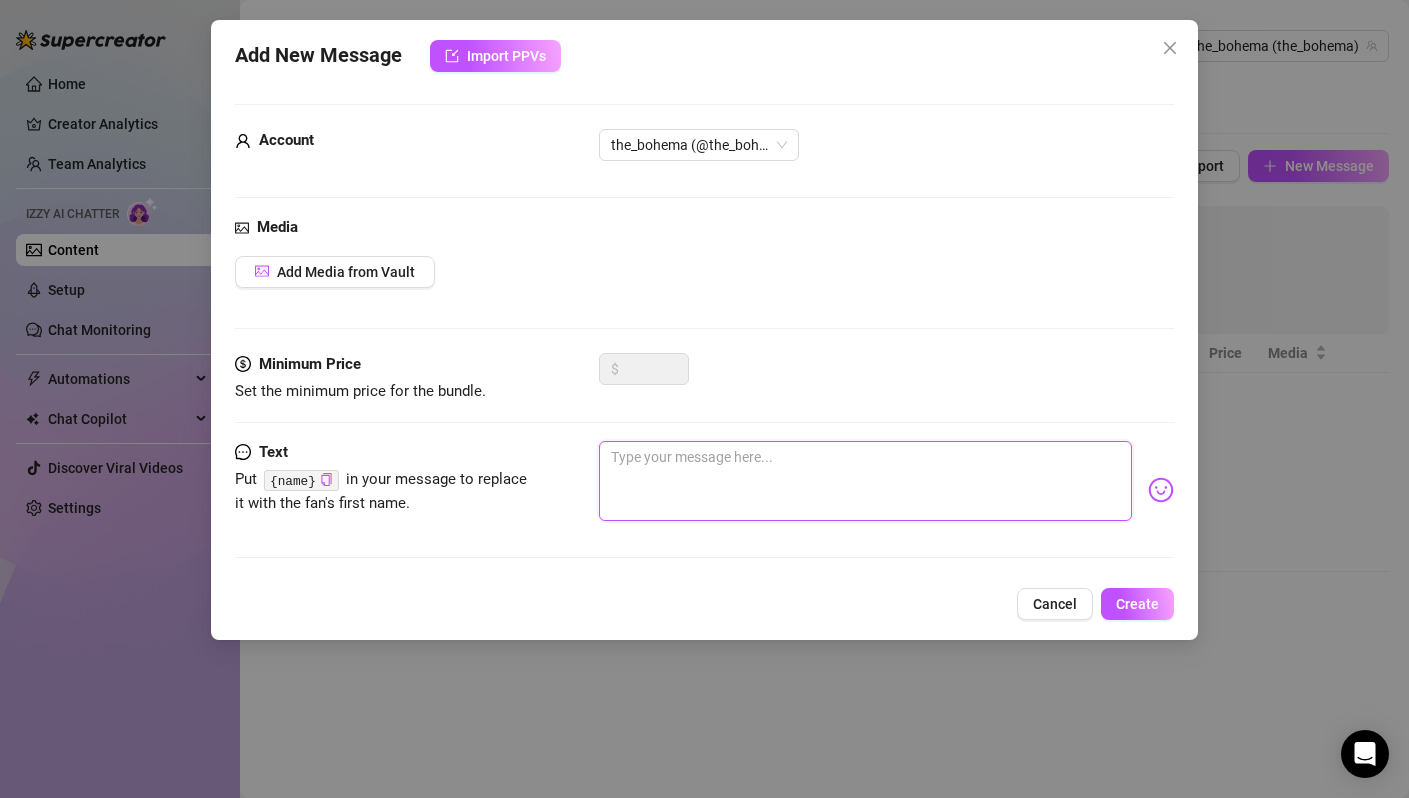 type on "n" 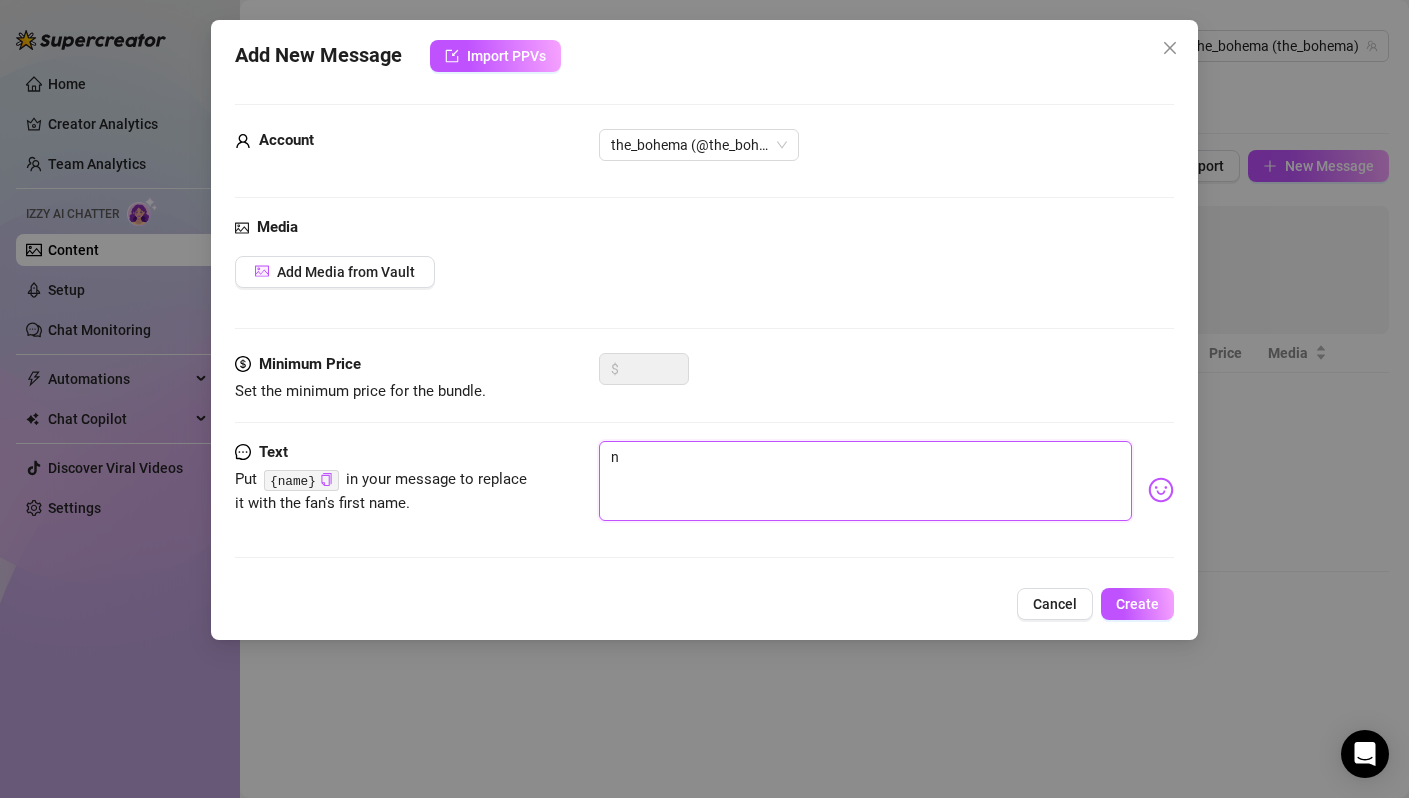 type on "nv" 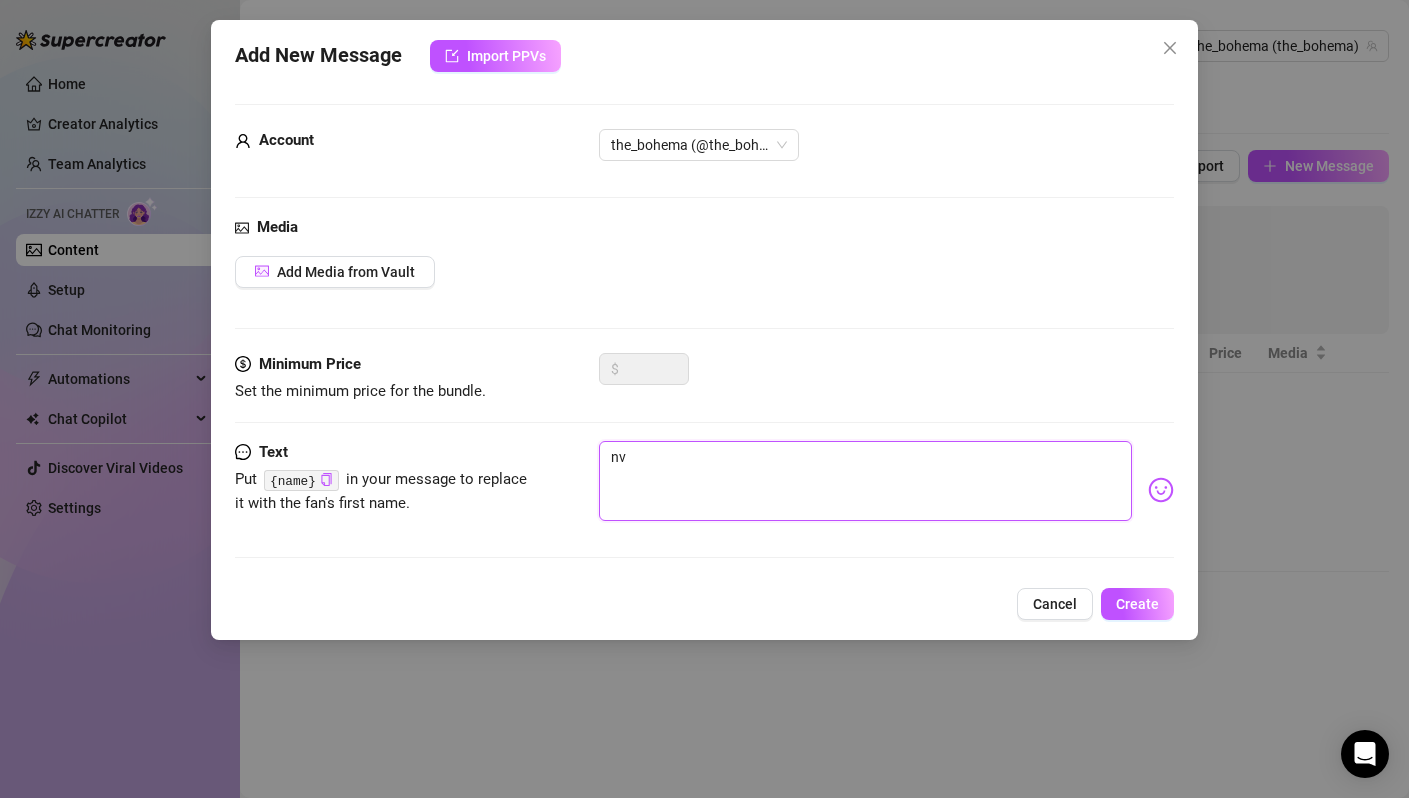 type on "nv" 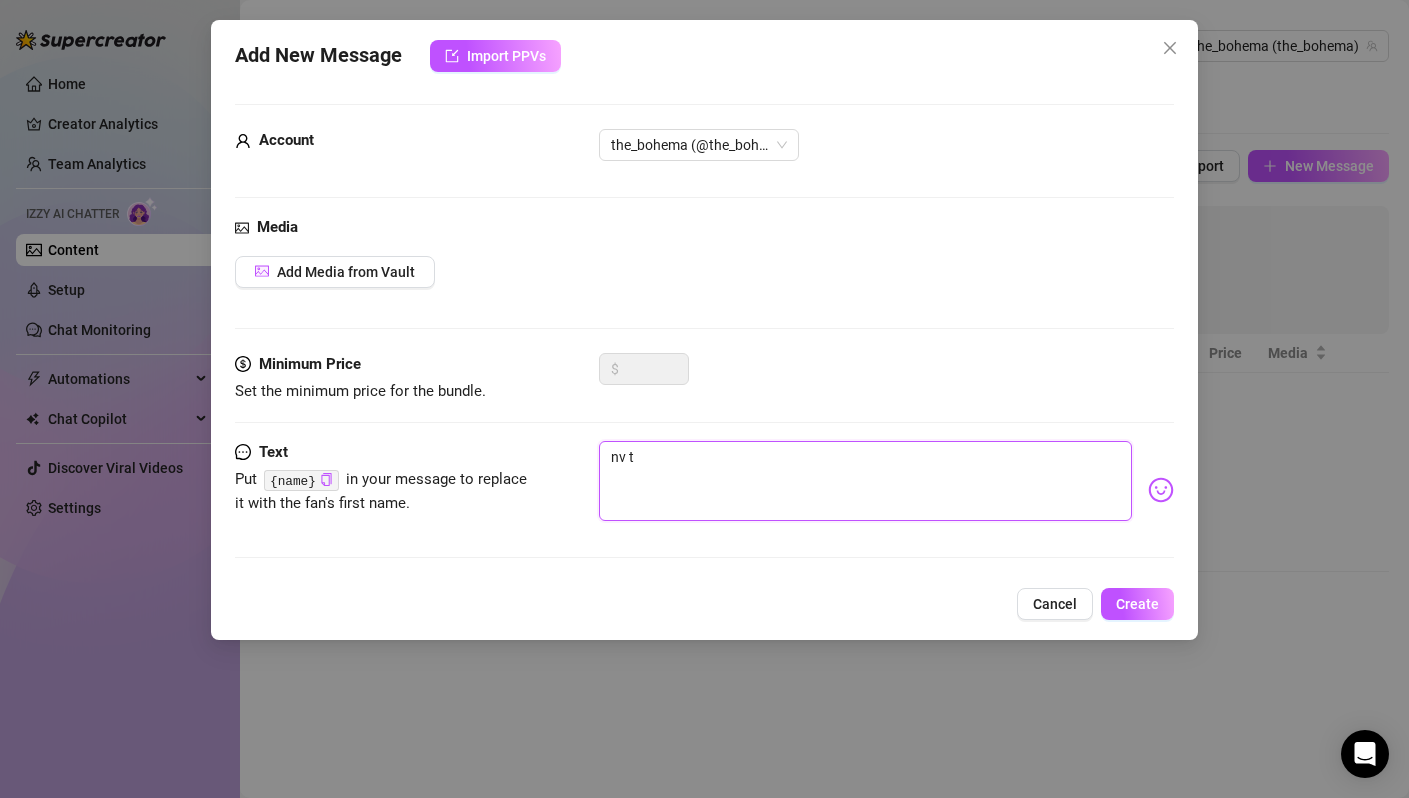 type on "nv" 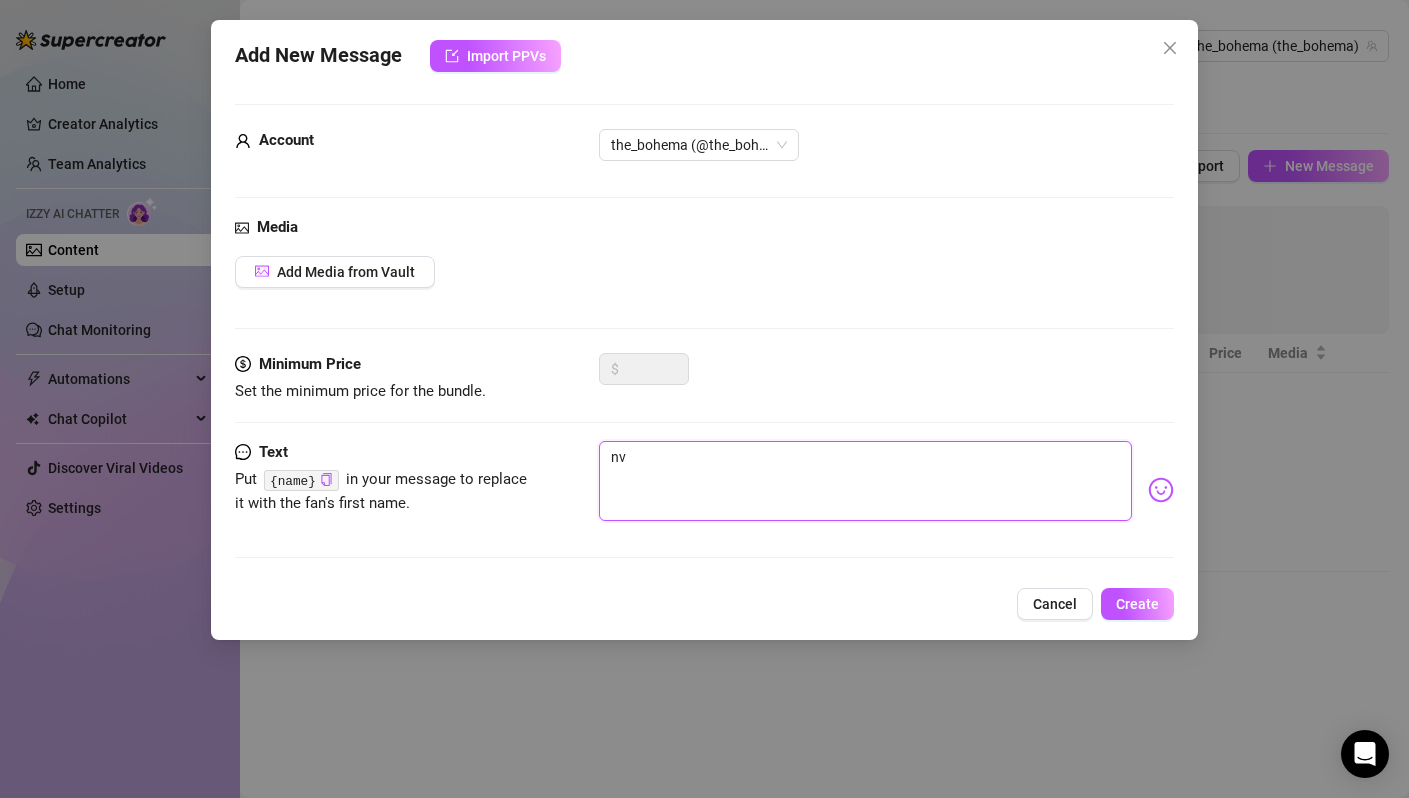 type on "nv" 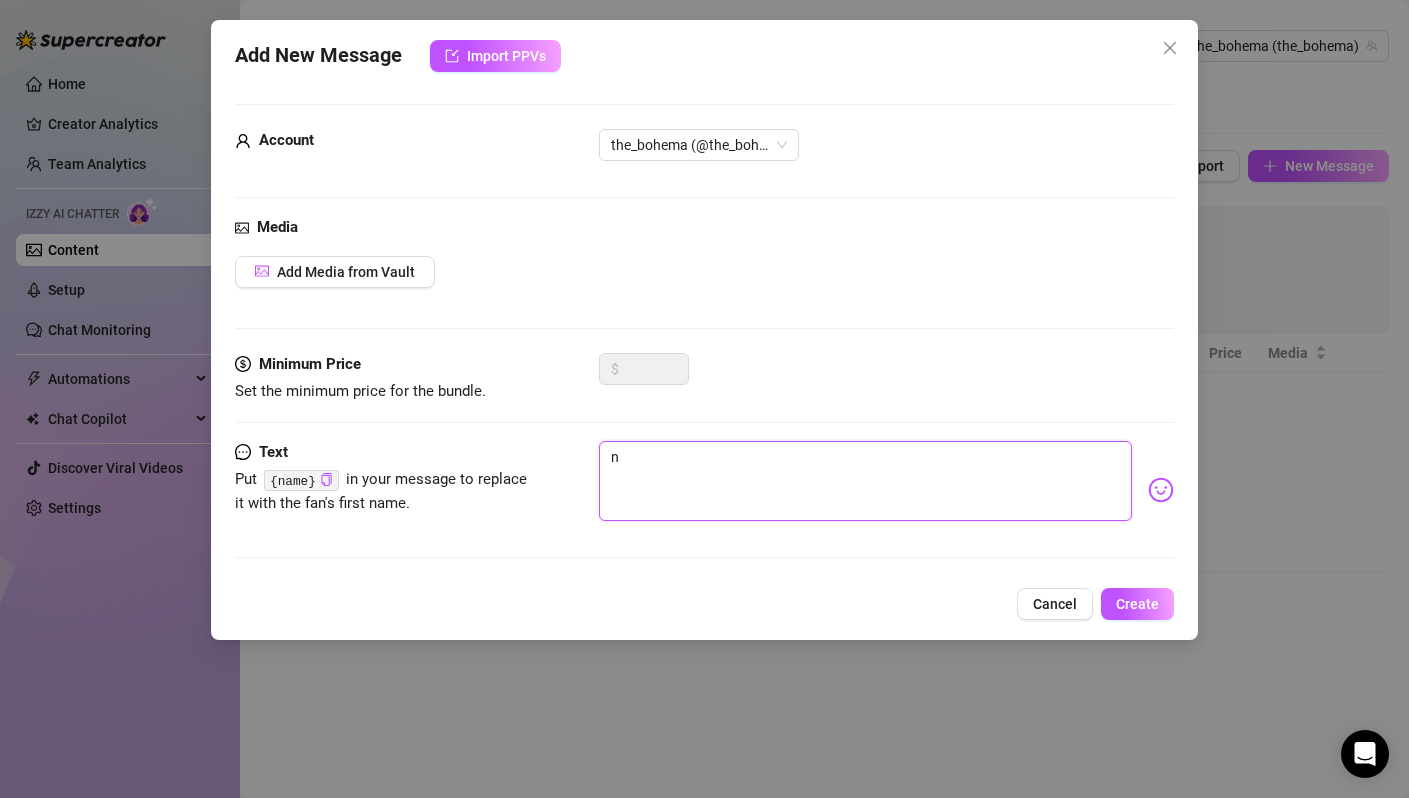 type on "Type your message here..." 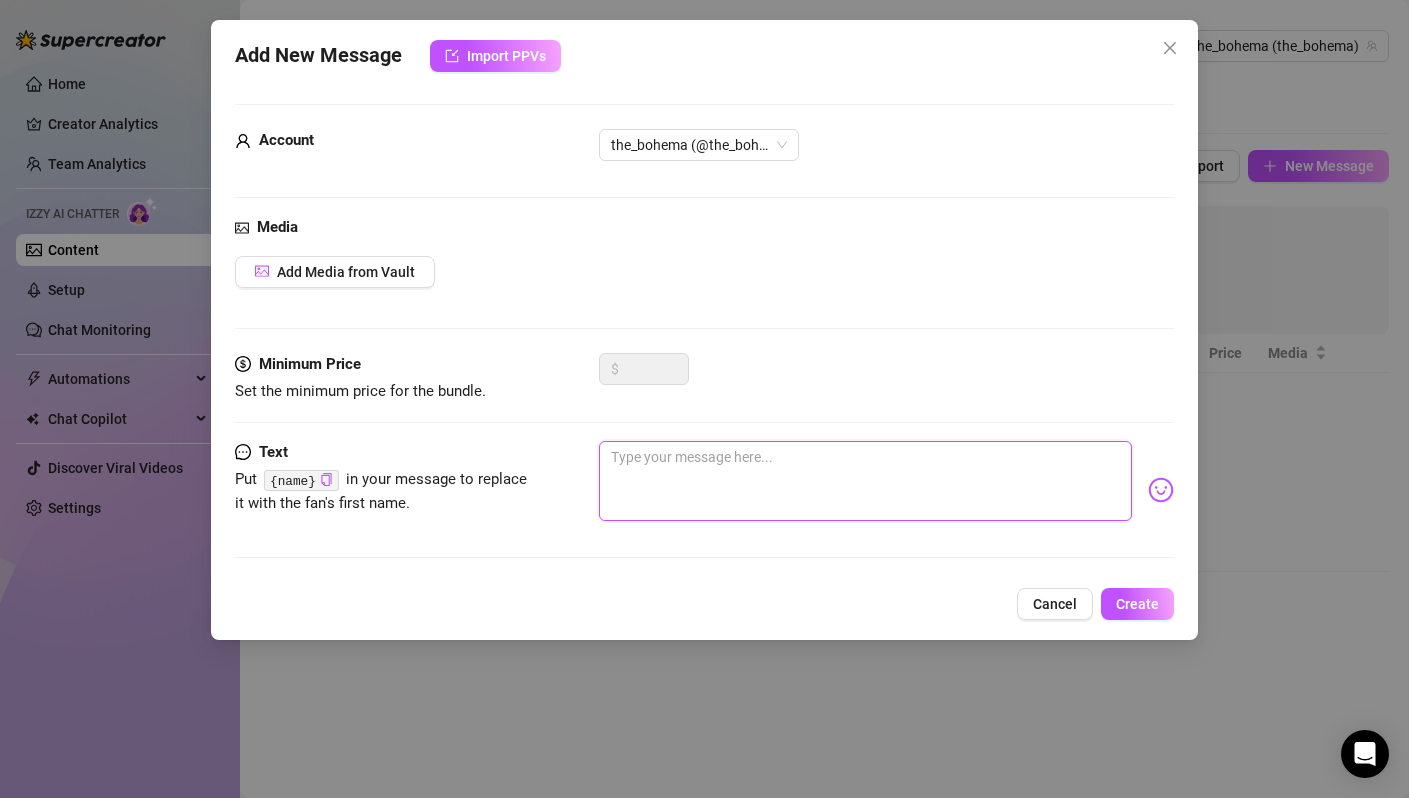 type on "מ" 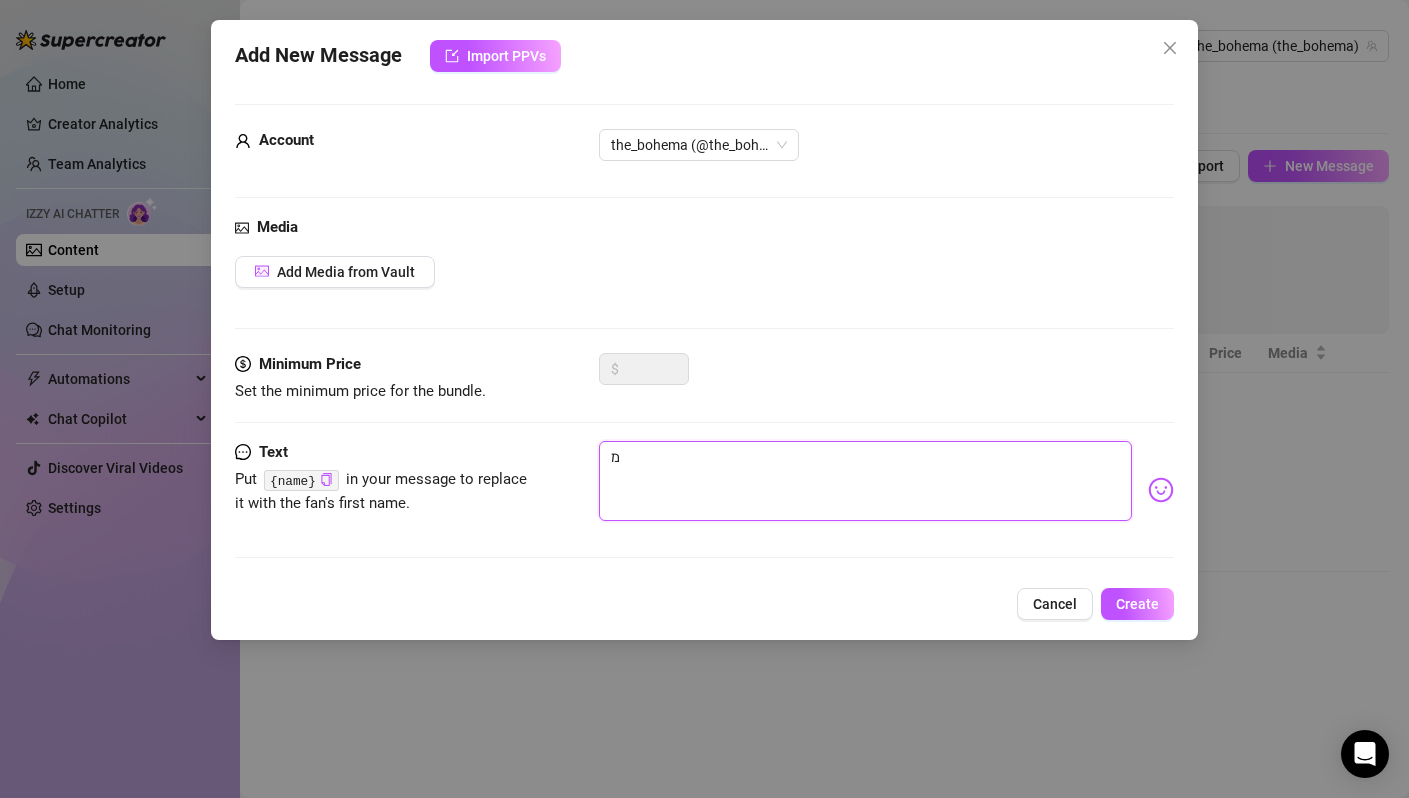 type on "מה" 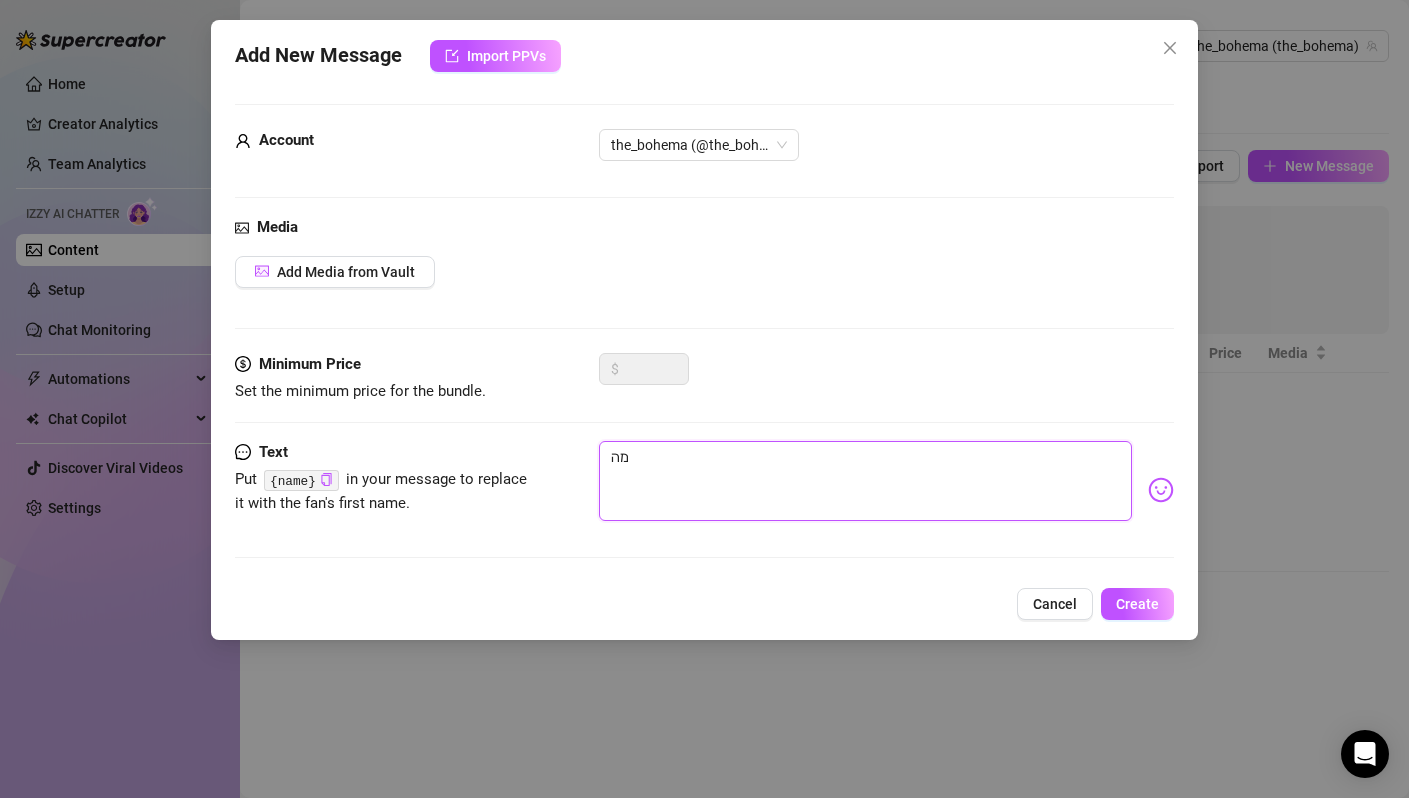 type on "מה" 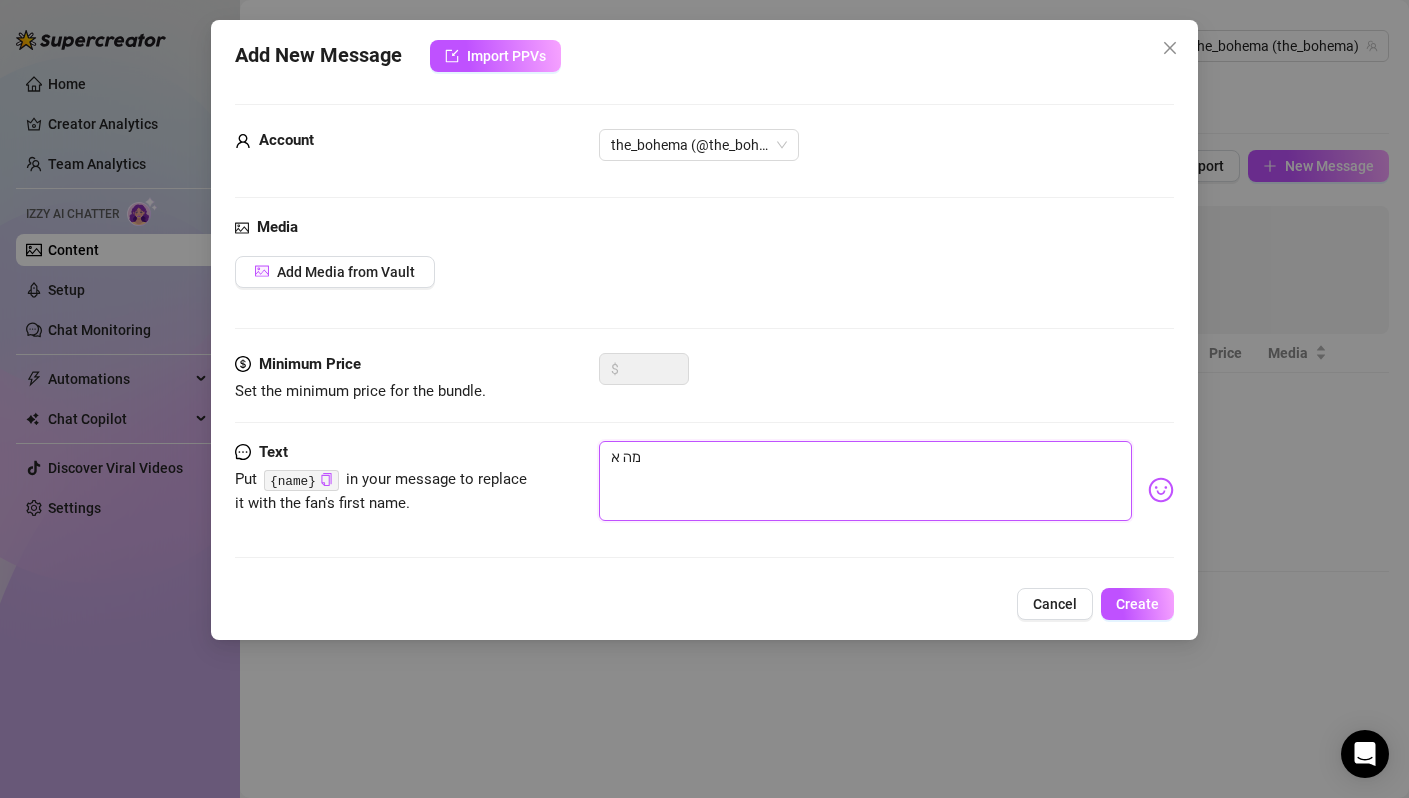 type on "מה אי" 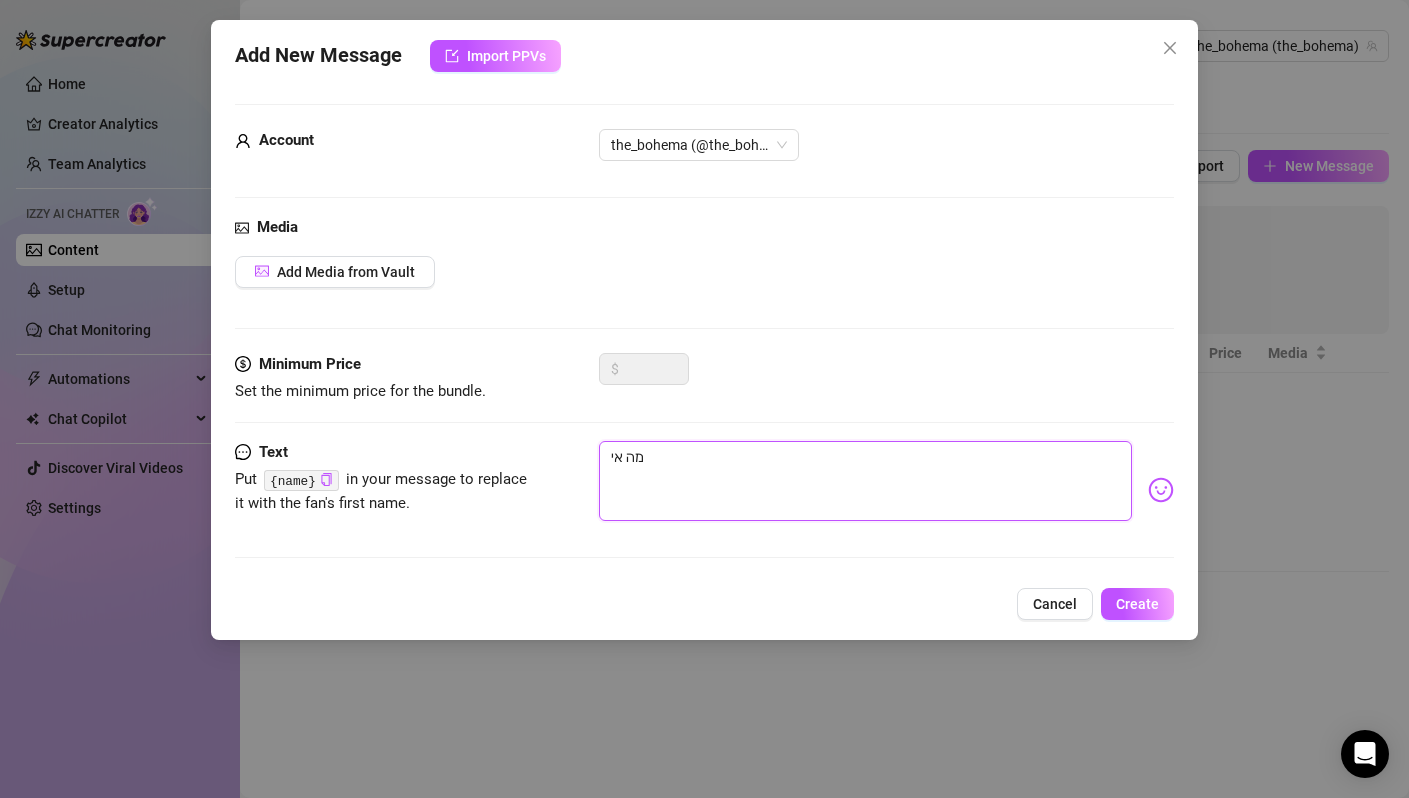 type on "מה אית" 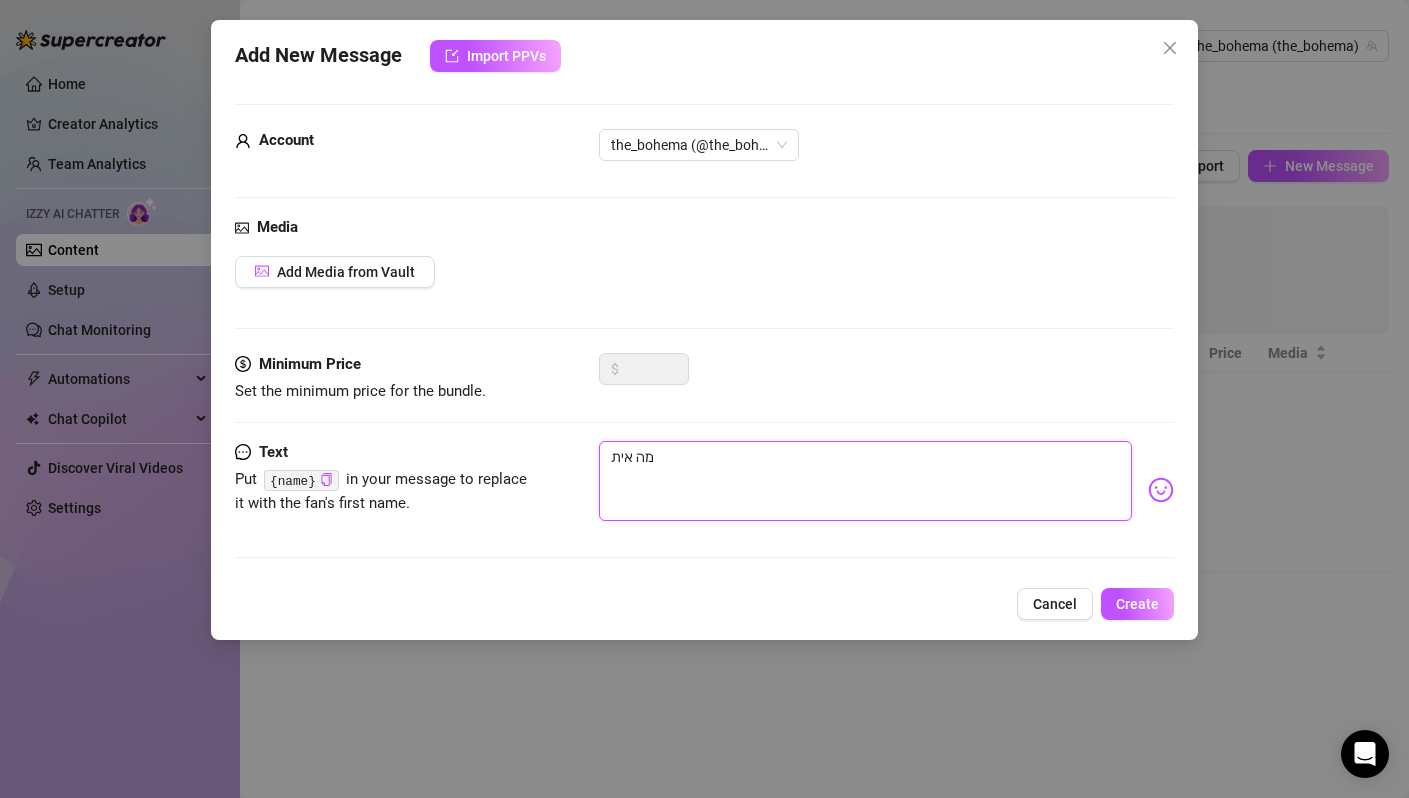 type on "מה איתך" 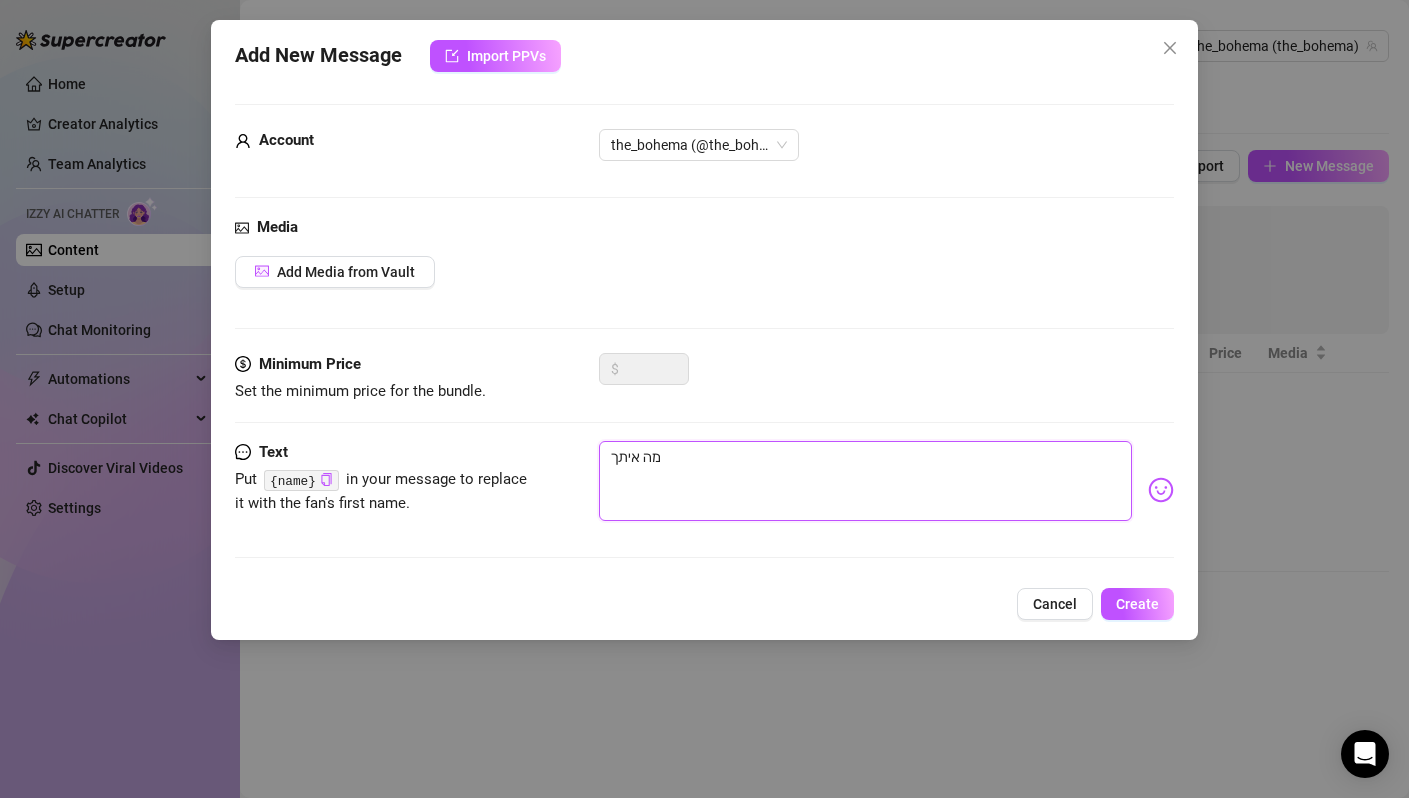 type on "מה איתך" 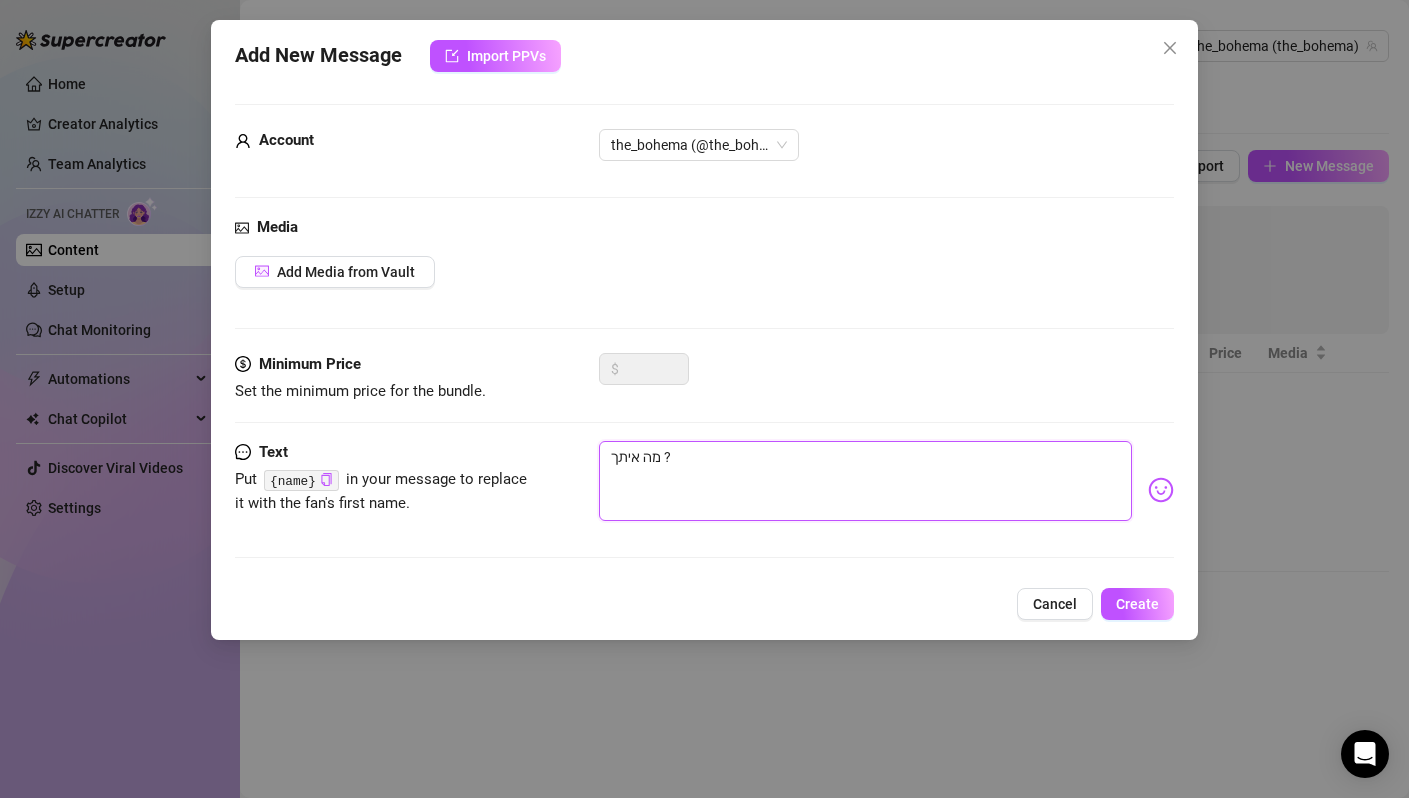 type on "מה איתך ?" 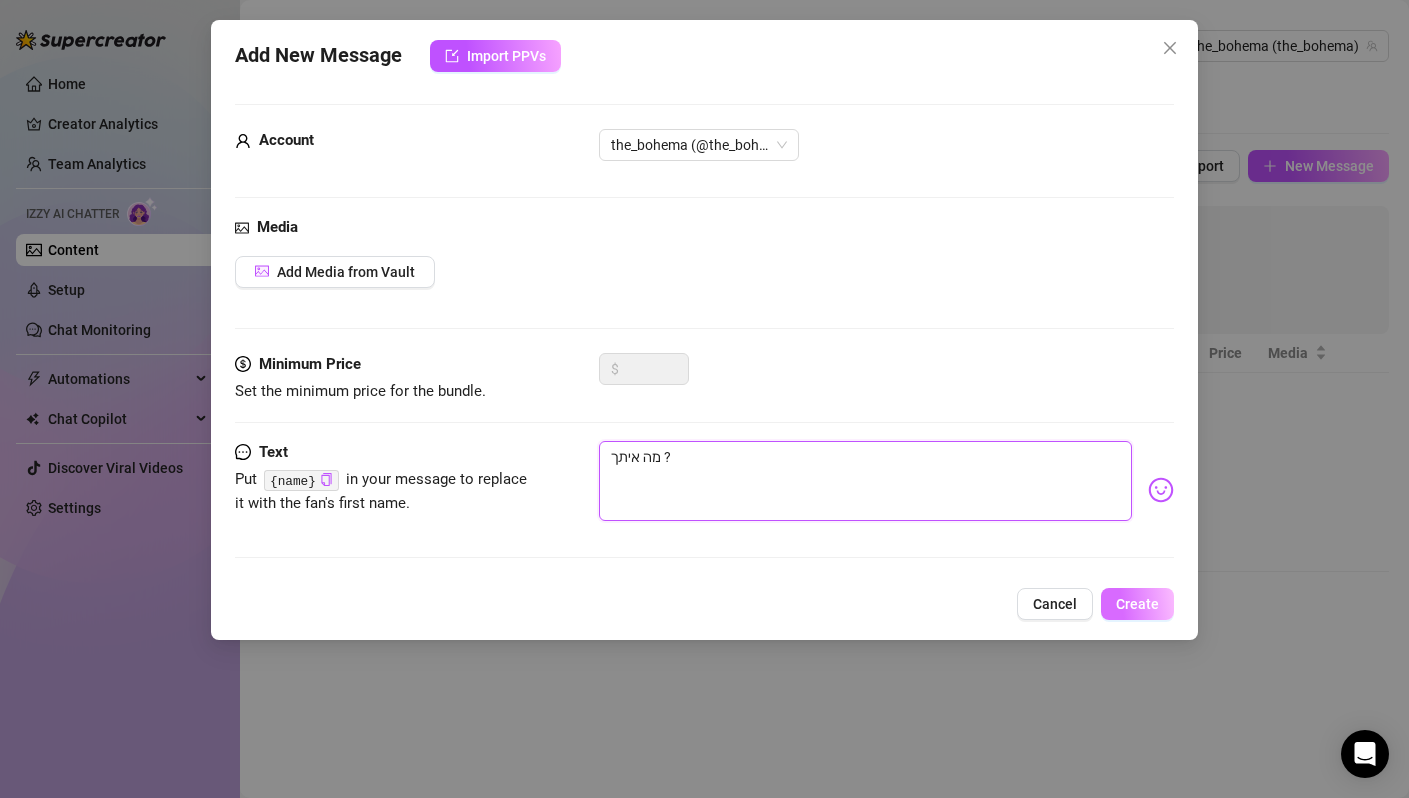 type on "מה איתך ?" 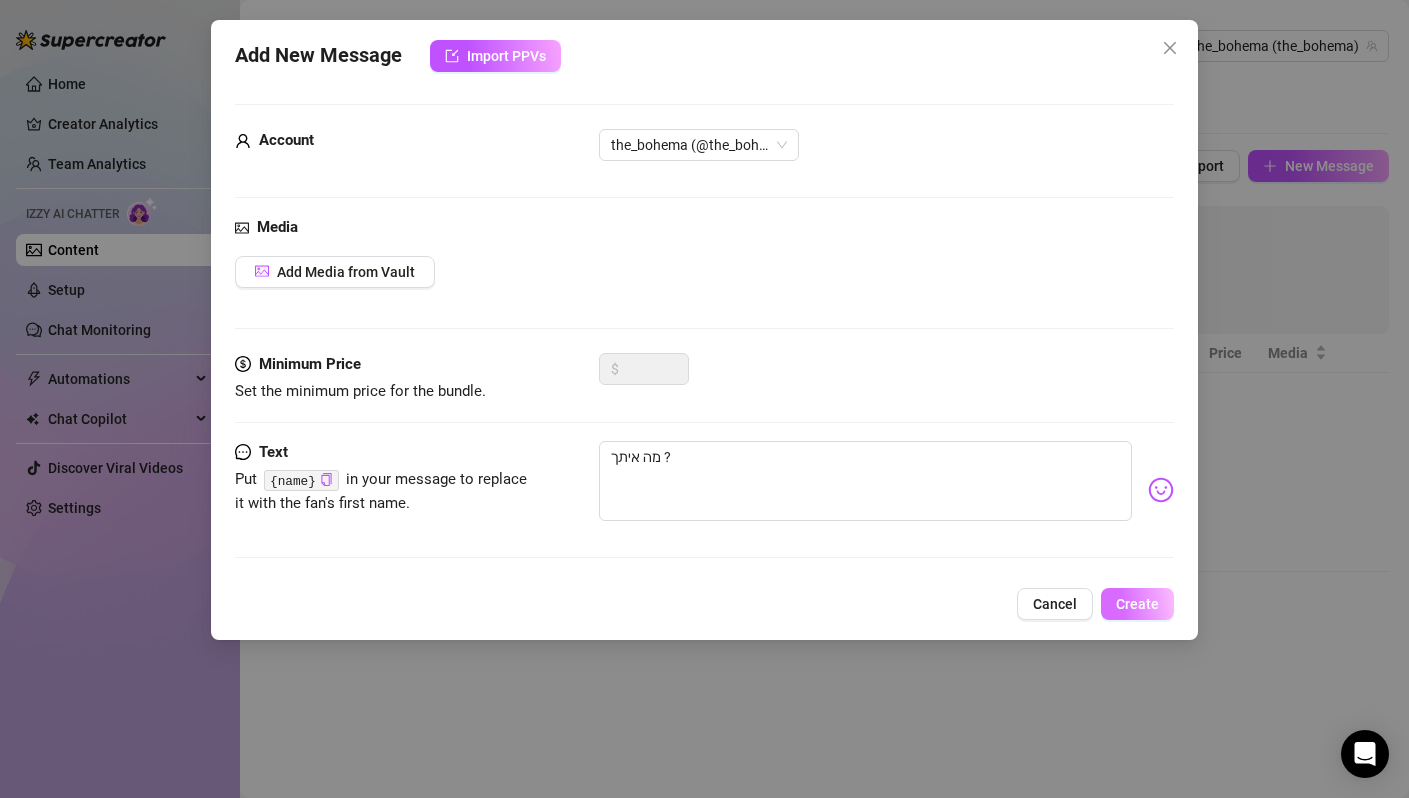 click on "Create" at bounding box center (1137, 604) 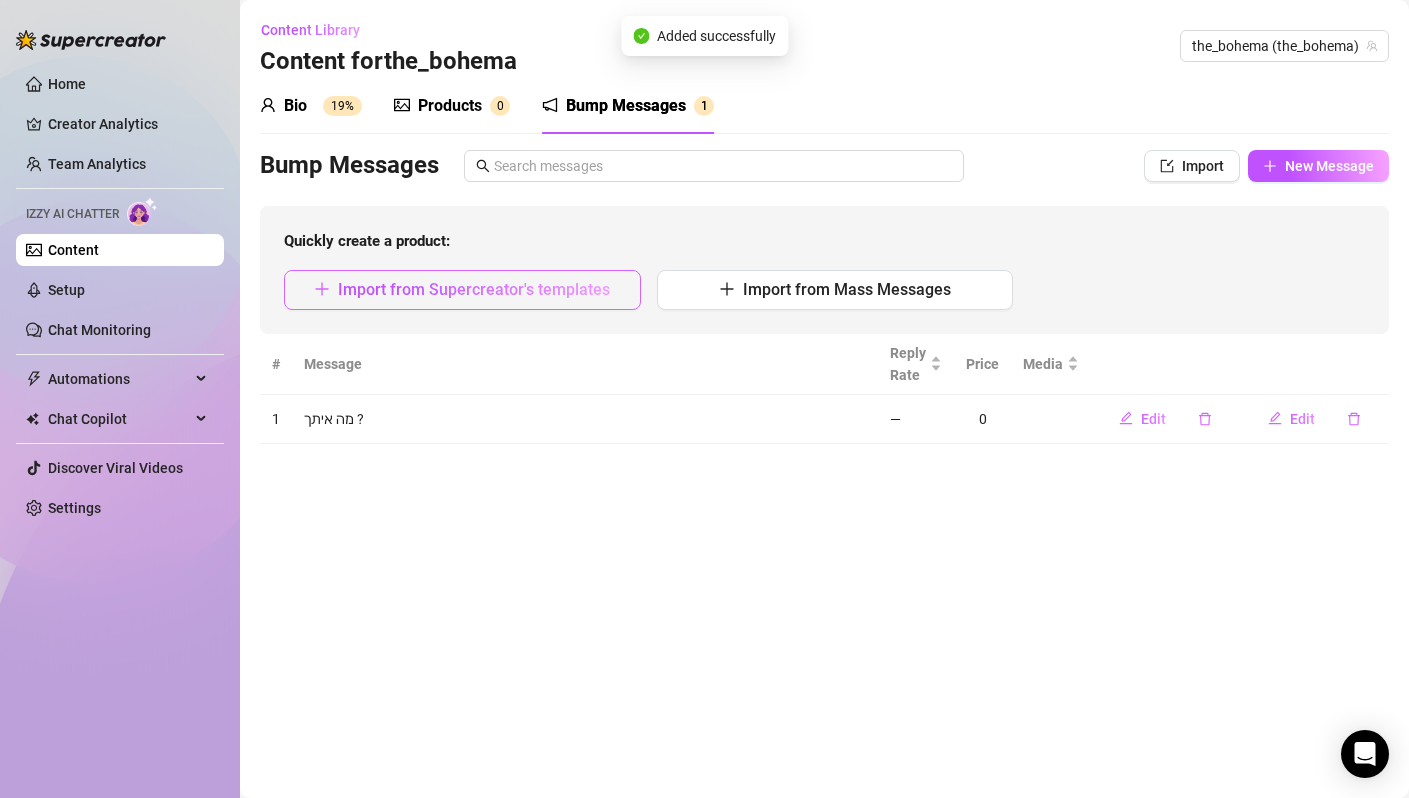 click on "Import from Supercreator's templates" at bounding box center (474, 289) 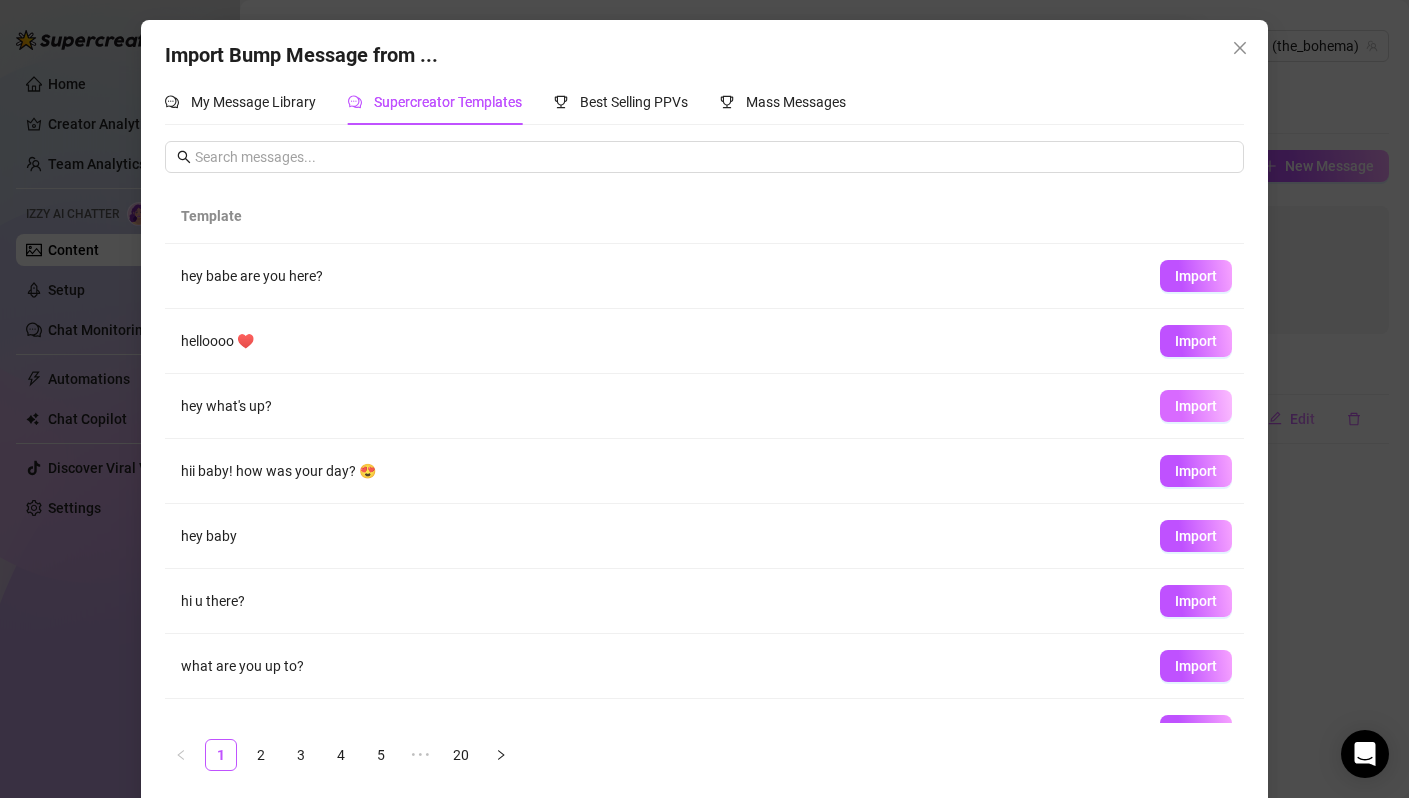 click on "Import" at bounding box center (1196, 406) 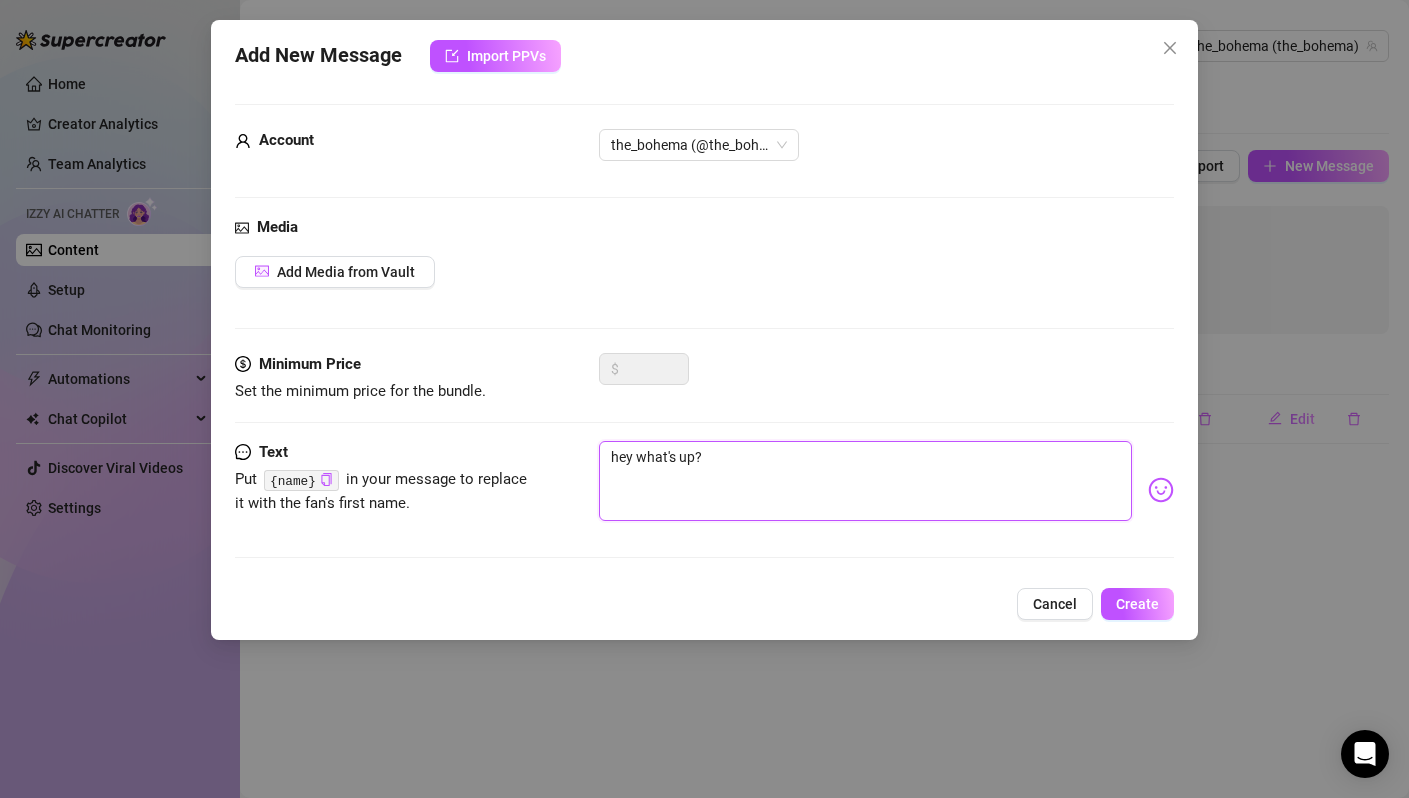 click on "hey what's up?" at bounding box center (865, 481) 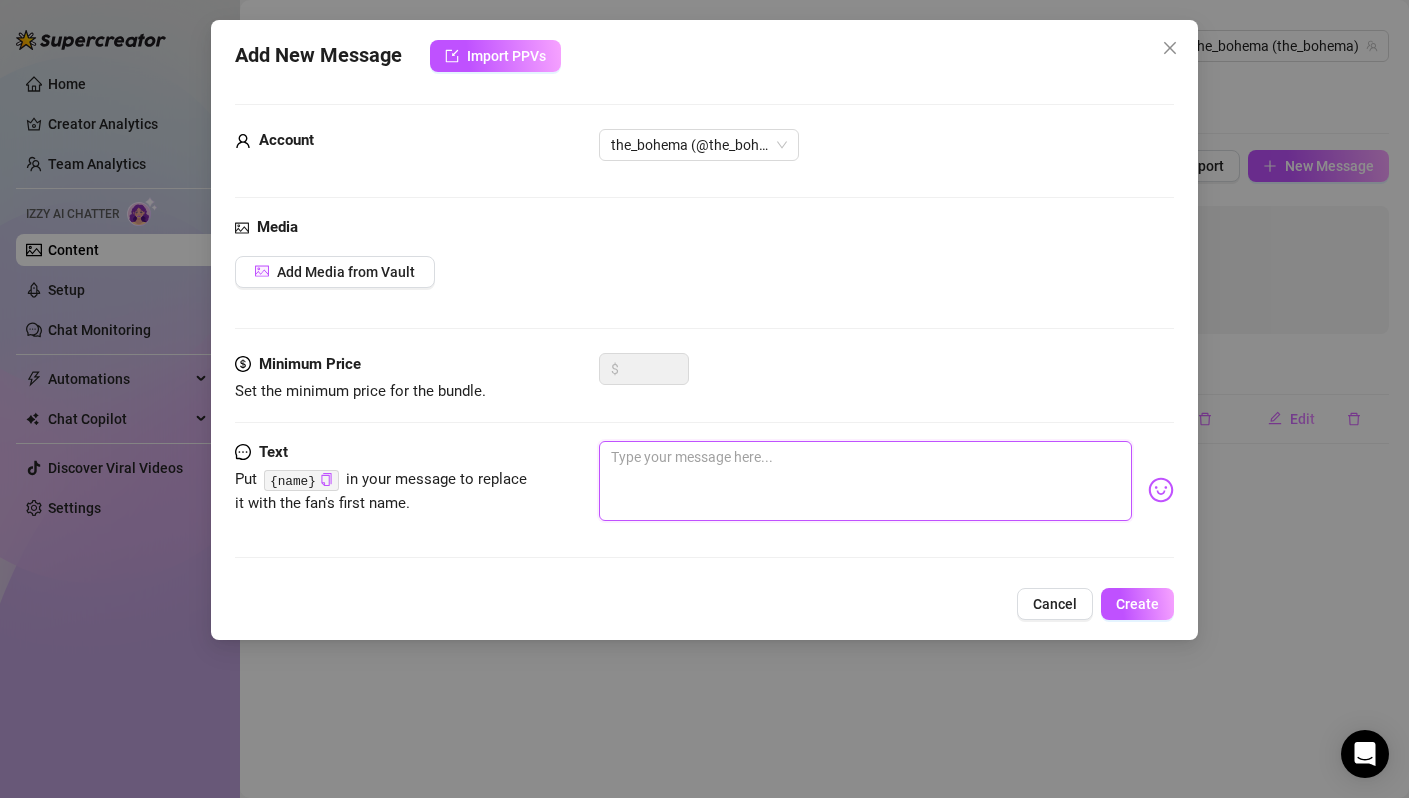 type on "א" 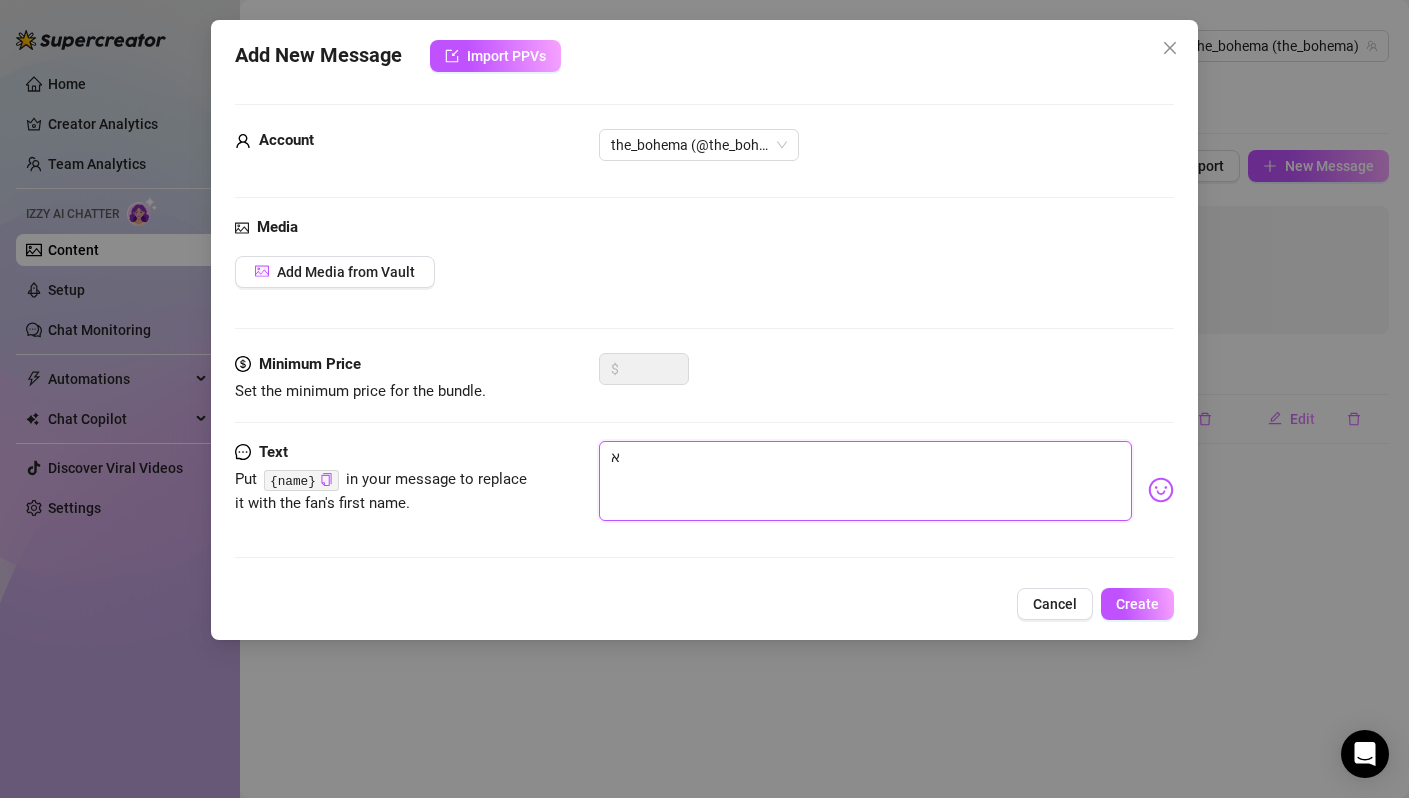 type on "אי" 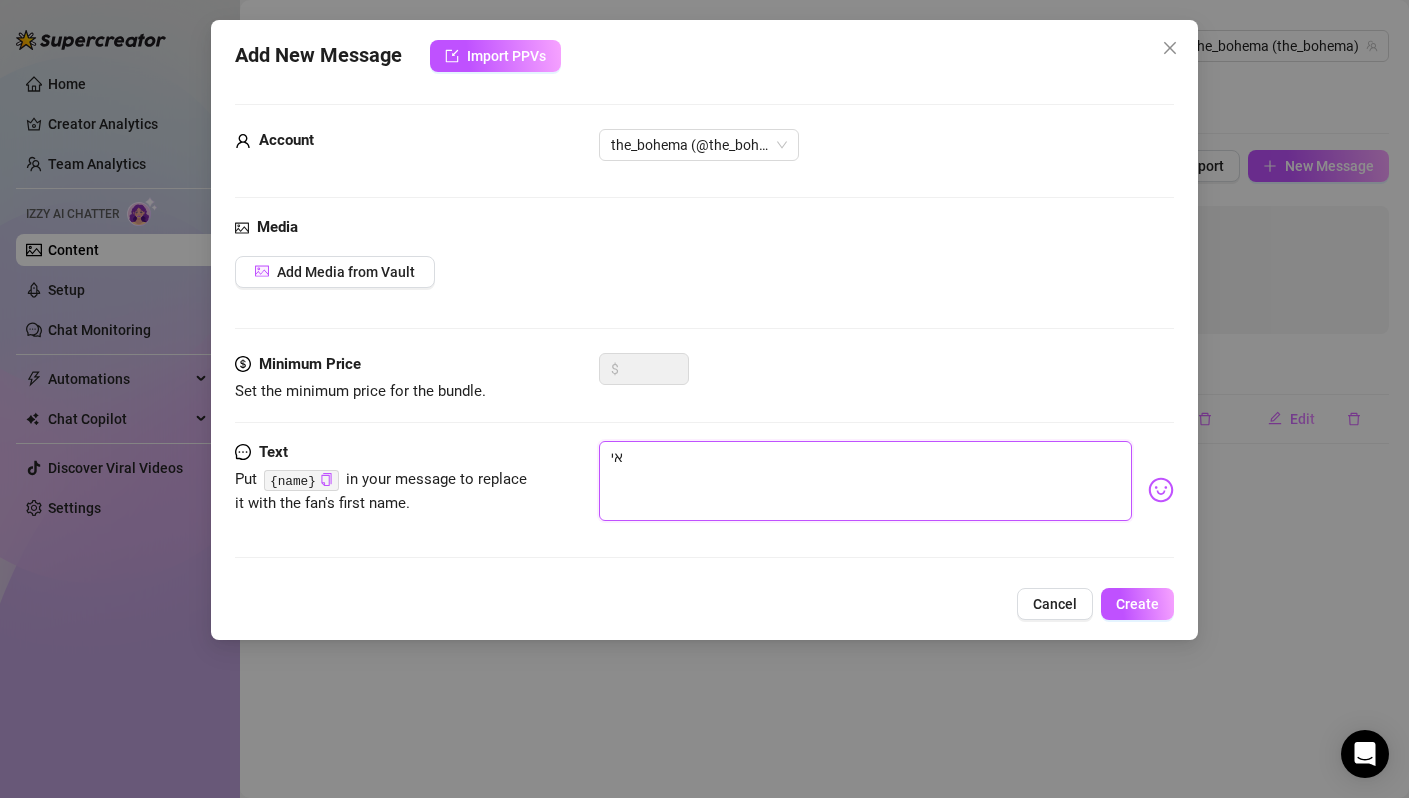 type on "איך" 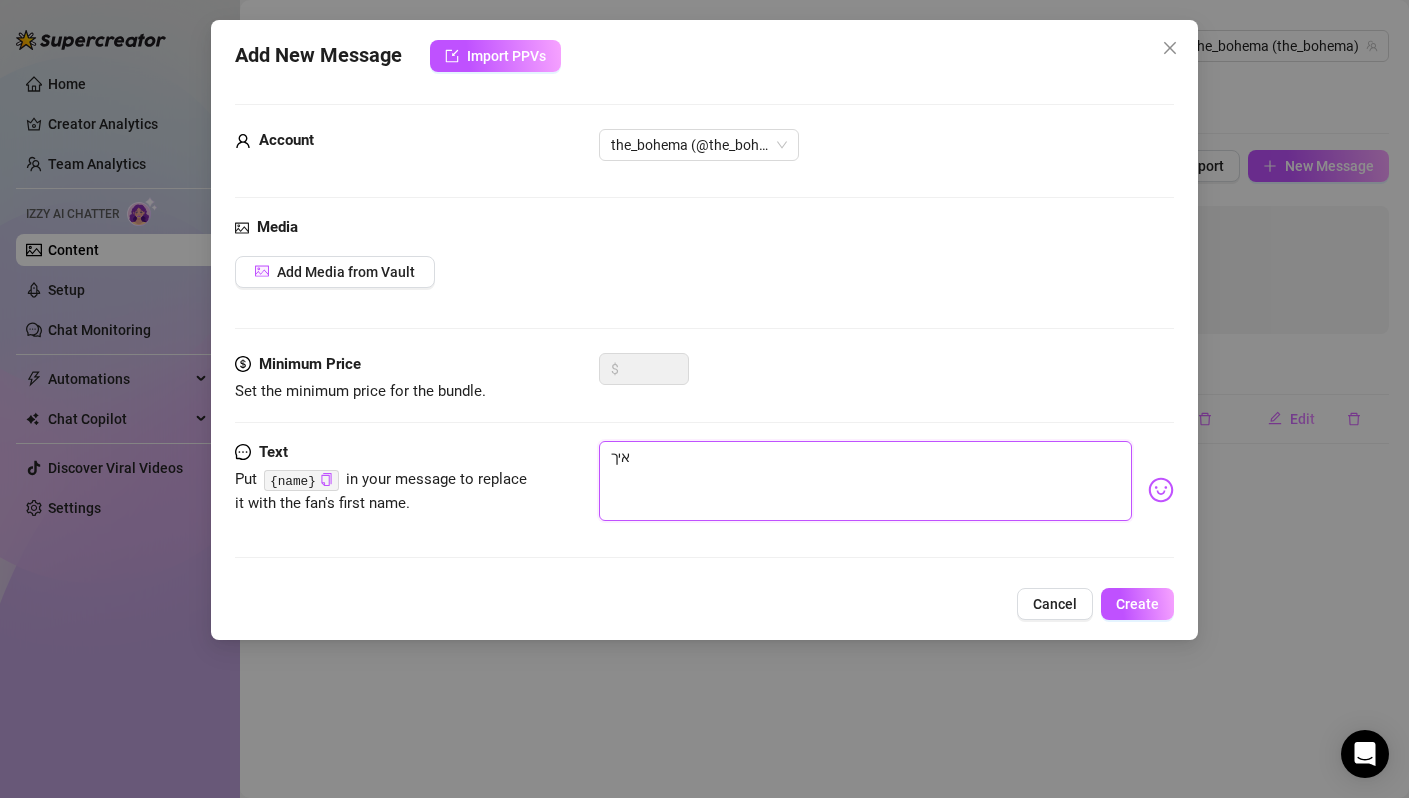 type on "איך" 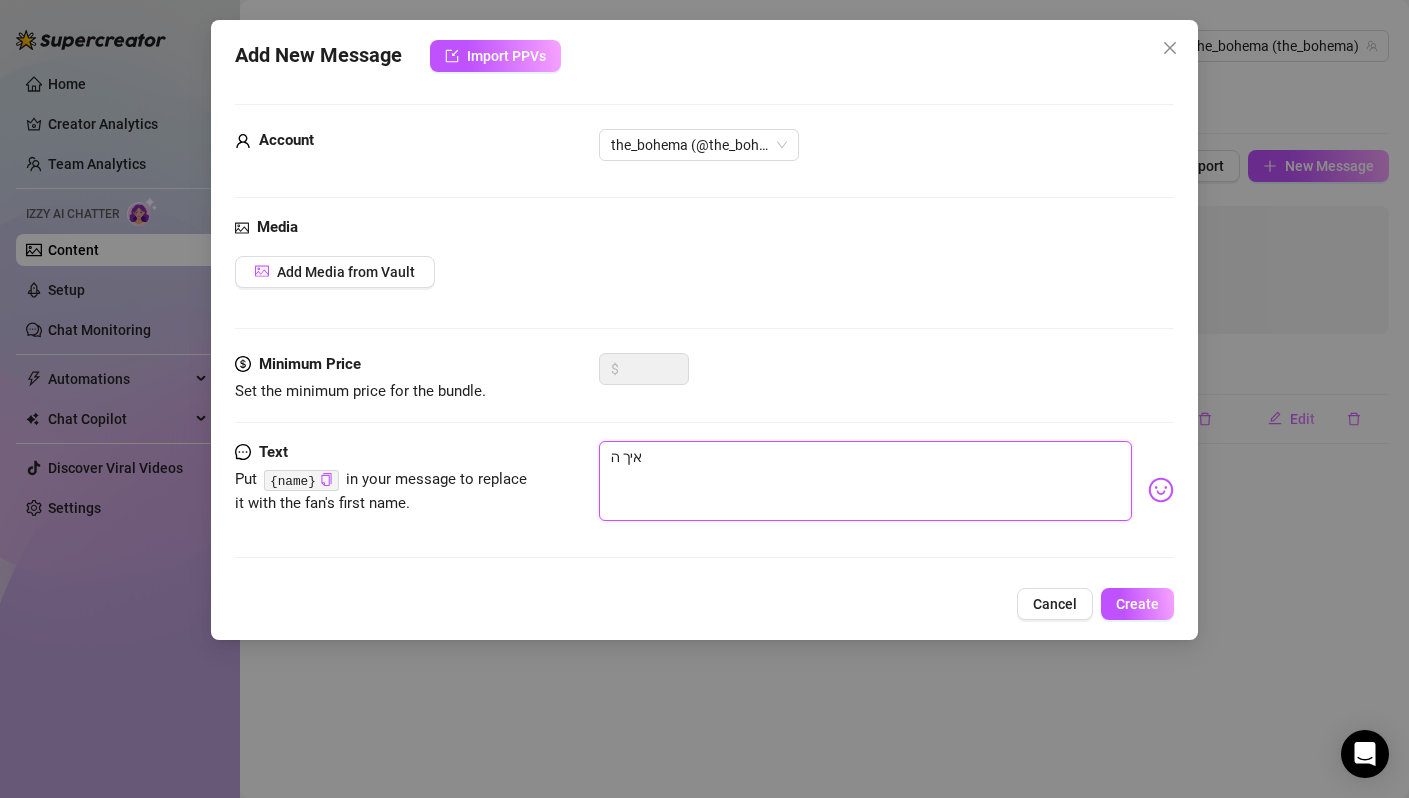 type on "איך הי" 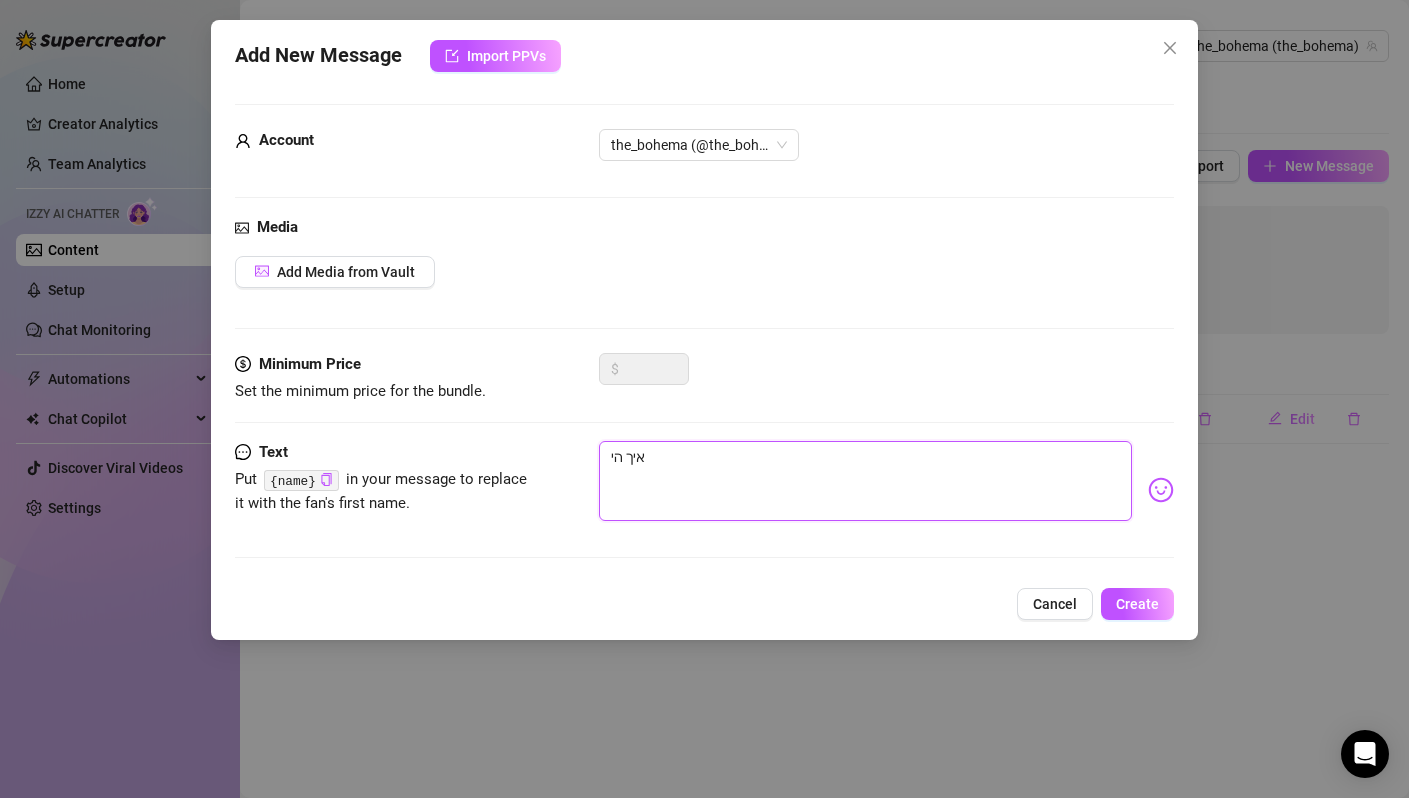 type on "איך היו" 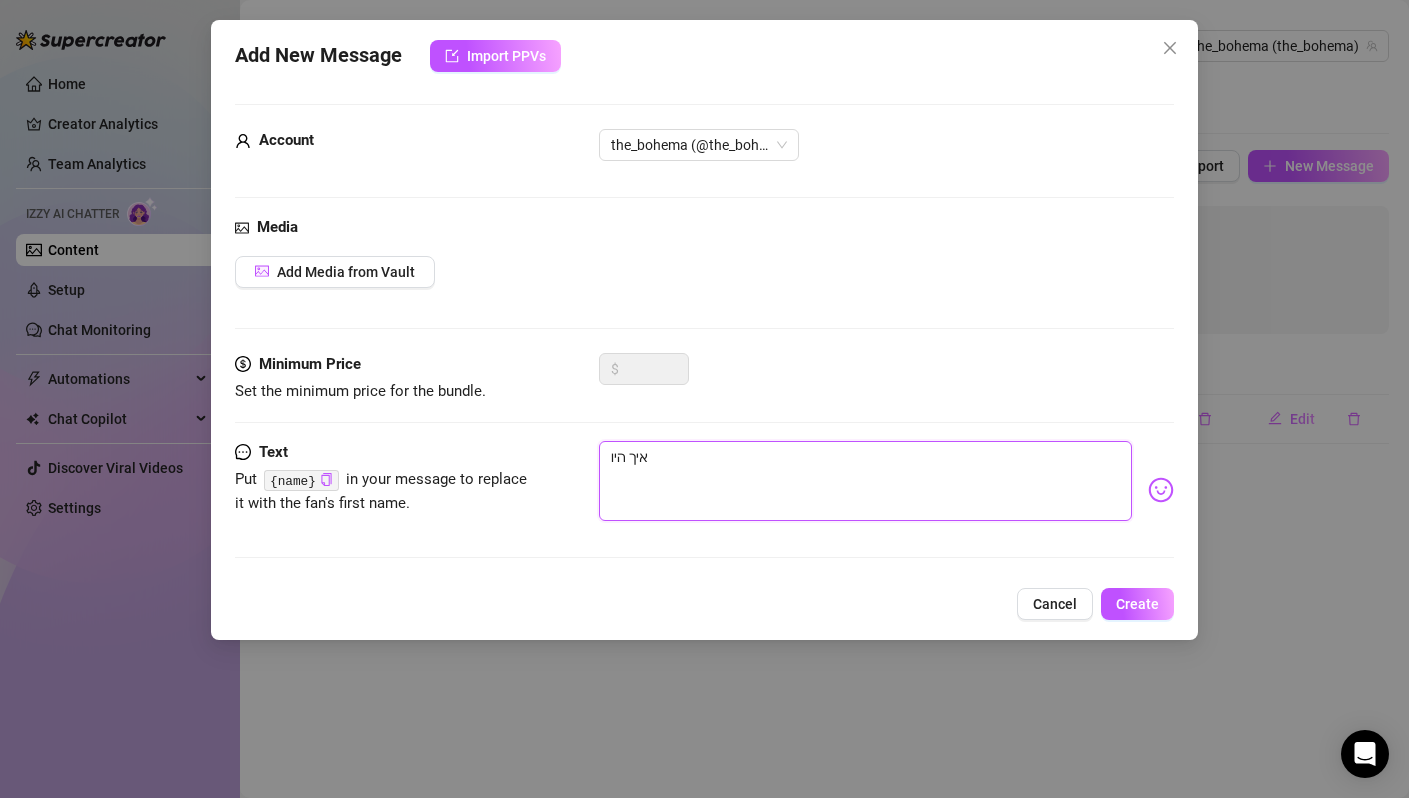 type on "איך היום" 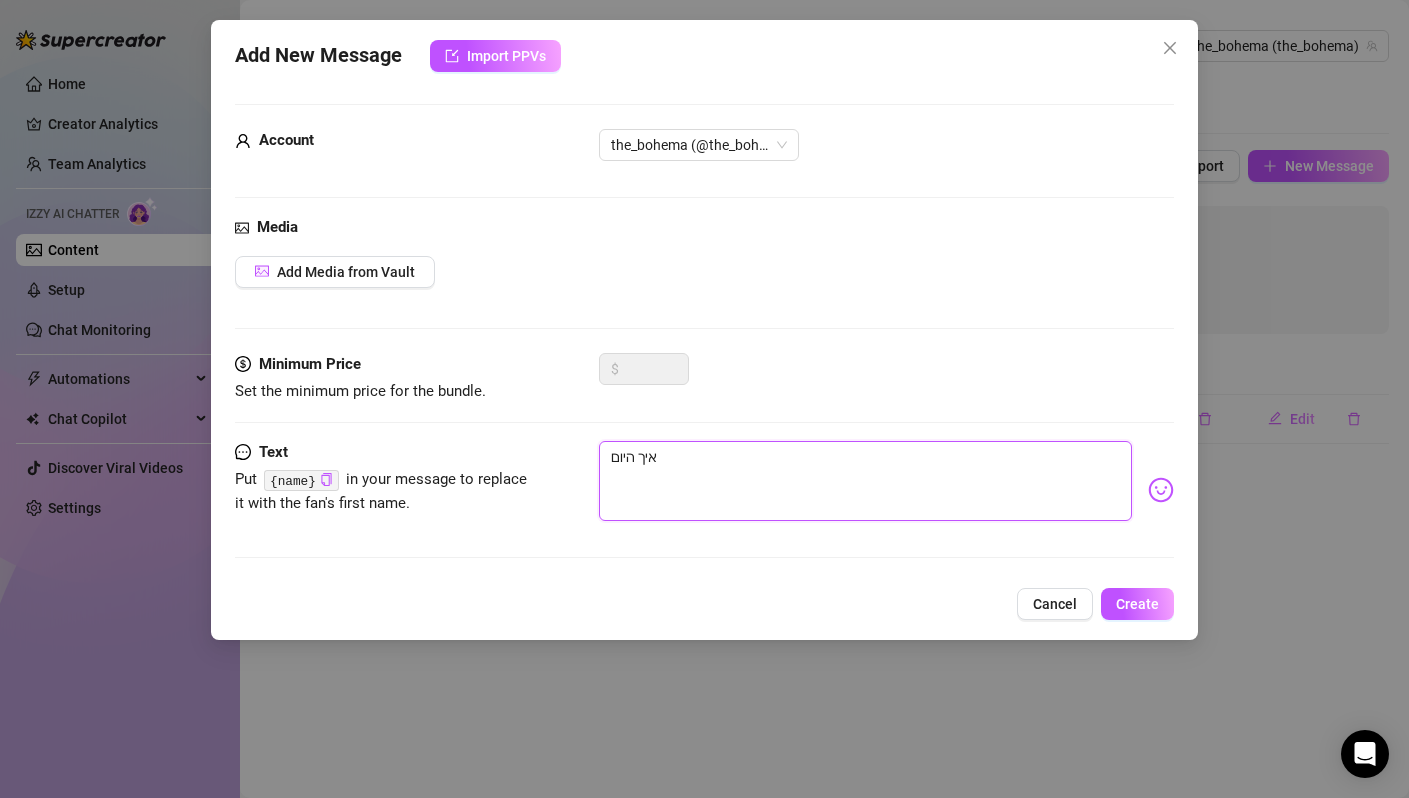 type on "איך היוםם" 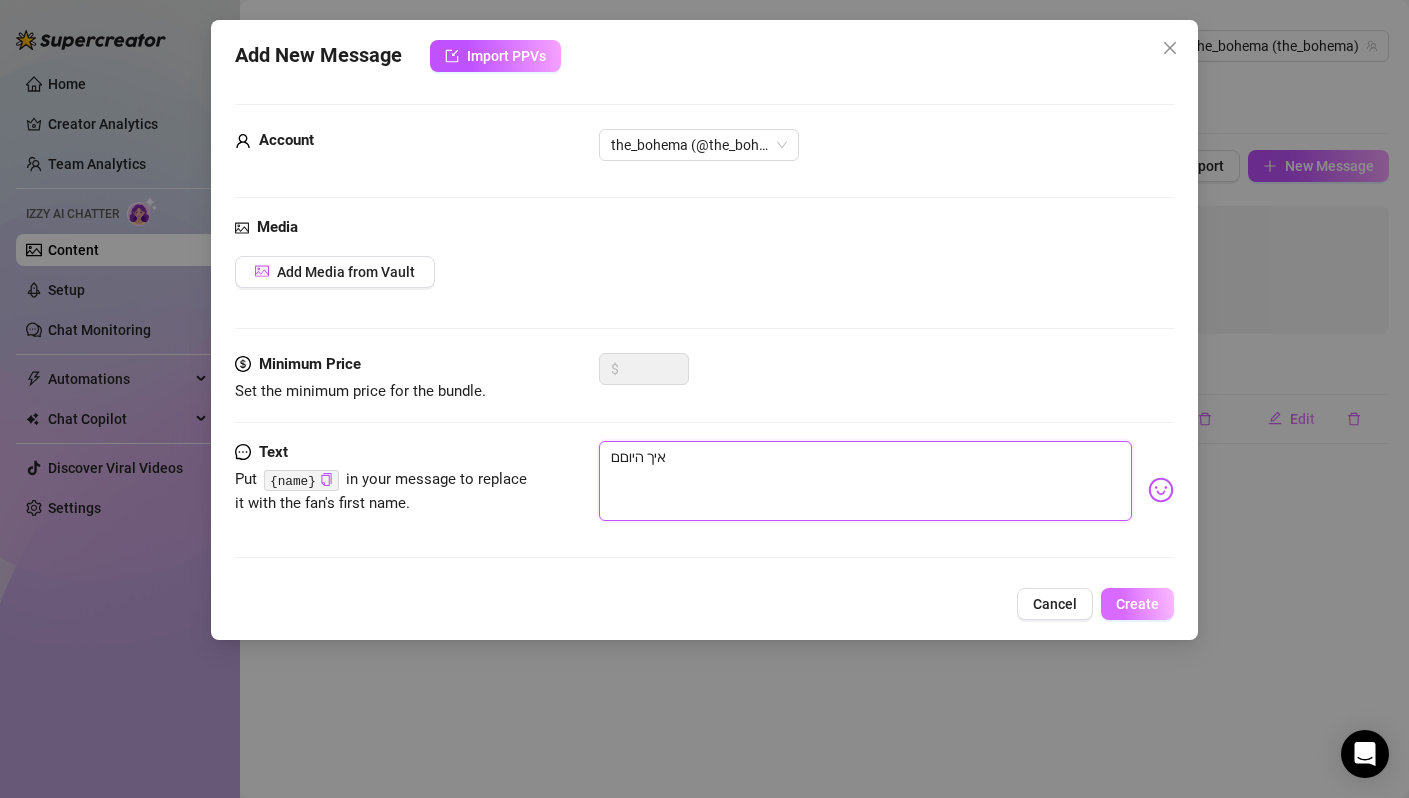 type on "איך היוםם" 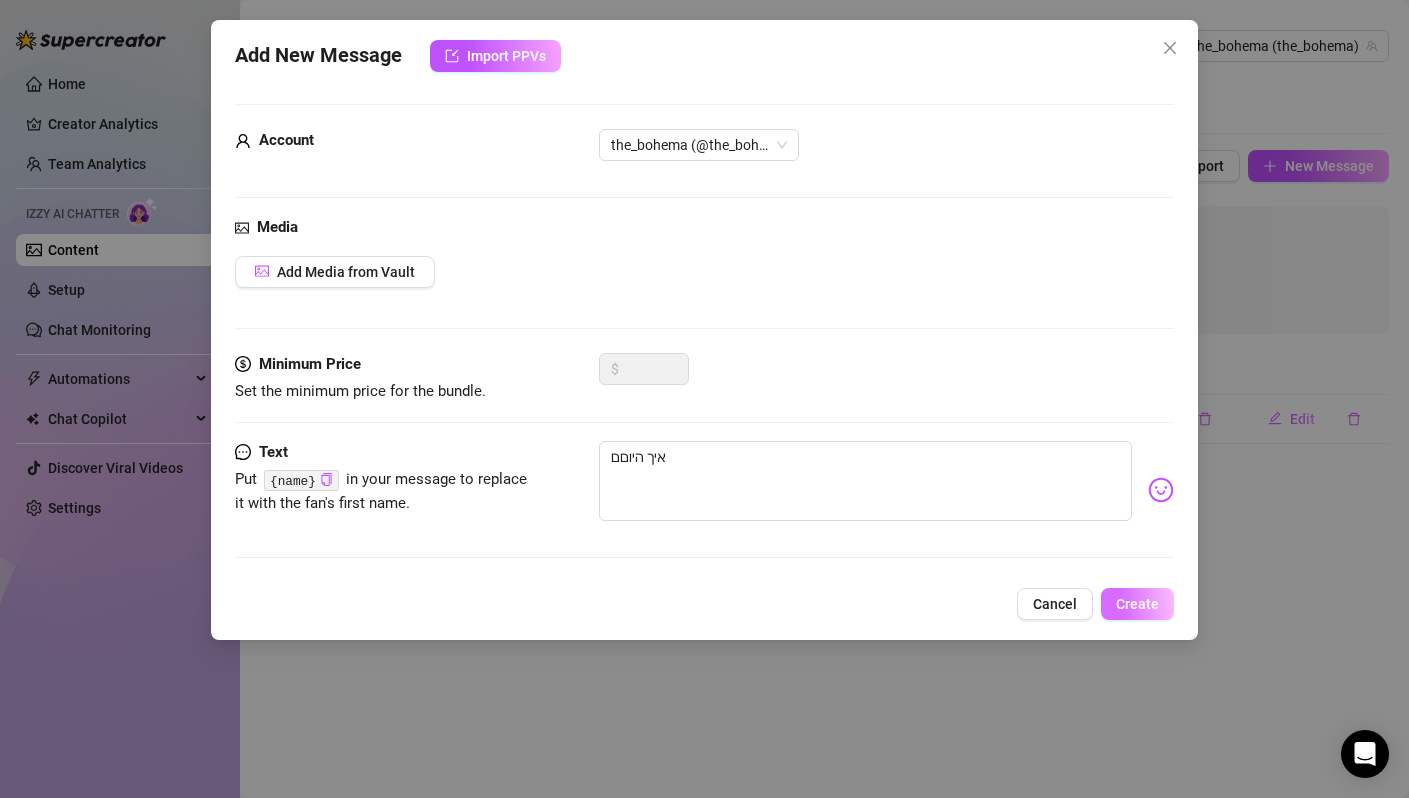 click on "Create" at bounding box center [1137, 604] 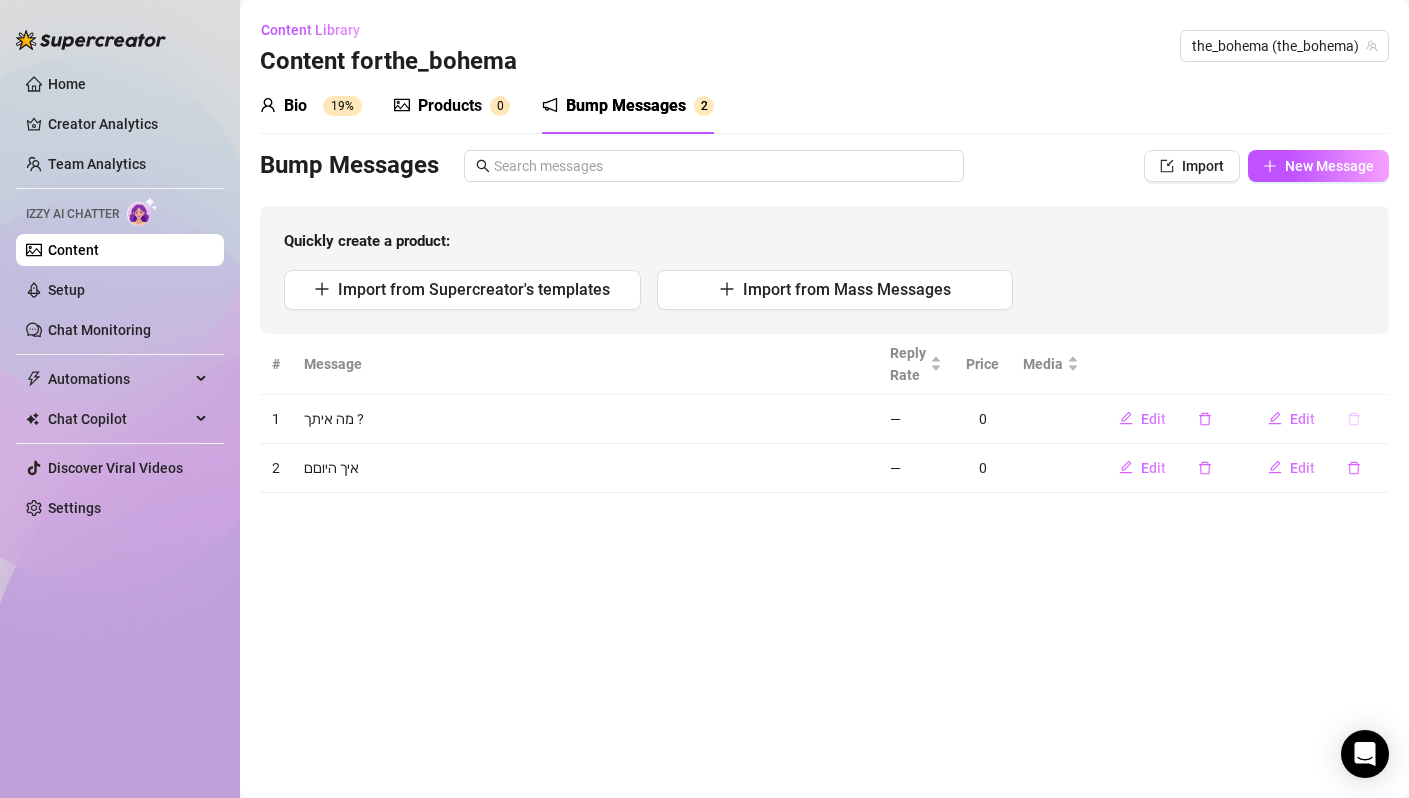click 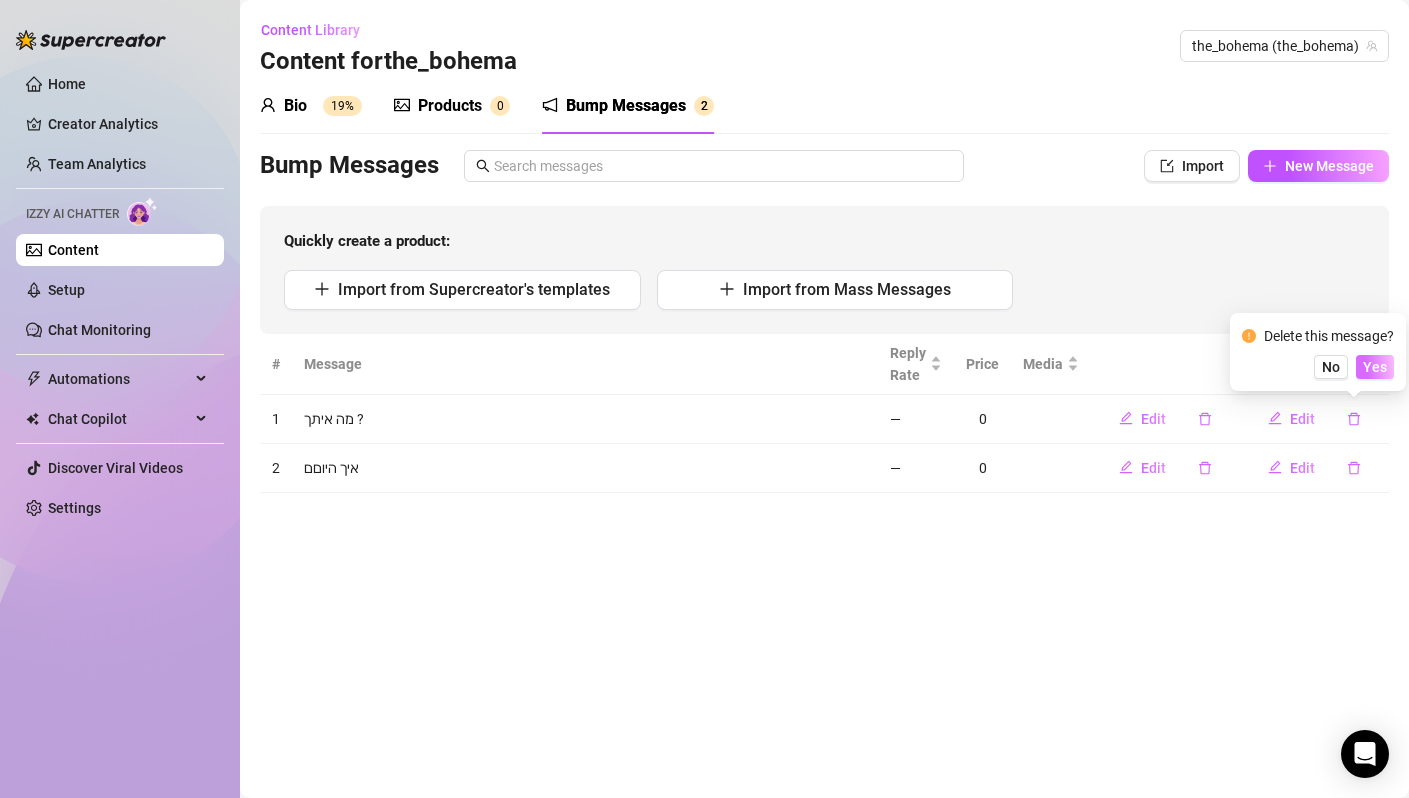 click on "Yes" at bounding box center (1375, 367) 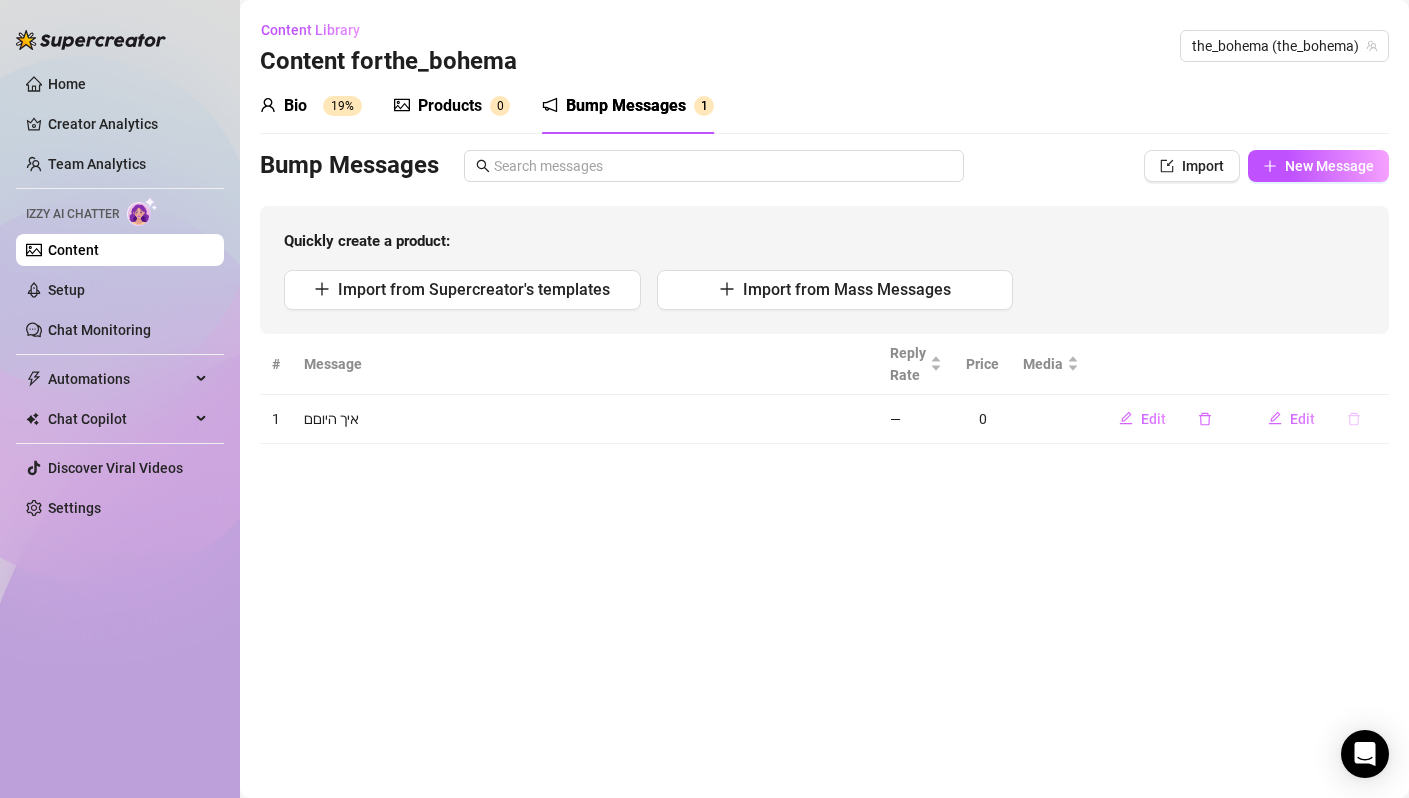click 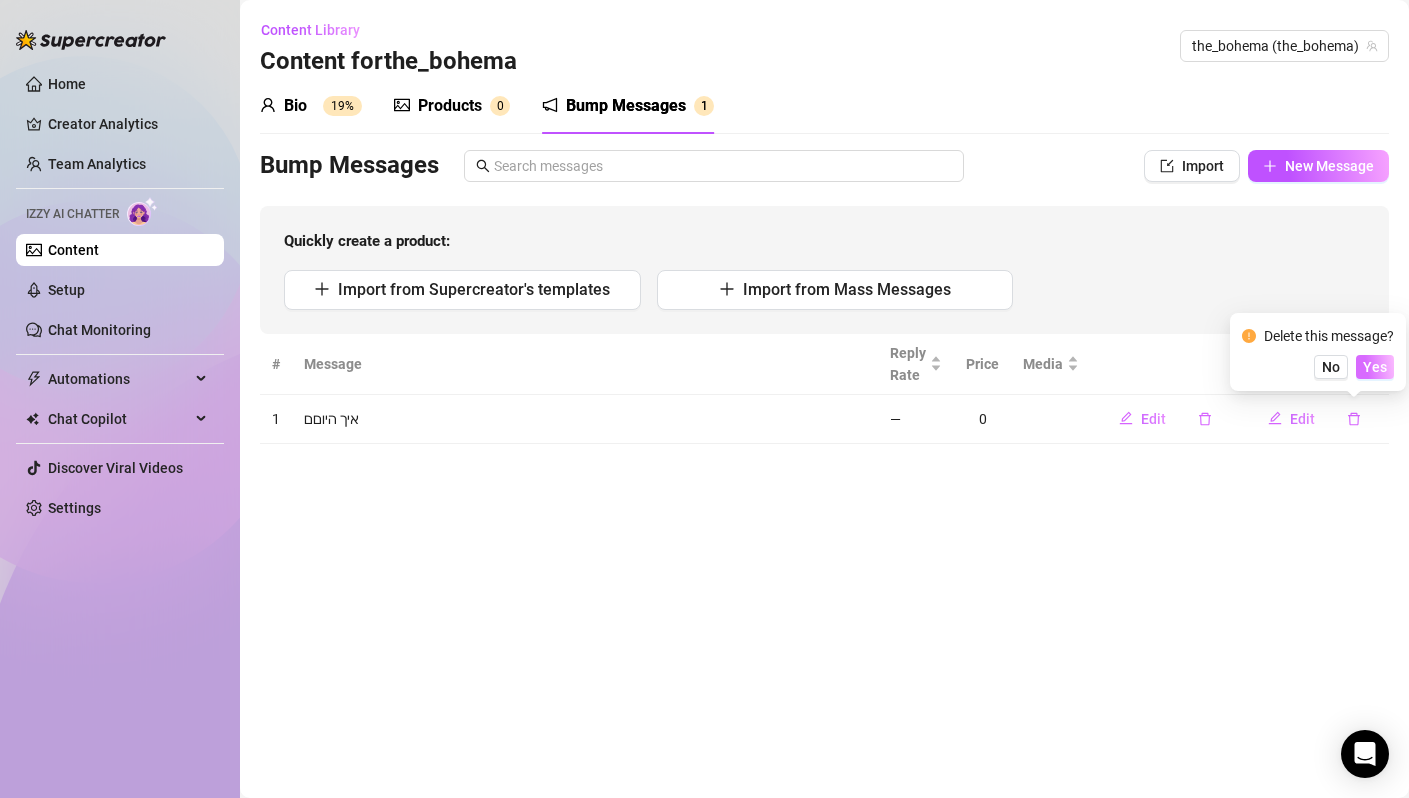 click on "Yes" at bounding box center (1375, 367) 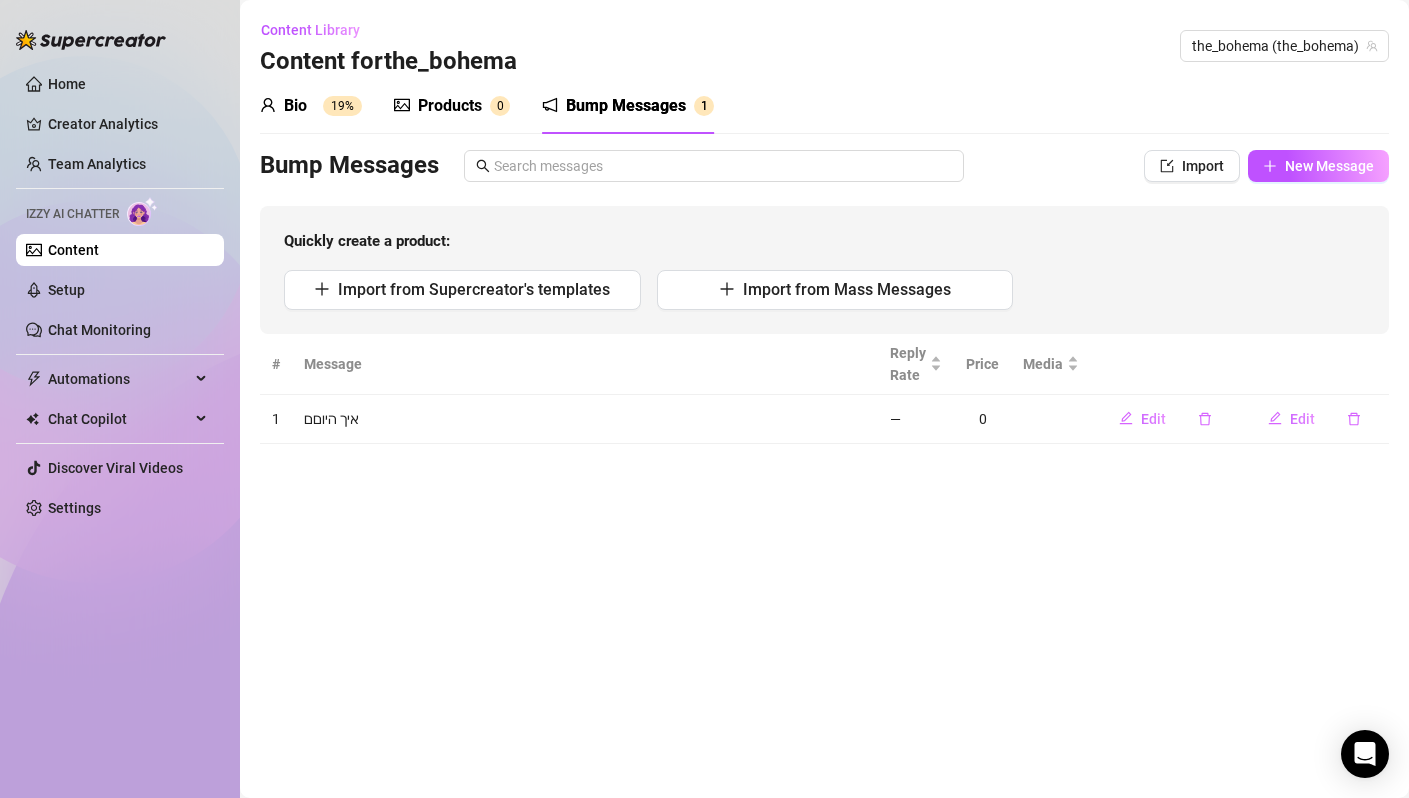 click on "# Message Reply Rate Price Media 1 איך היוםם — 0 Edit Edit" at bounding box center (824, 389) 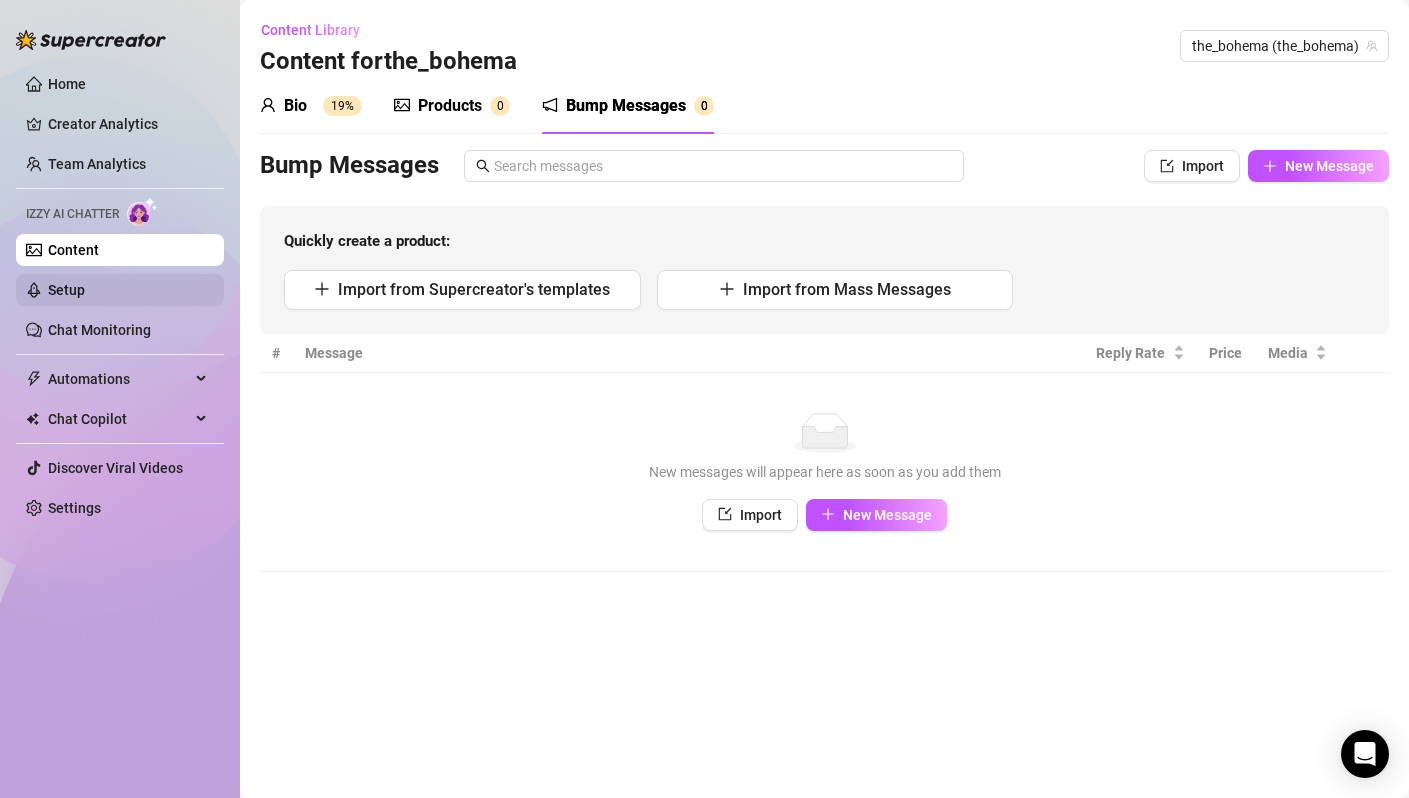 click on "Setup" at bounding box center [66, 290] 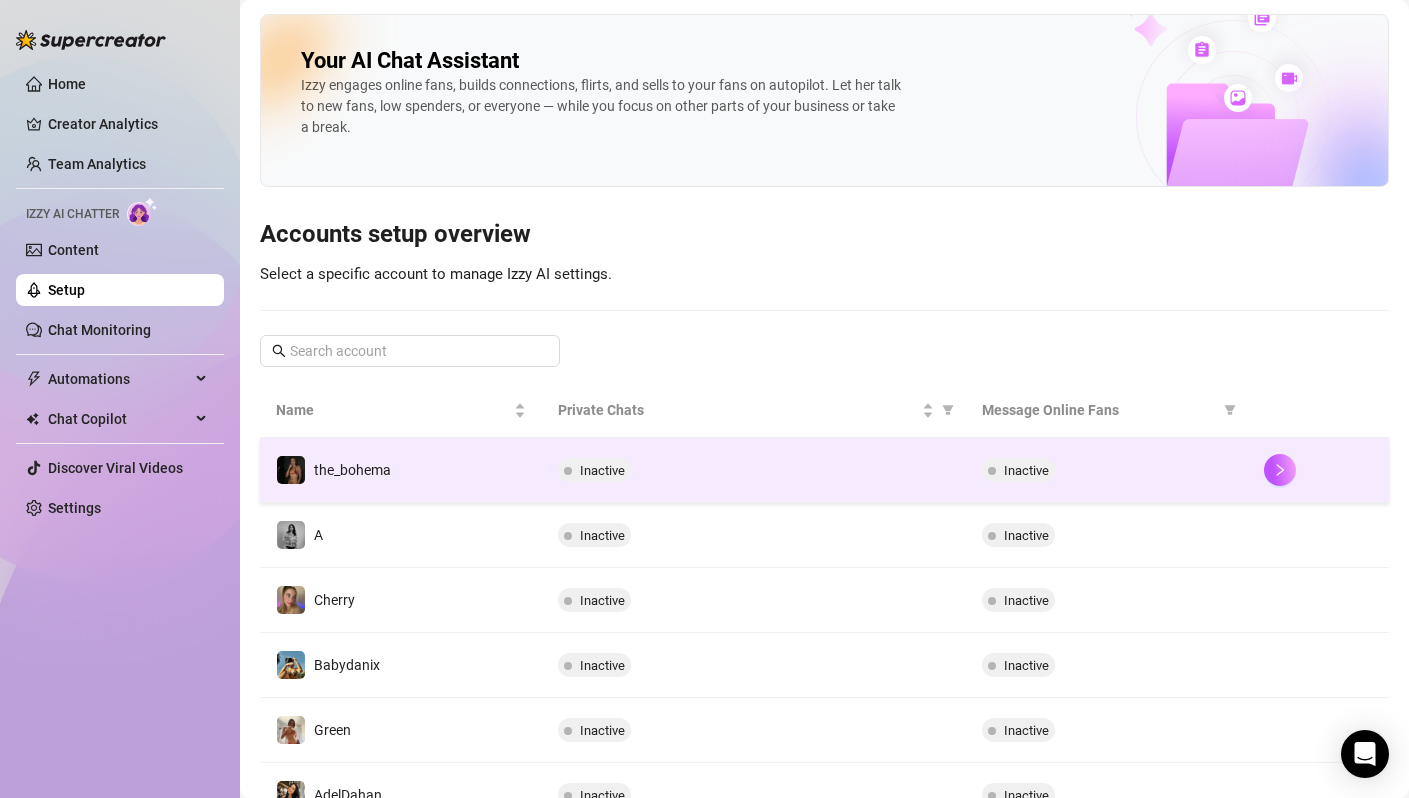 click on "Inactive" at bounding box center (753, 470) 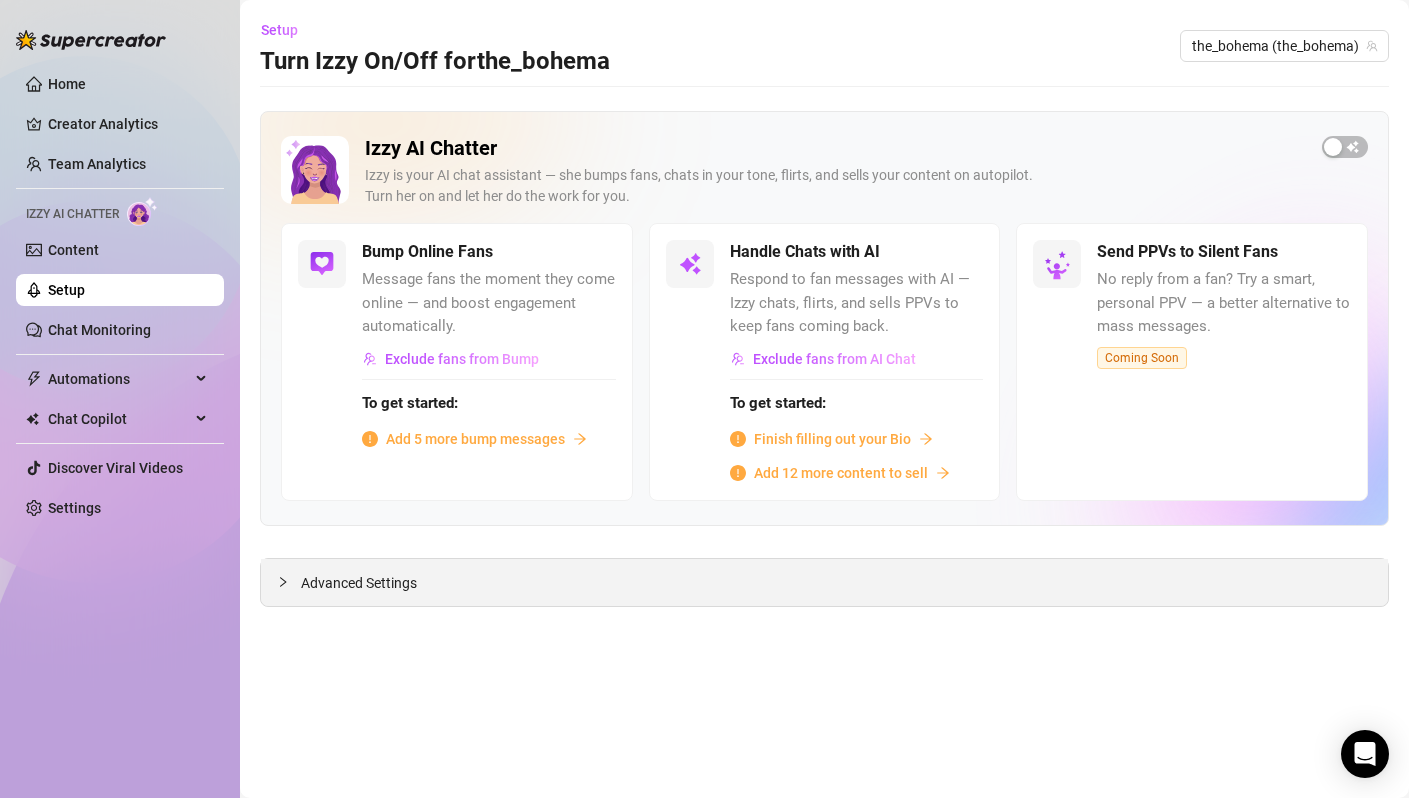 click on "Advanced Settings" at bounding box center [824, 582] 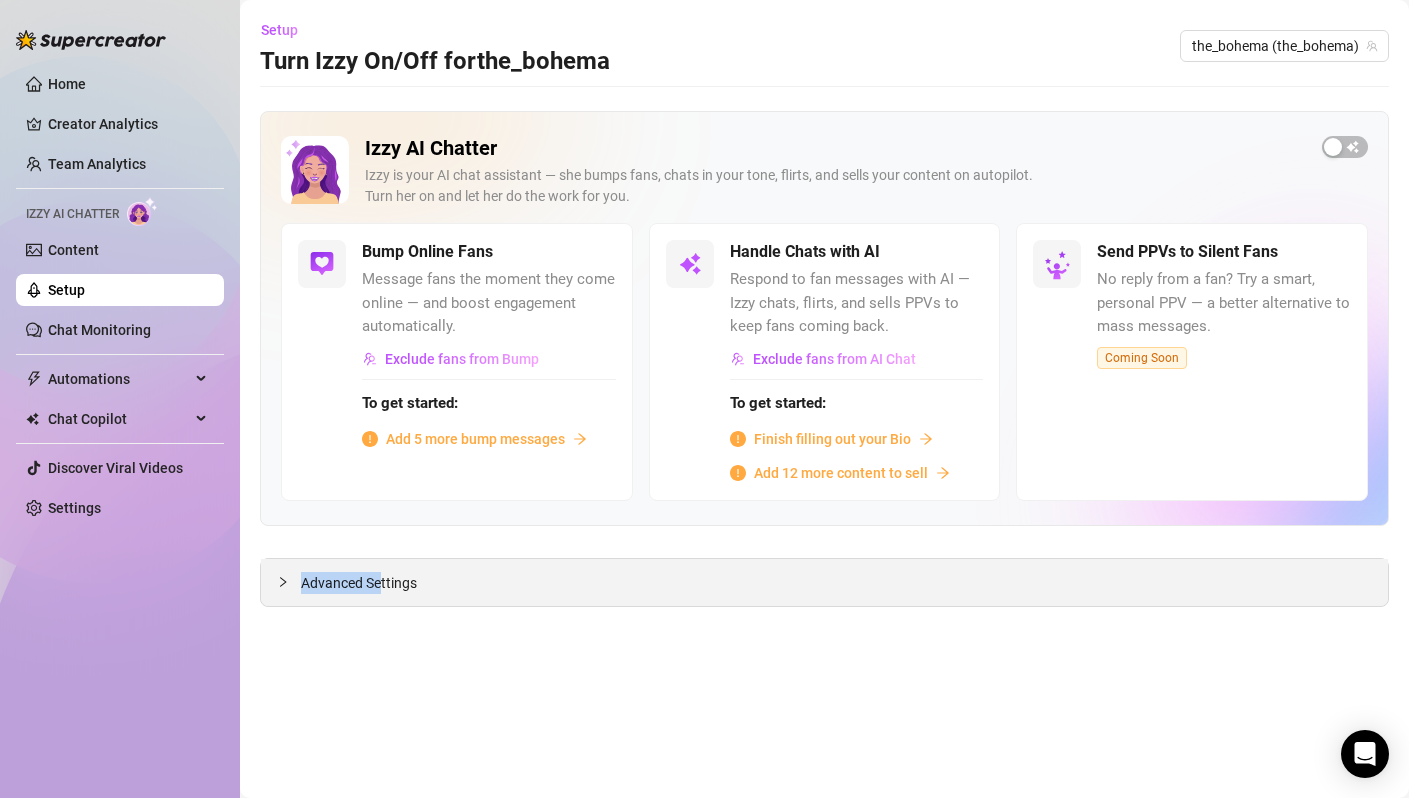 click on "Advanced Settings" at bounding box center (359, 583) 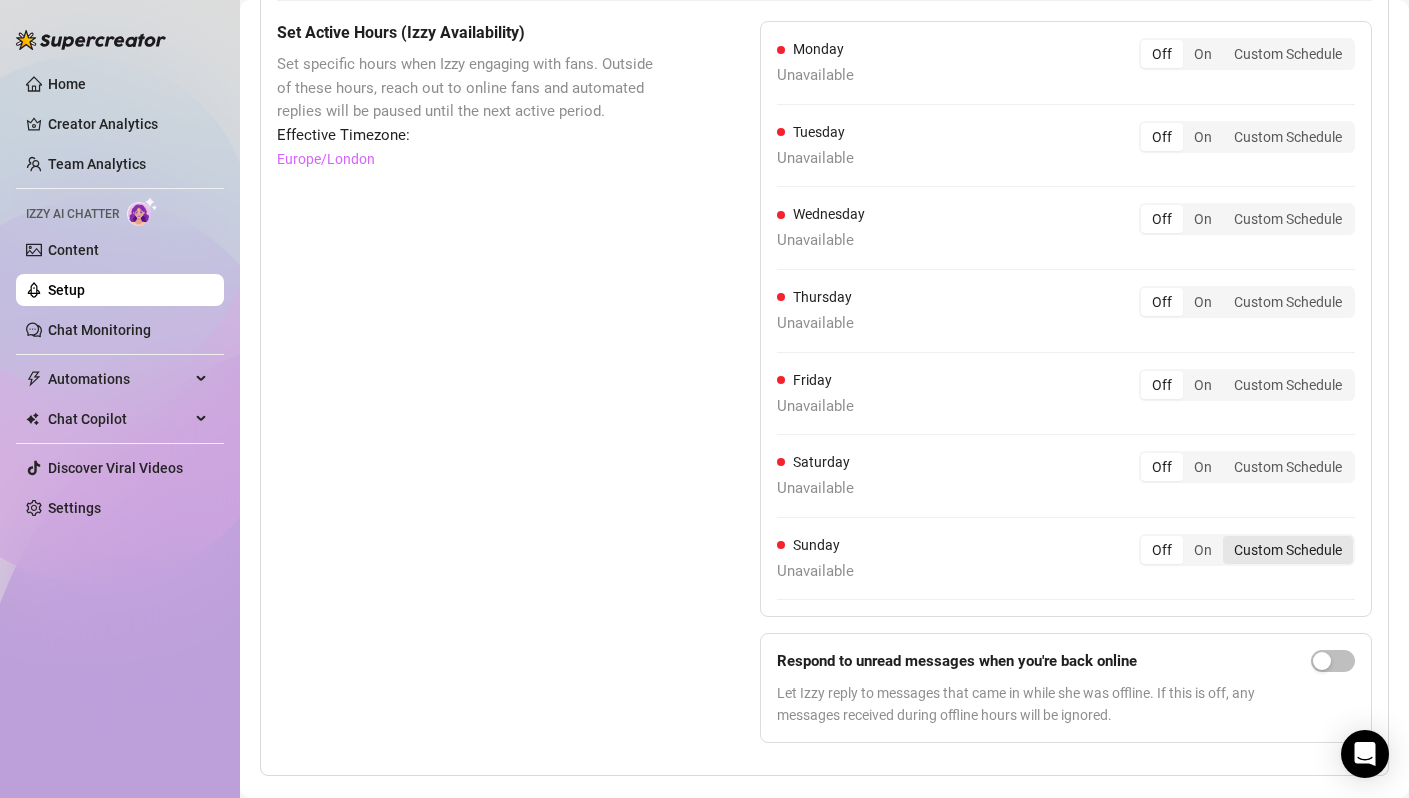 scroll, scrollTop: 1395, scrollLeft: 0, axis: vertical 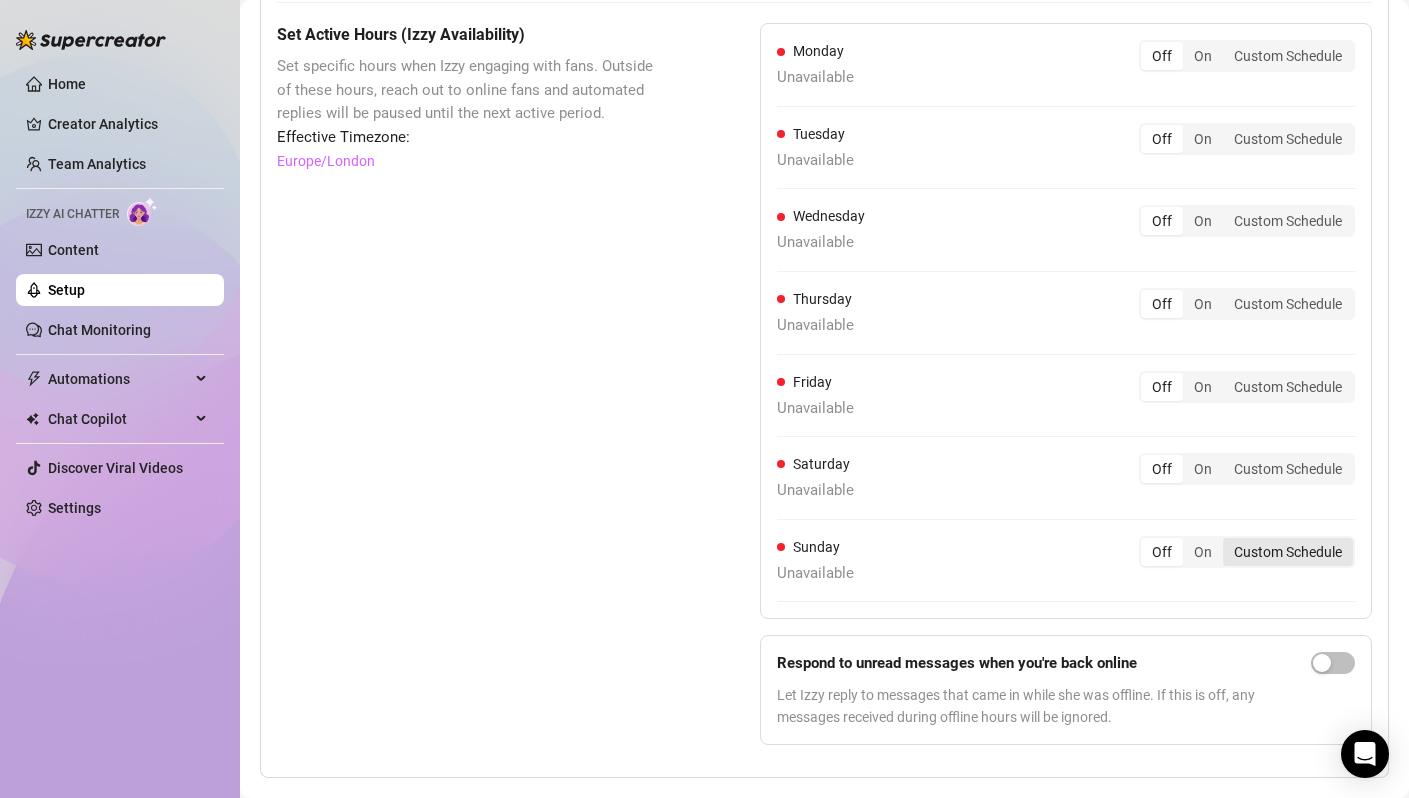 click on "Custom Schedule" at bounding box center [1288, 552] 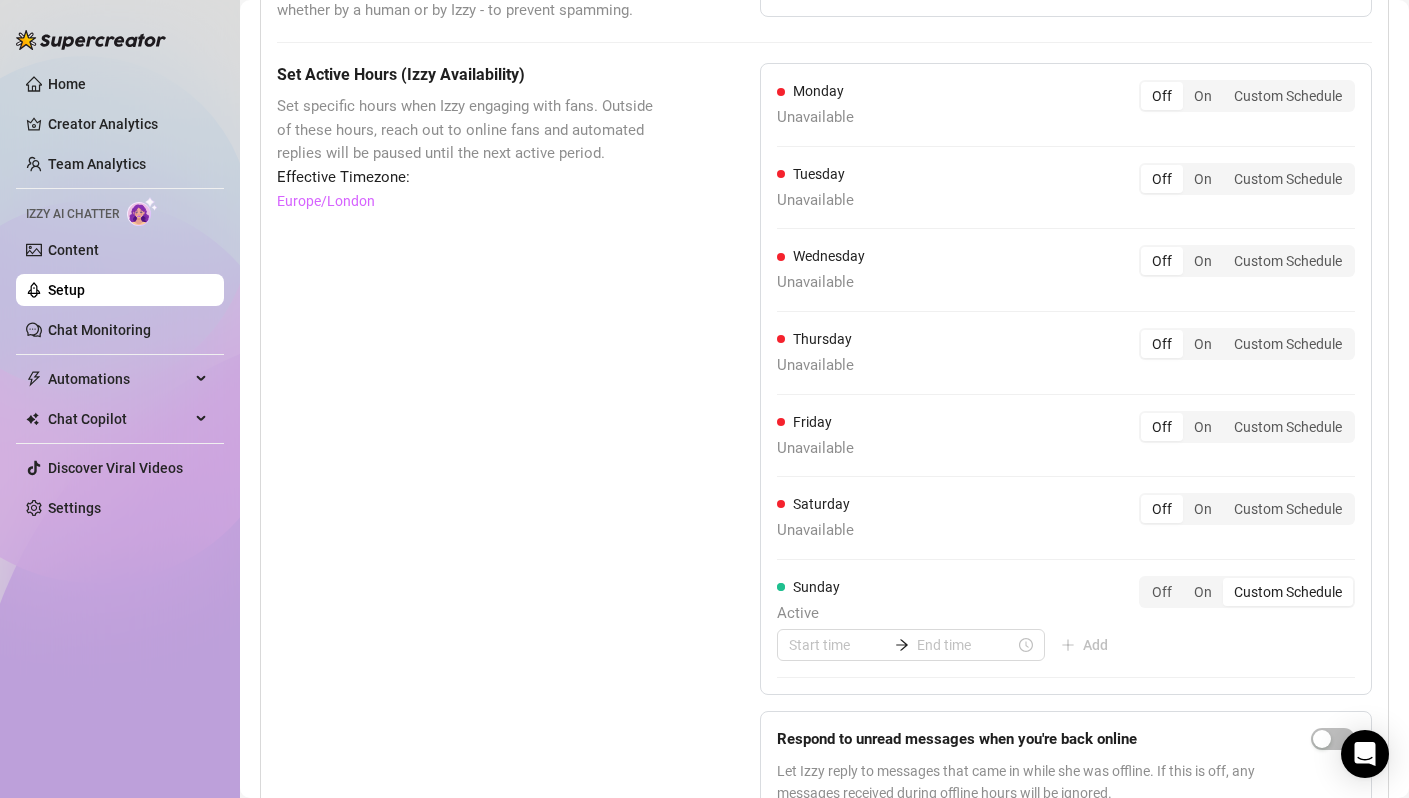 scroll, scrollTop: 1356, scrollLeft: 0, axis: vertical 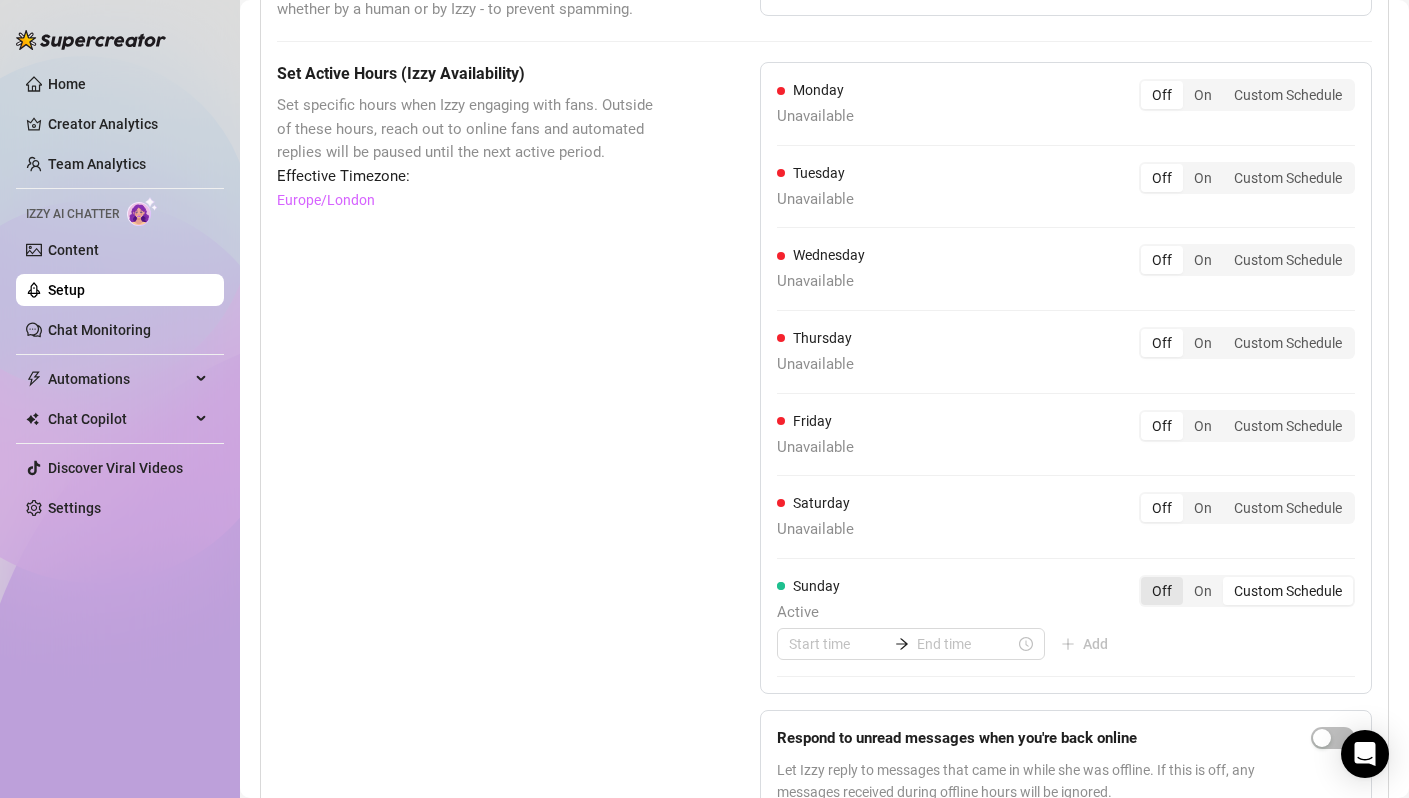 click on "Off" at bounding box center [1162, 591] 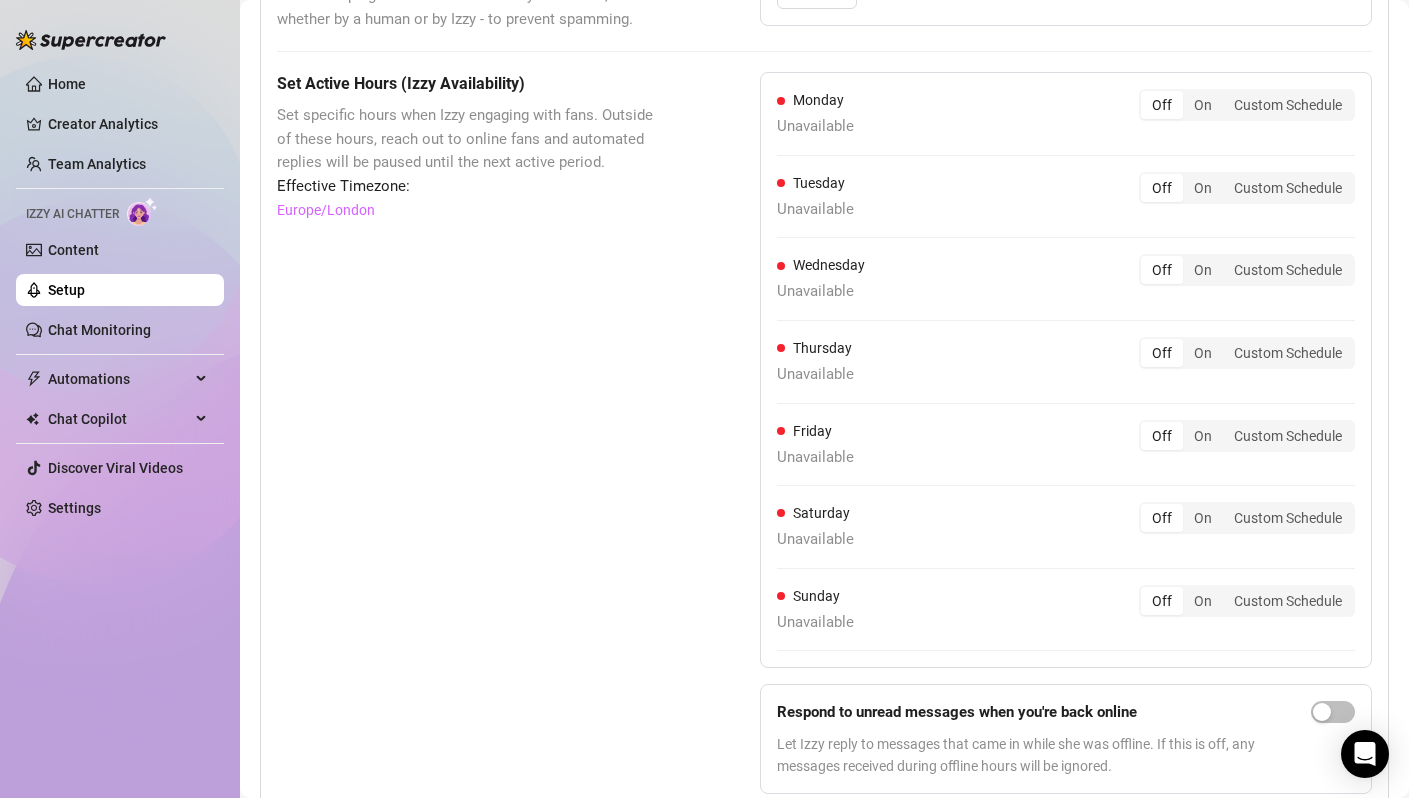 scroll, scrollTop: 1285, scrollLeft: 0, axis: vertical 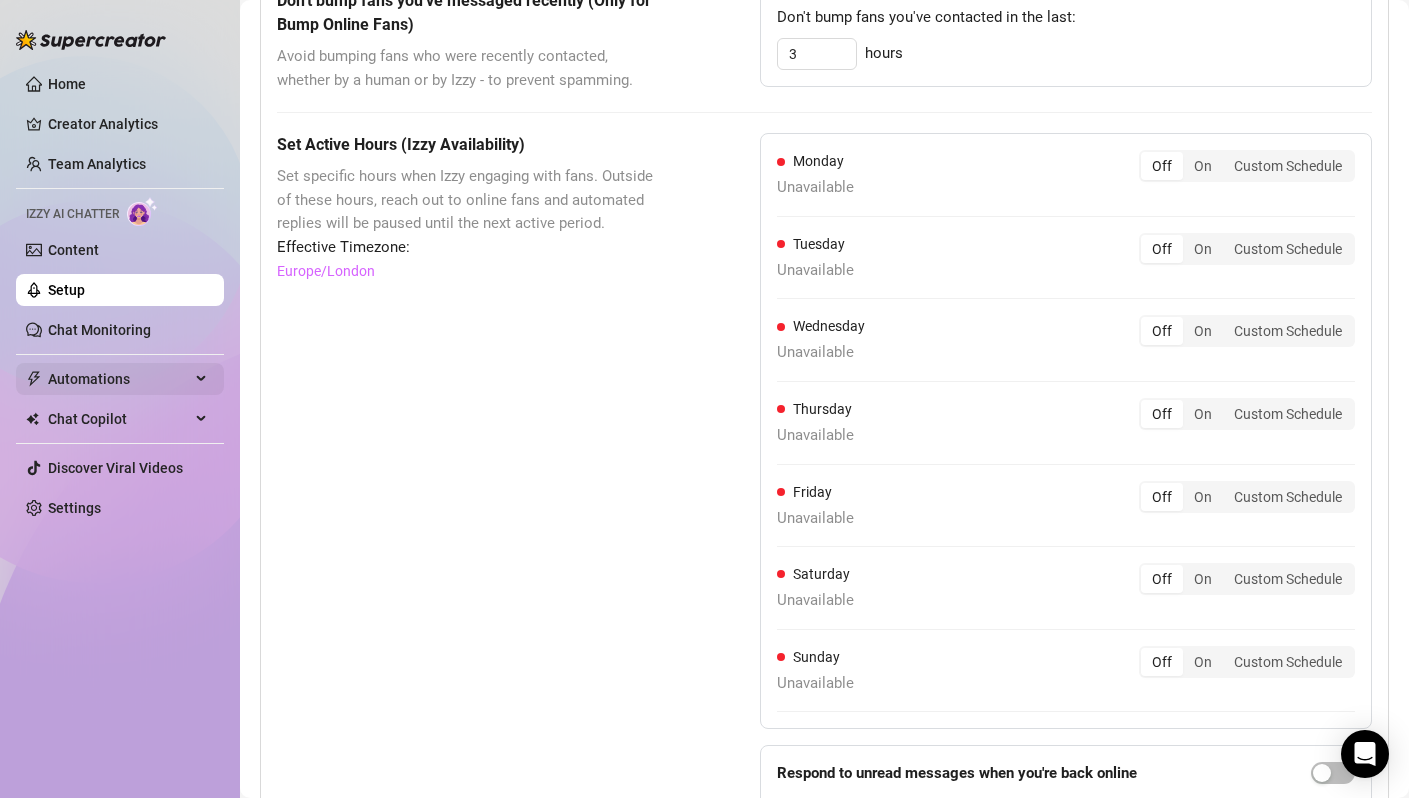 click on "Automations" at bounding box center [119, 379] 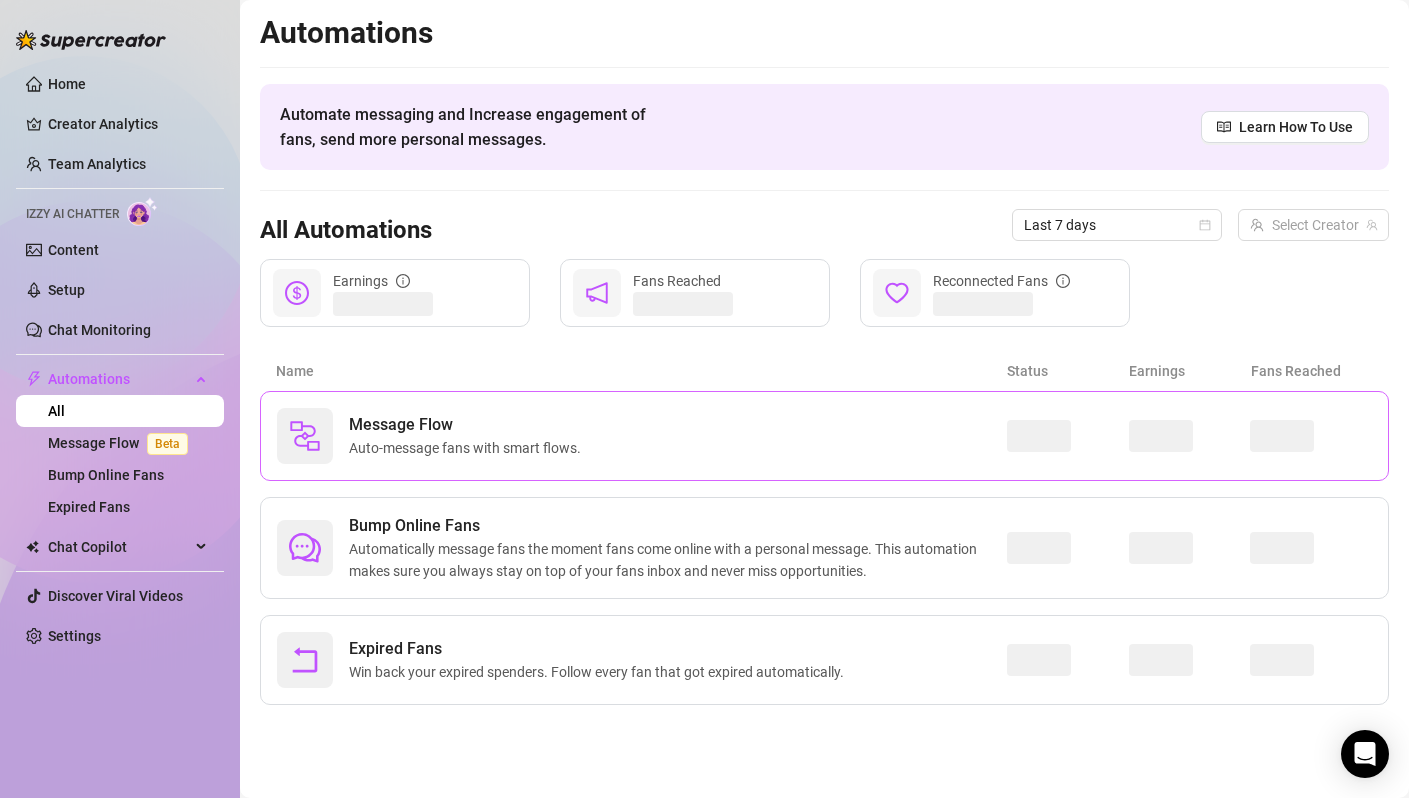 click on "Auto-message fans with smart flows." at bounding box center (469, 448) 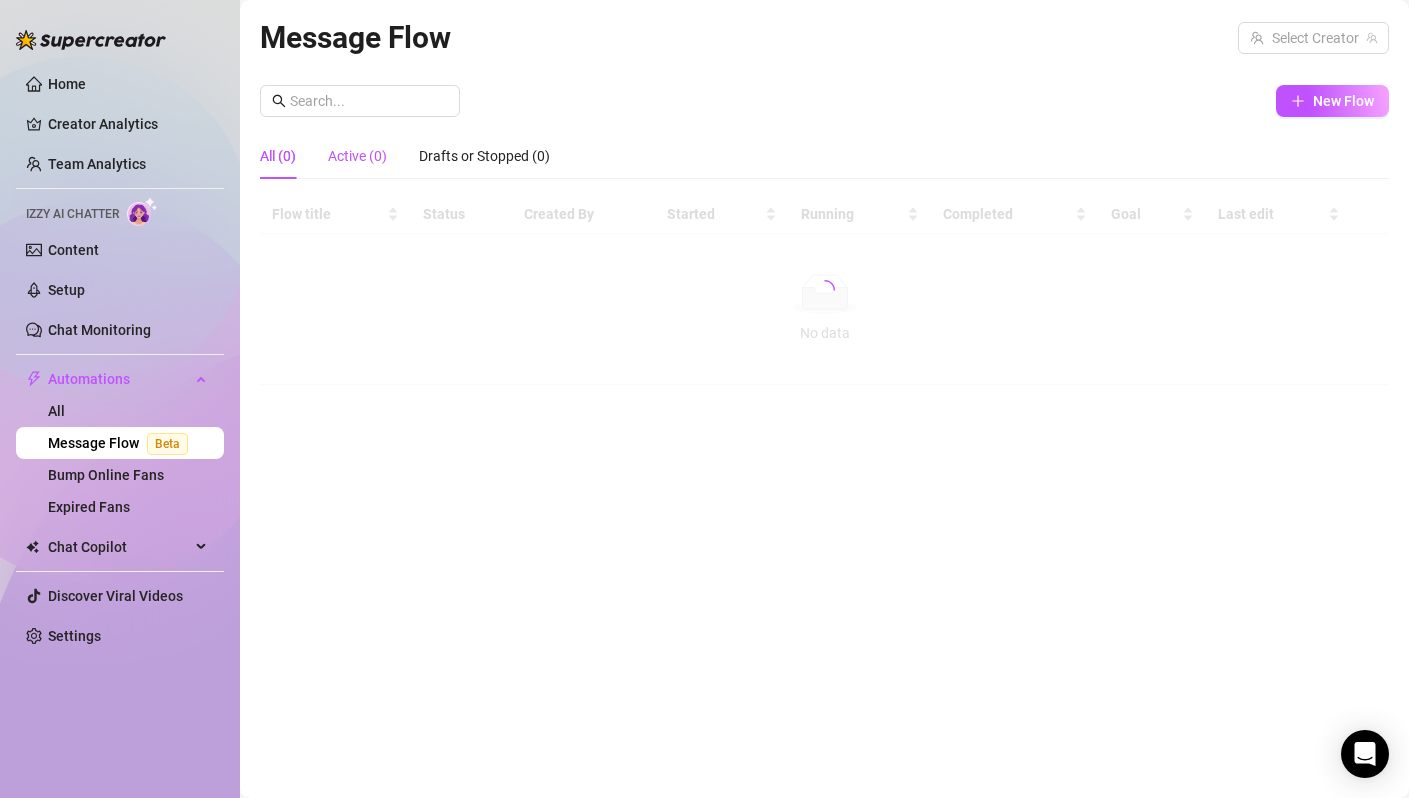 click on "Active (0)" at bounding box center [357, 156] 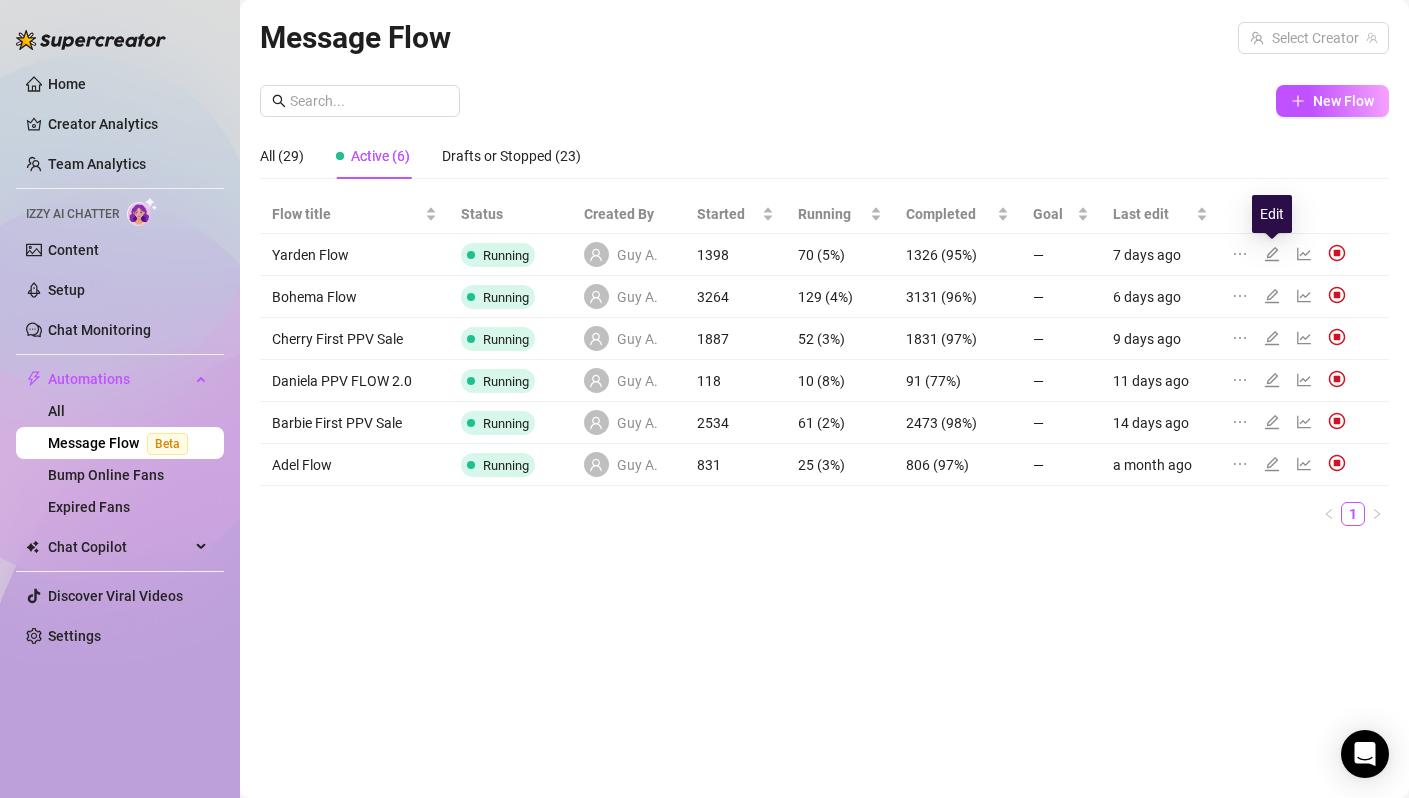 click 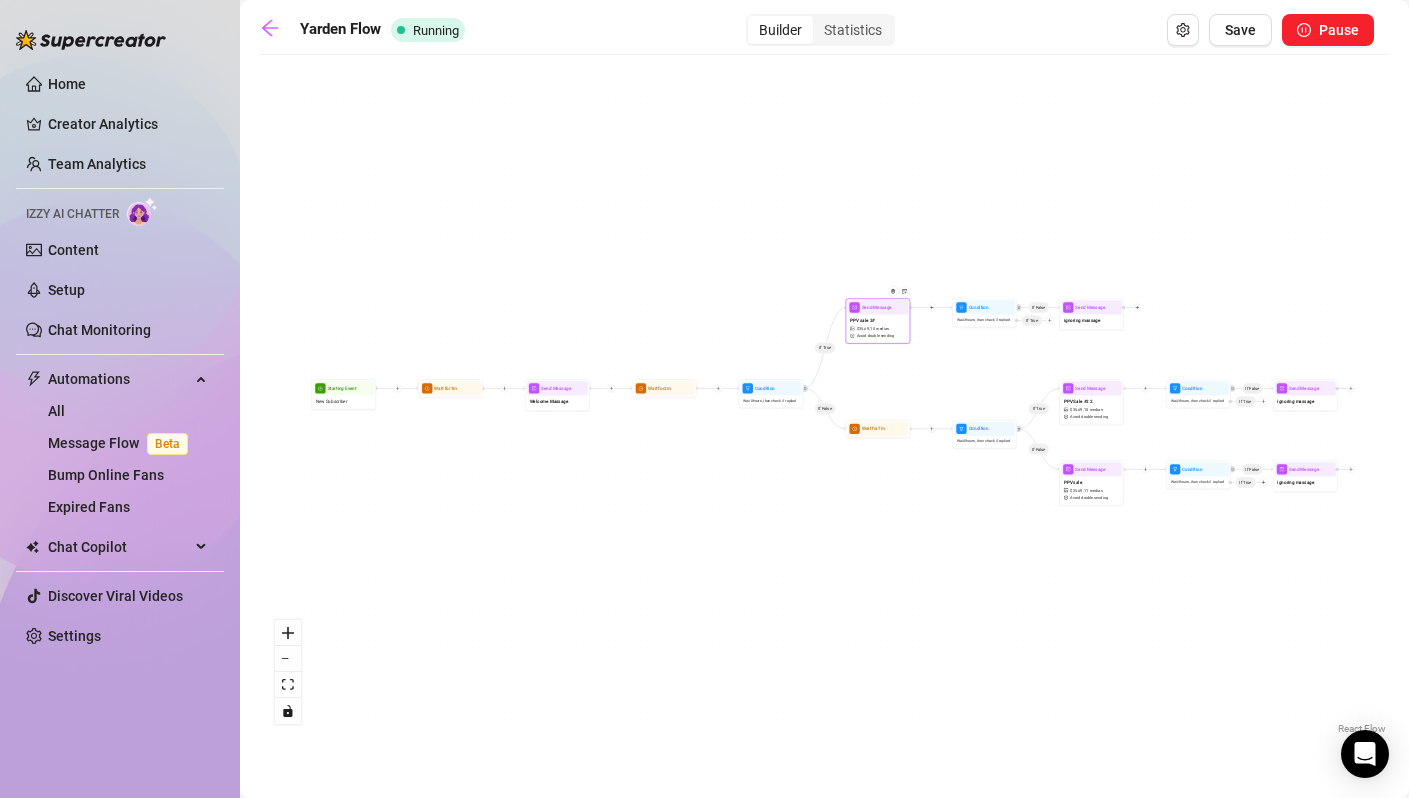 click on "PPV sale 2# $ 35.69 , 10 medias Avoid double sending" at bounding box center (877, 328) 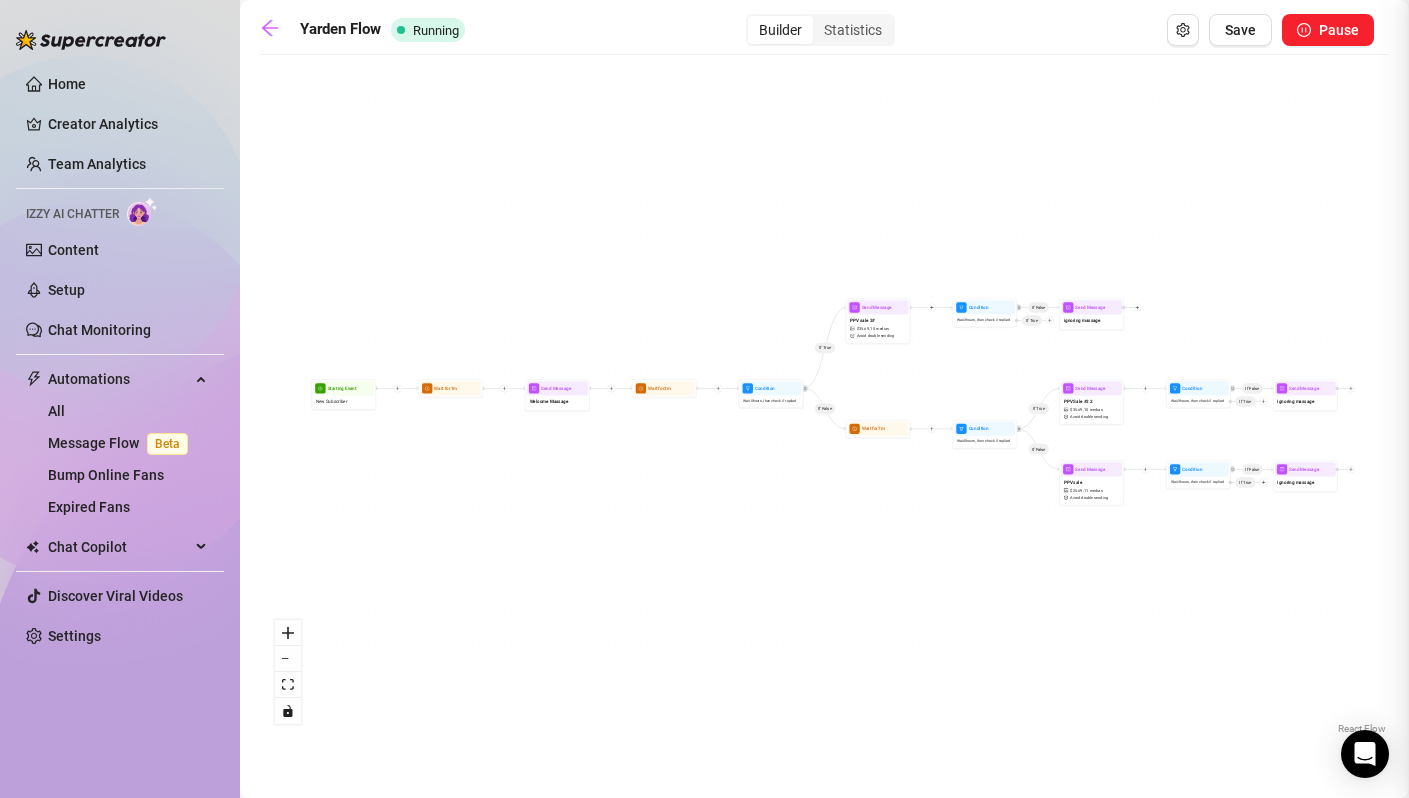 type on "טוב רגע לפני שאנחנו ממשיכים בדיבורים בא לי שתראה את מה שצילמתי במקלחת
🫣" 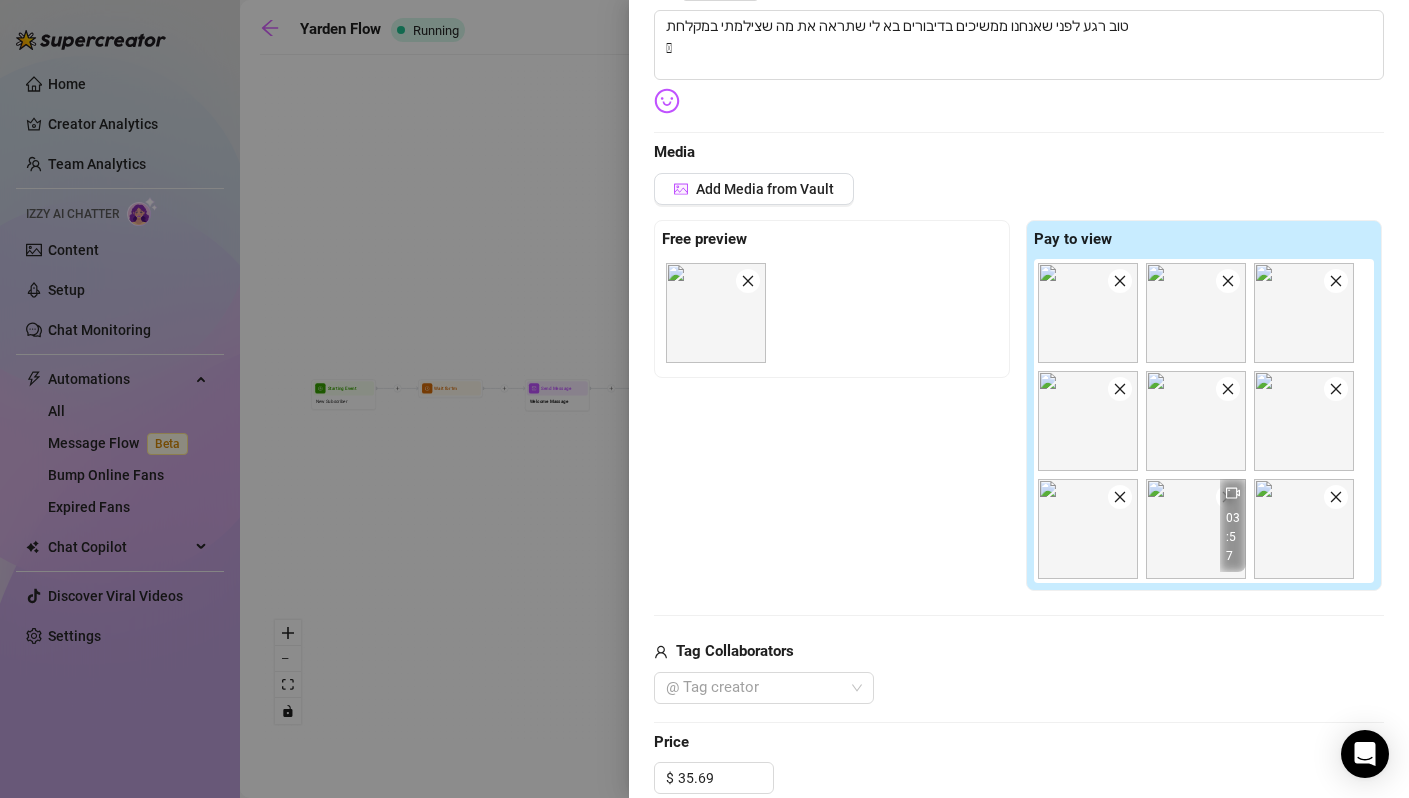 scroll, scrollTop: 0, scrollLeft: 0, axis: both 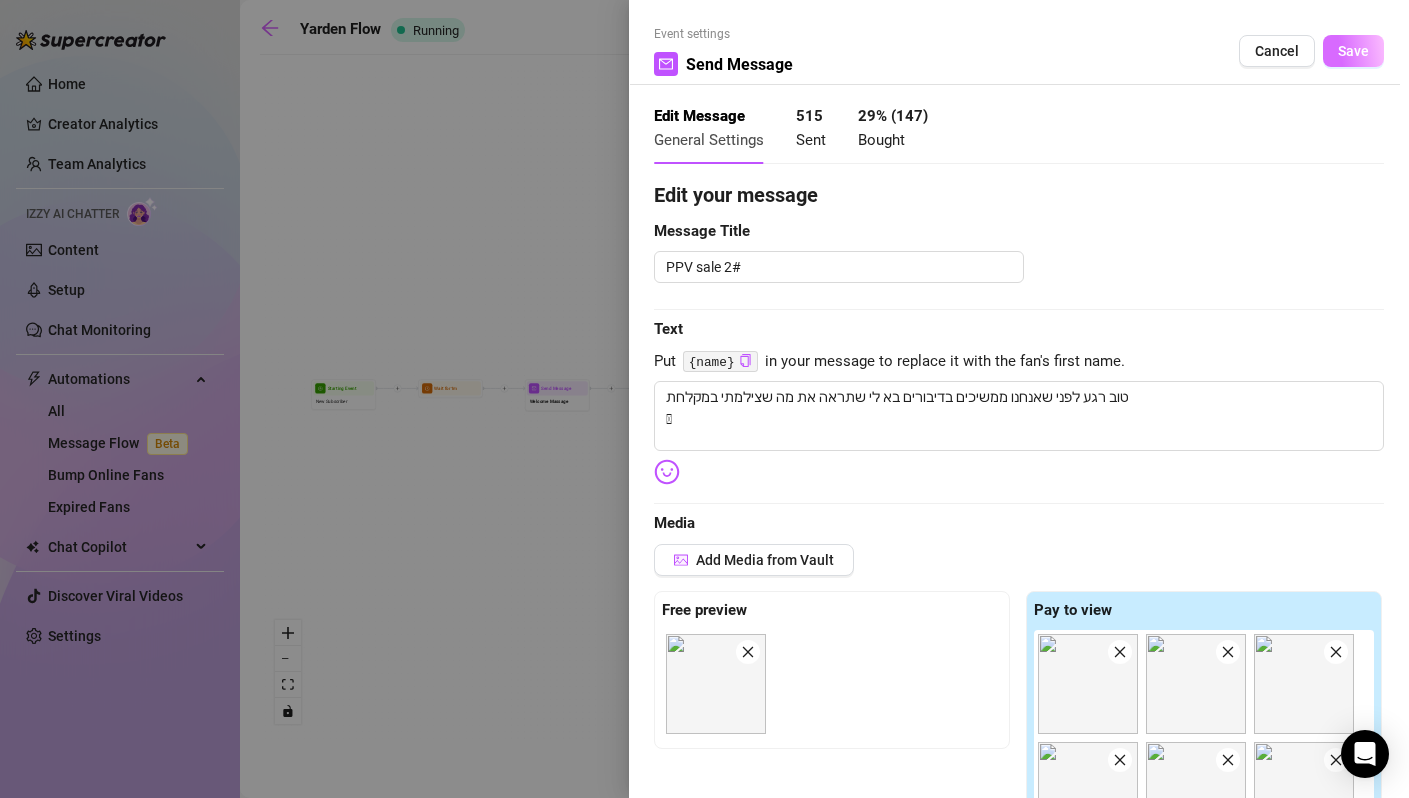 click on "Save" at bounding box center [1353, 51] 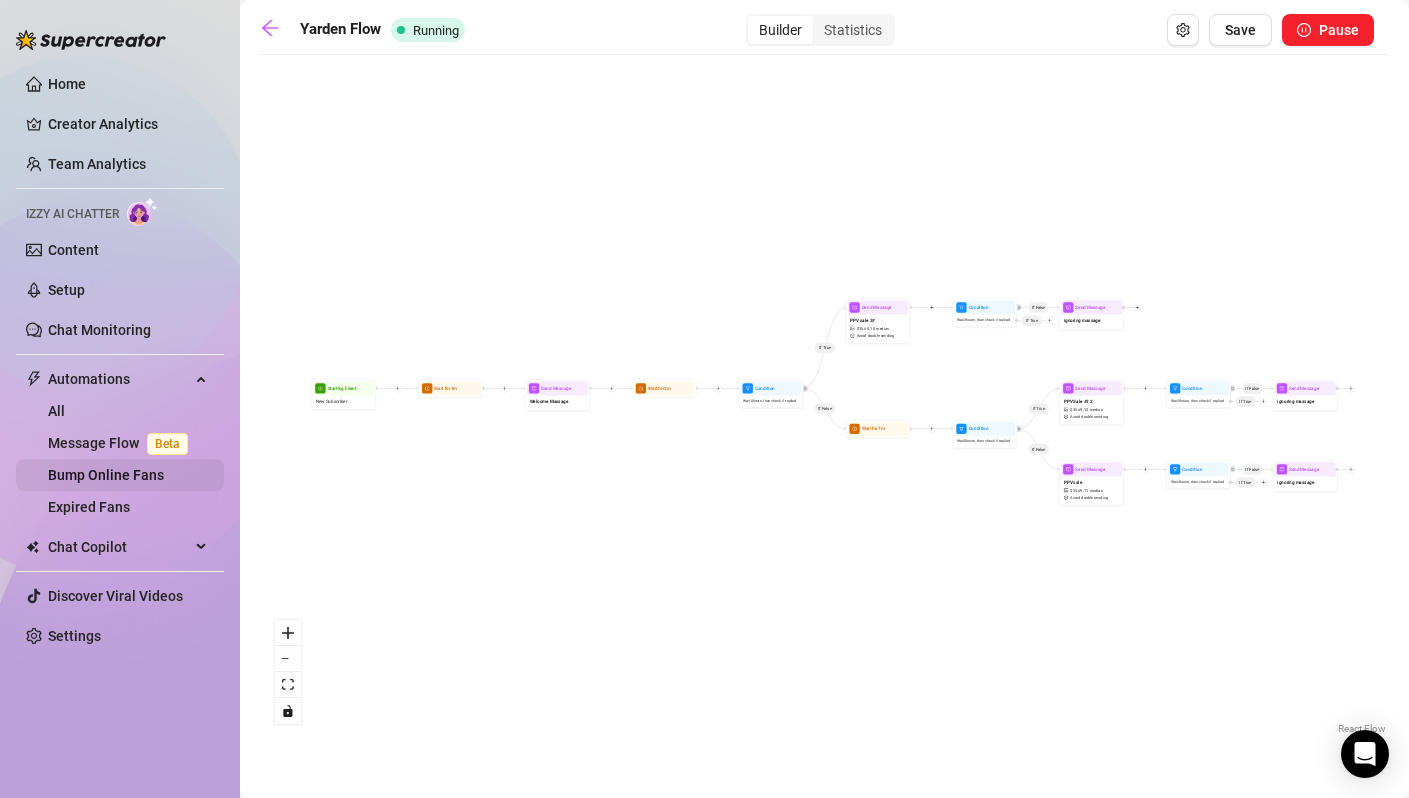 click on "Bump Online Fans" at bounding box center (106, 475) 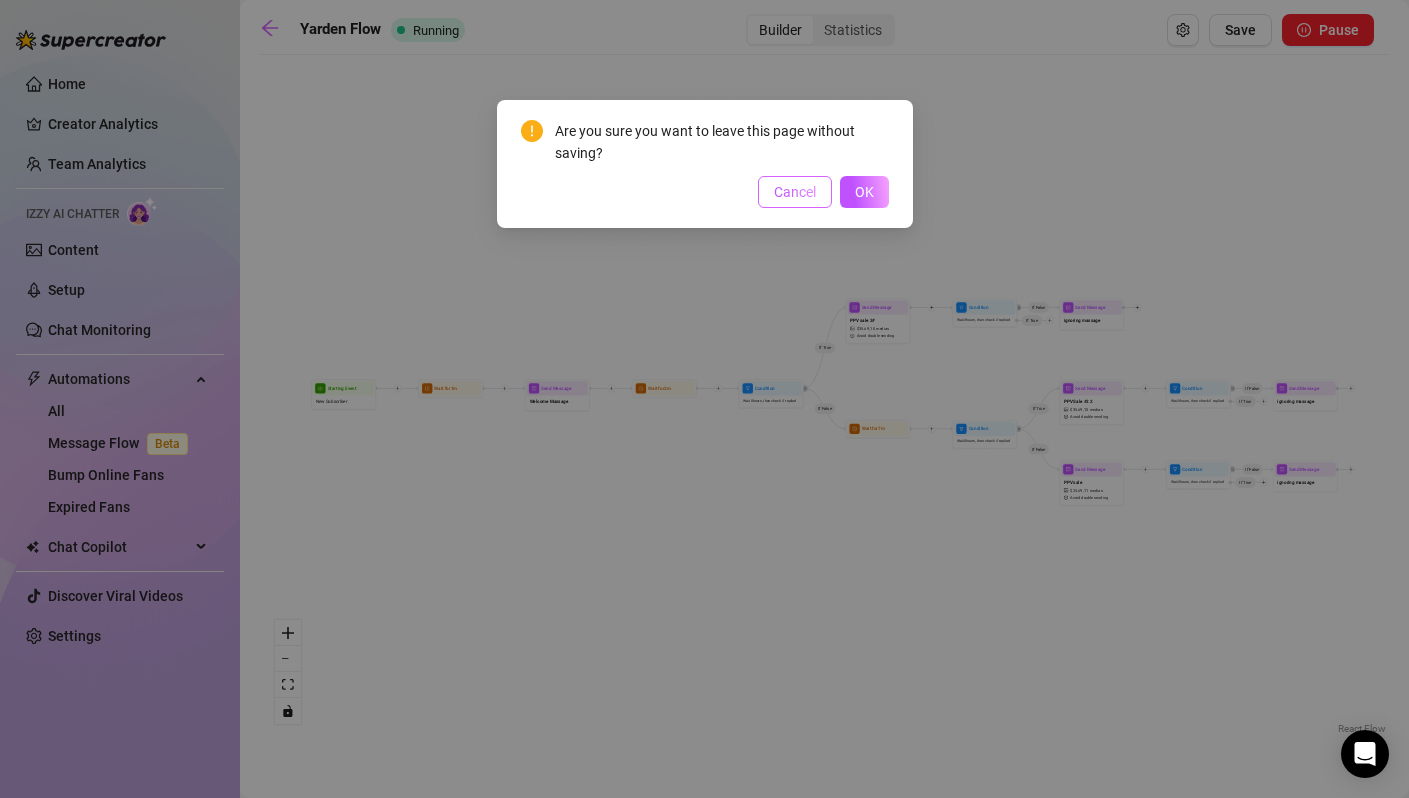 click on "Cancel" at bounding box center [795, 192] 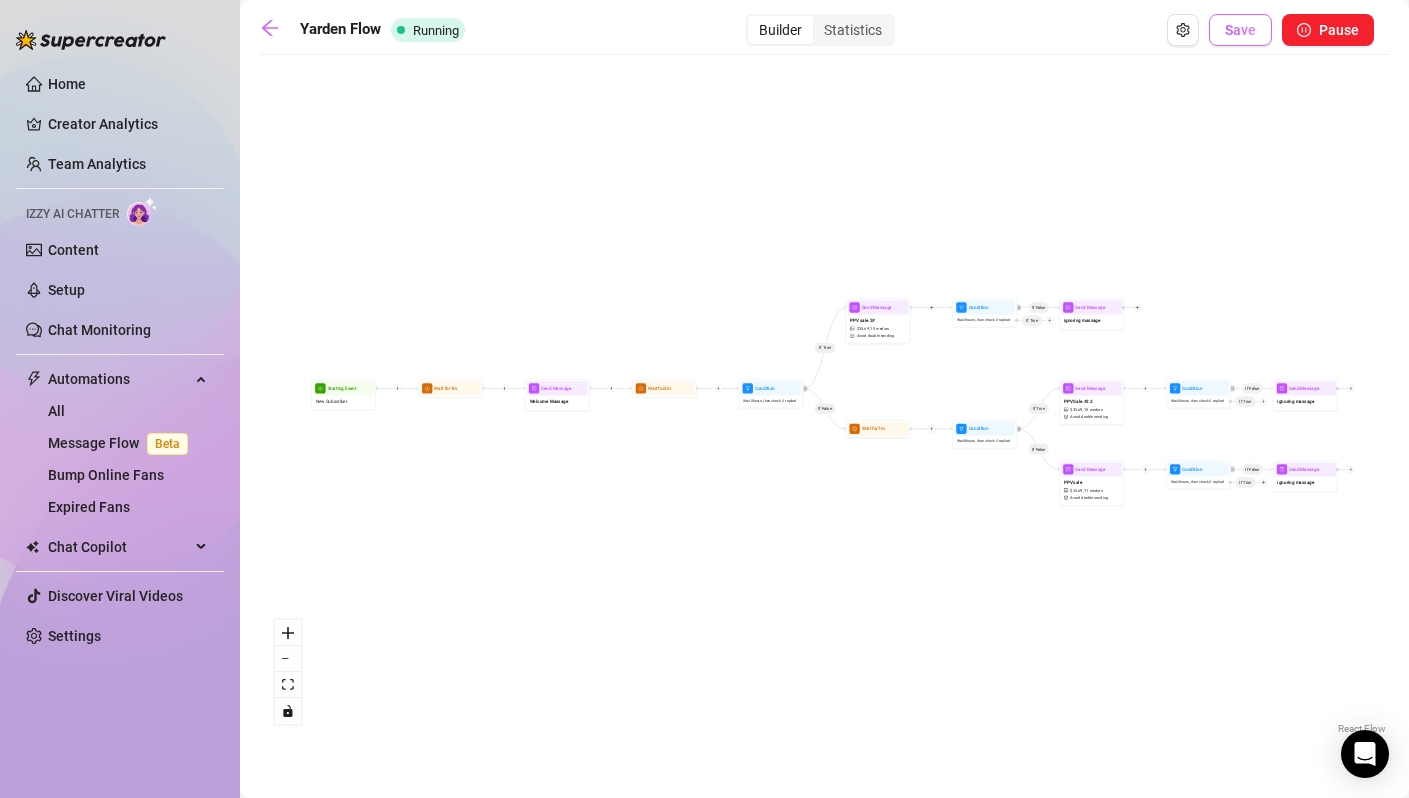 click on "Save" at bounding box center (1240, 30) 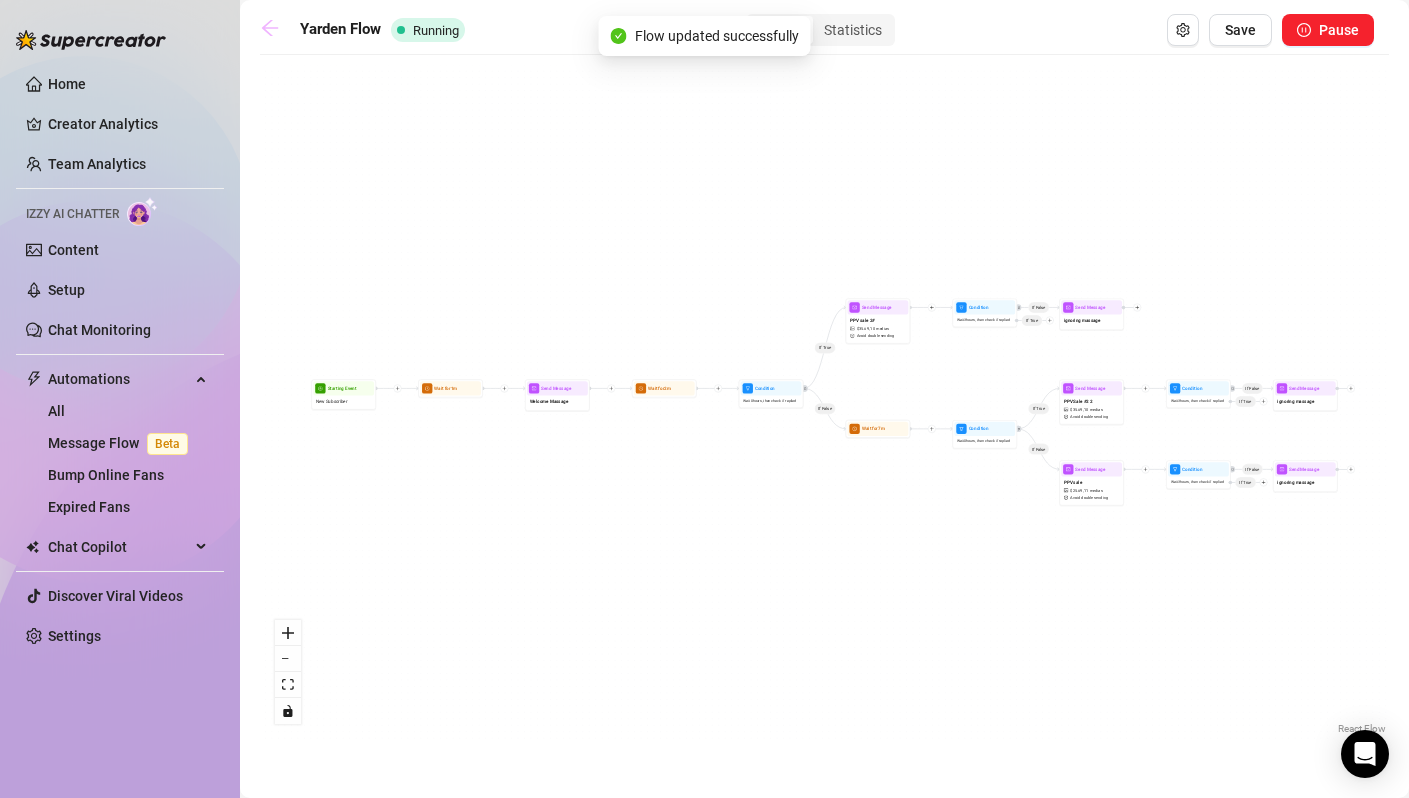 click 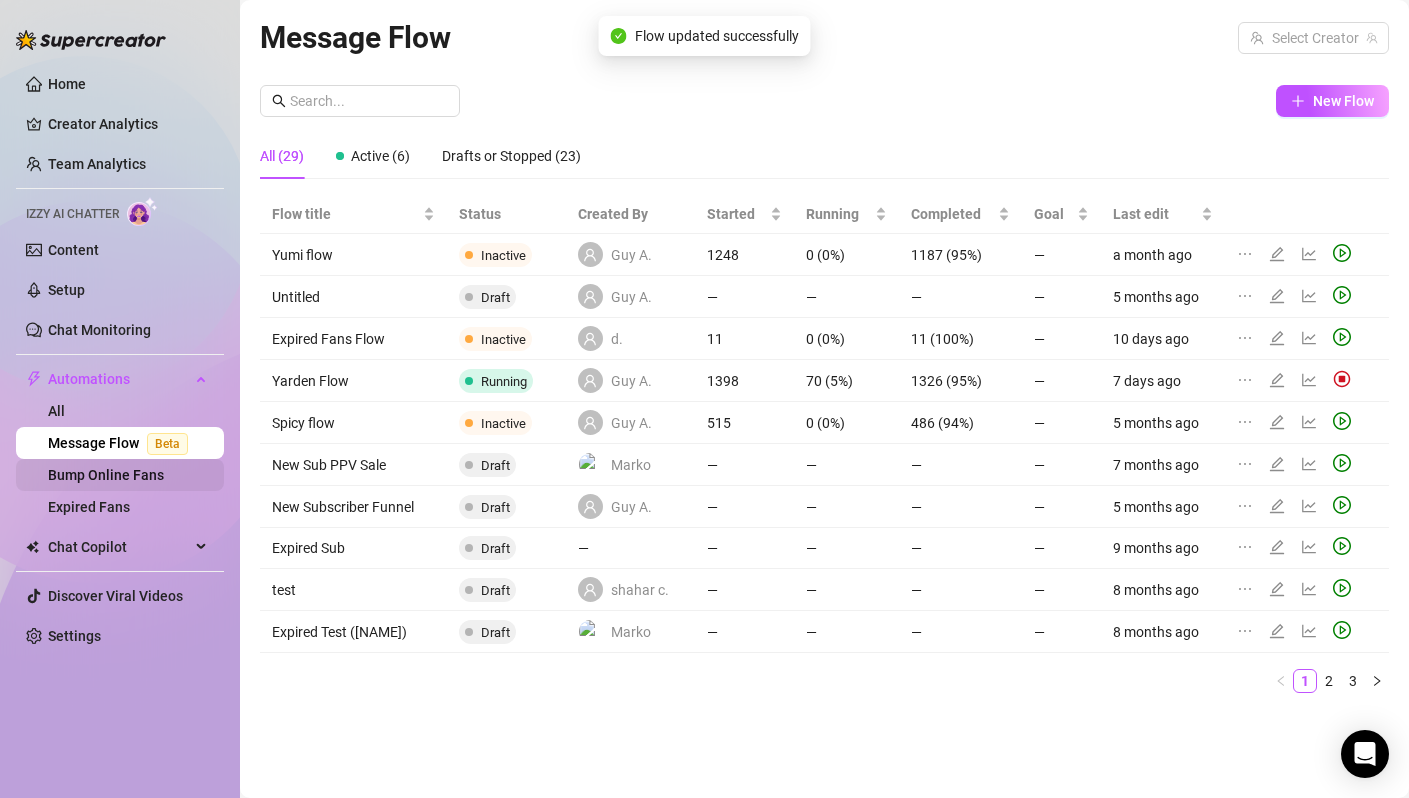 click on "Bump Online Fans" at bounding box center (106, 475) 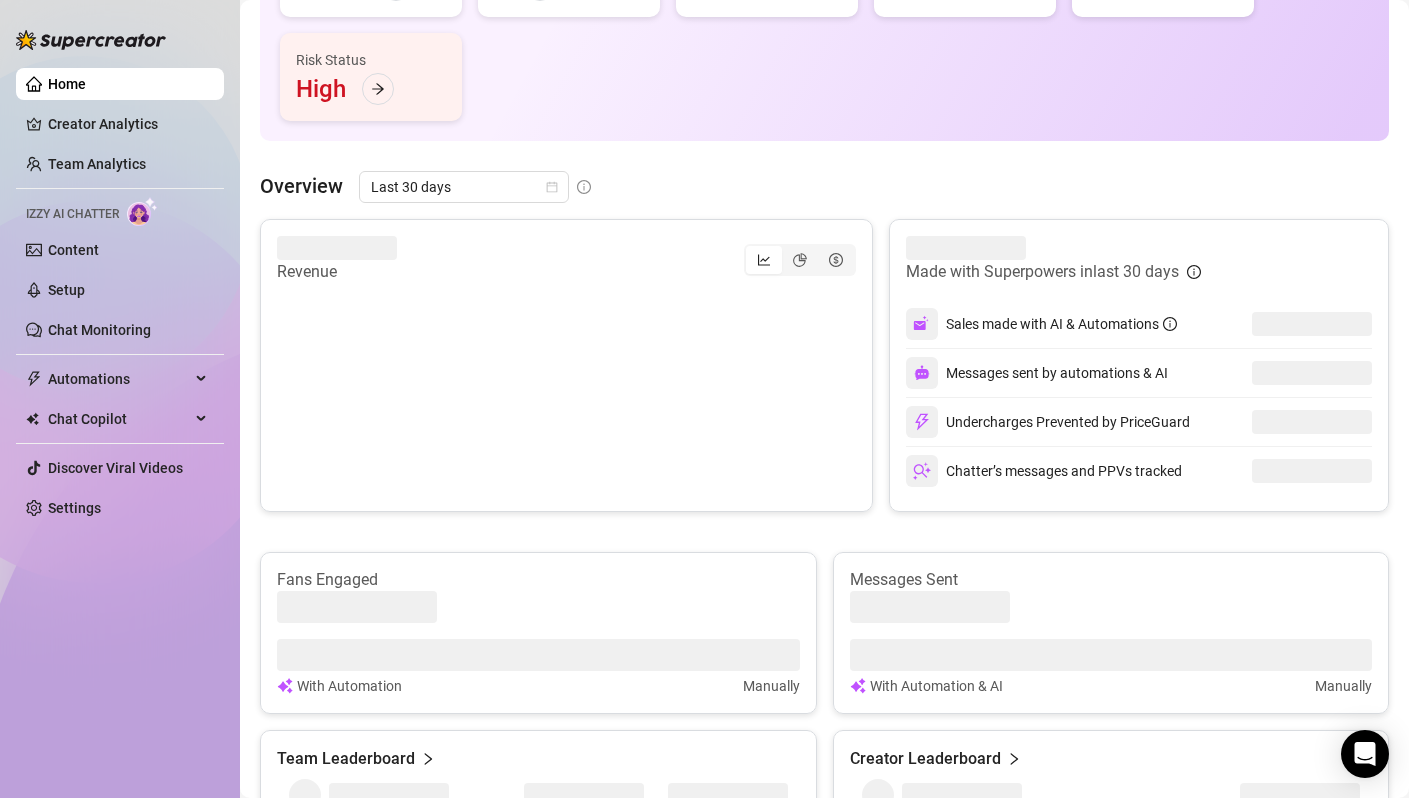 scroll, scrollTop: 462, scrollLeft: 0, axis: vertical 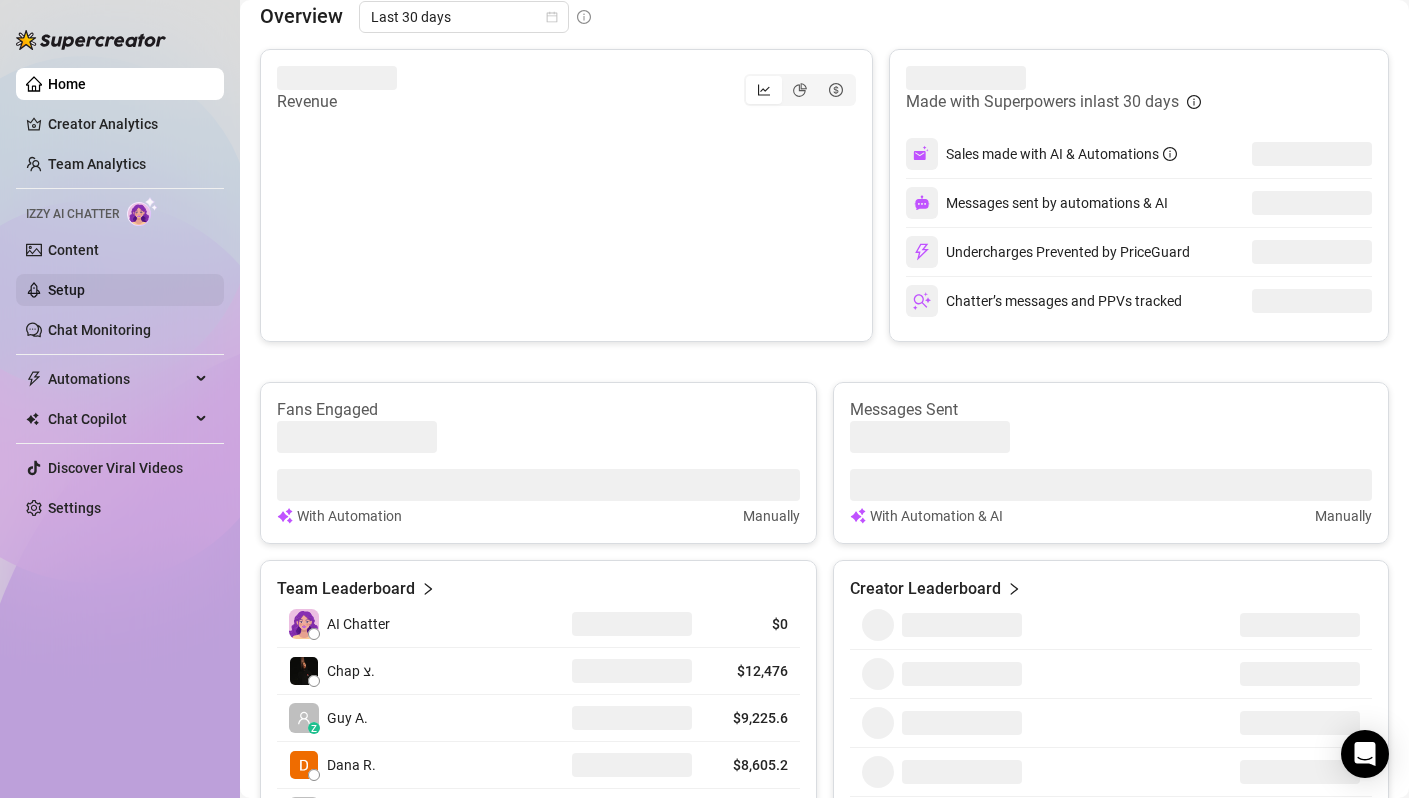 click on "Setup" at bounding box center [66, 290] 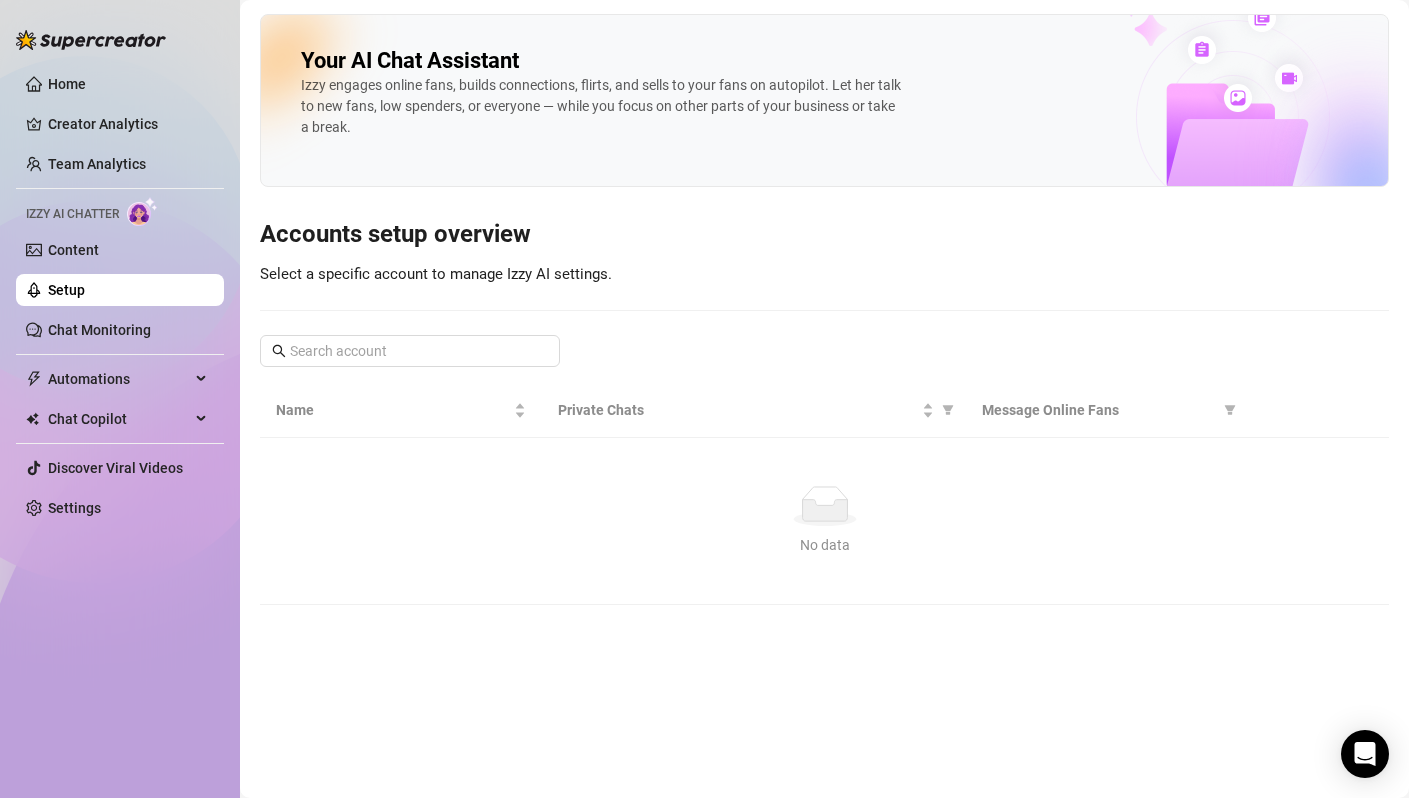 scroll, scrollTop: 0, scrollLeft: 0, axis: both 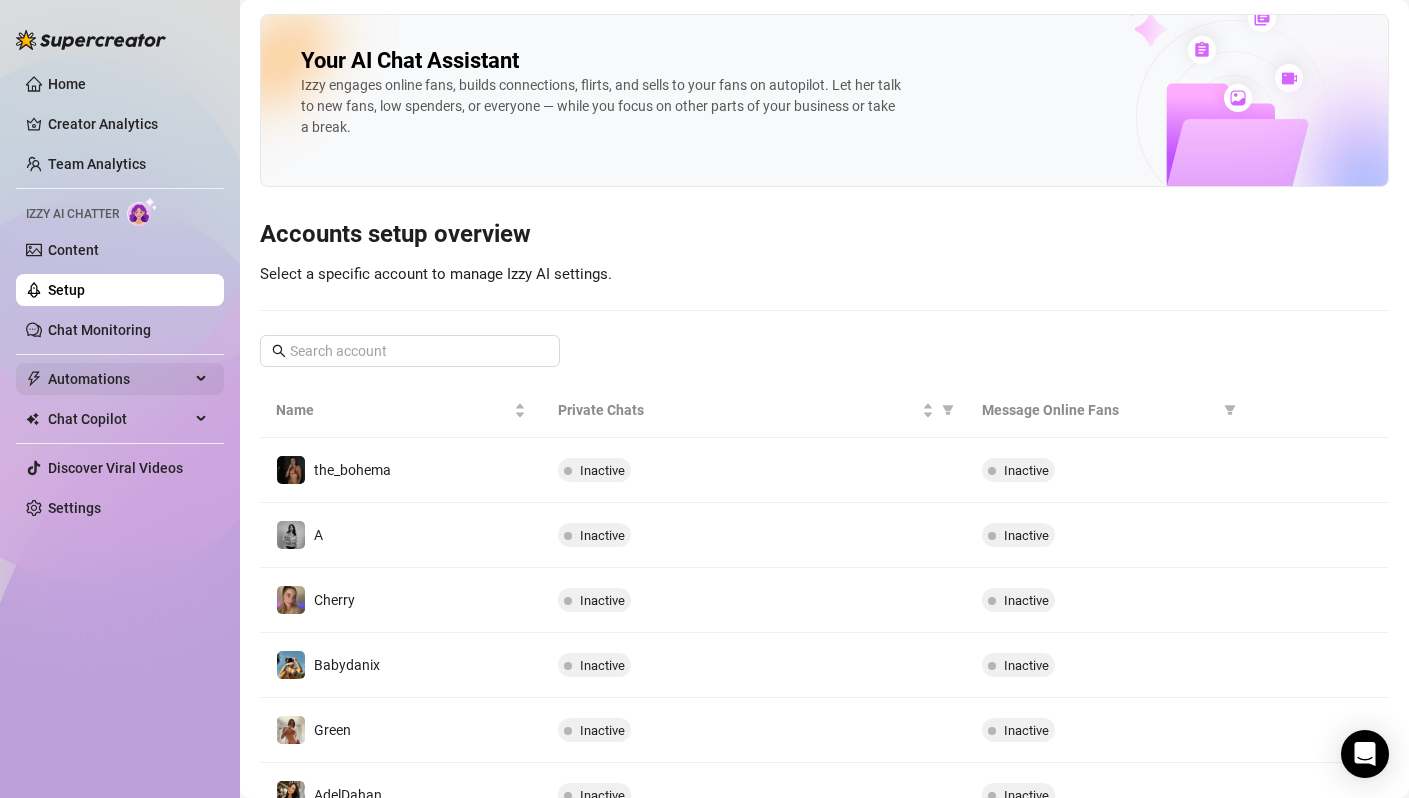click on "Automations" at bounding box center (119, 379) 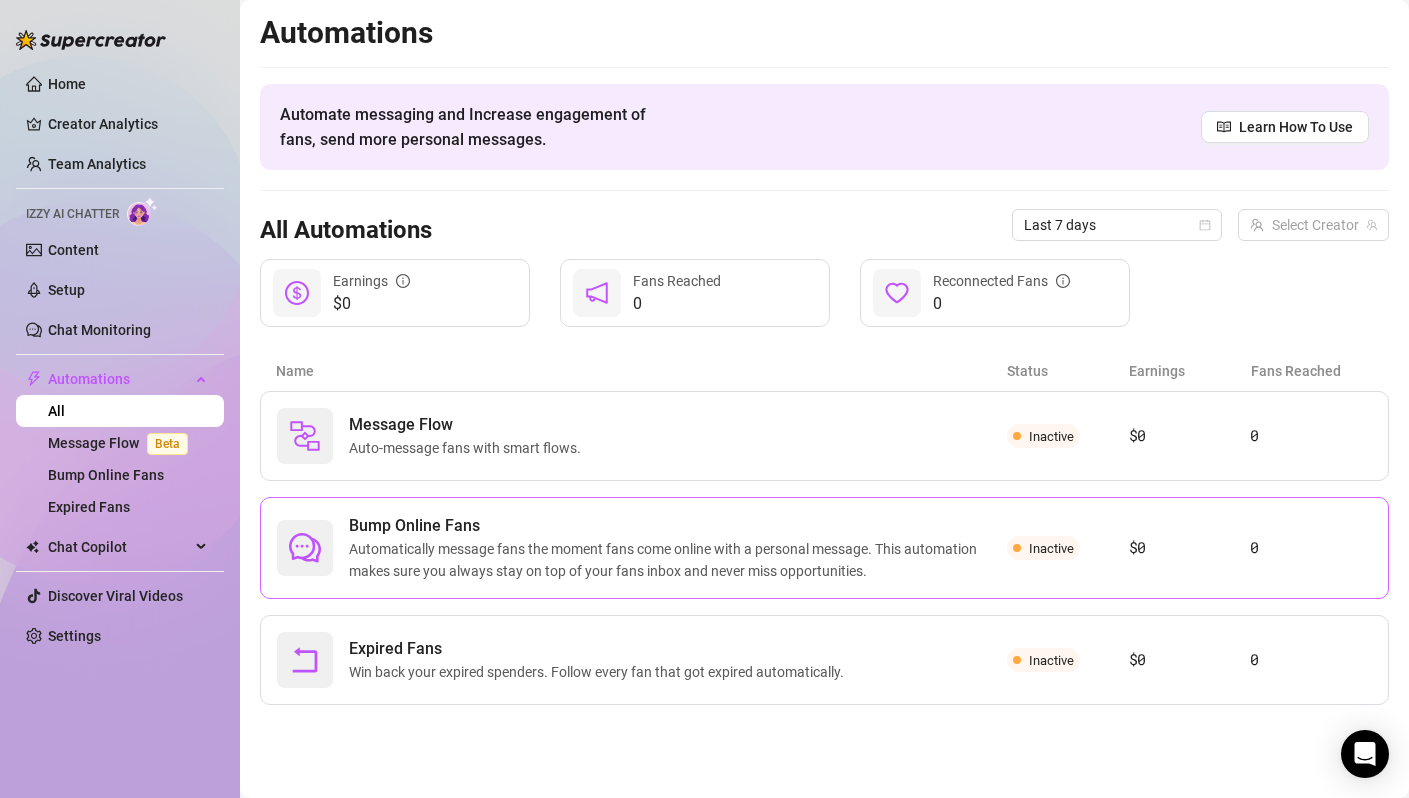 click on "Automatically message fans the moment fans come online with a personal message. This automation makes sure you always stay on top of your fans inbox and never miss opportunities." at bounding box center (678, 560) 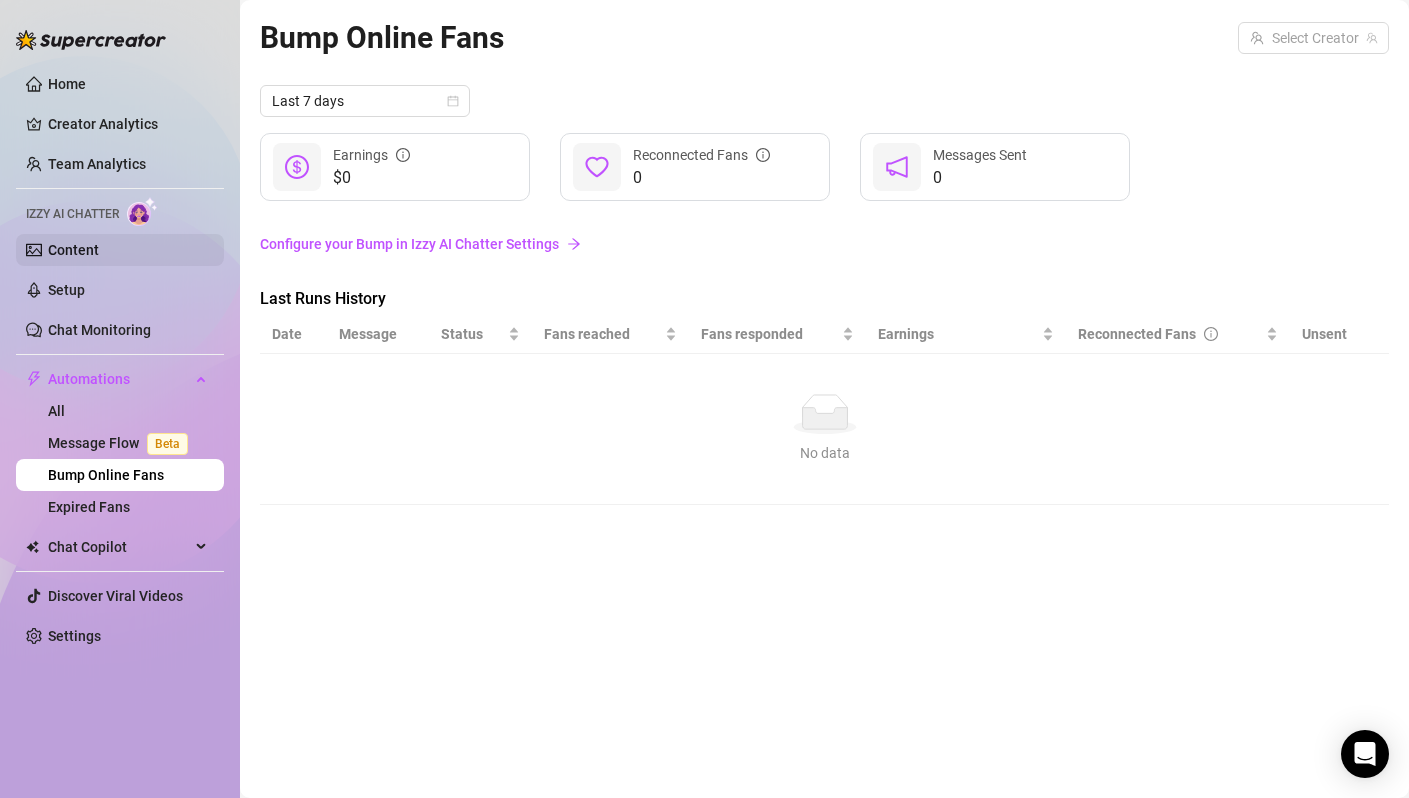 click on "Content" at bounding box center [73, 250] 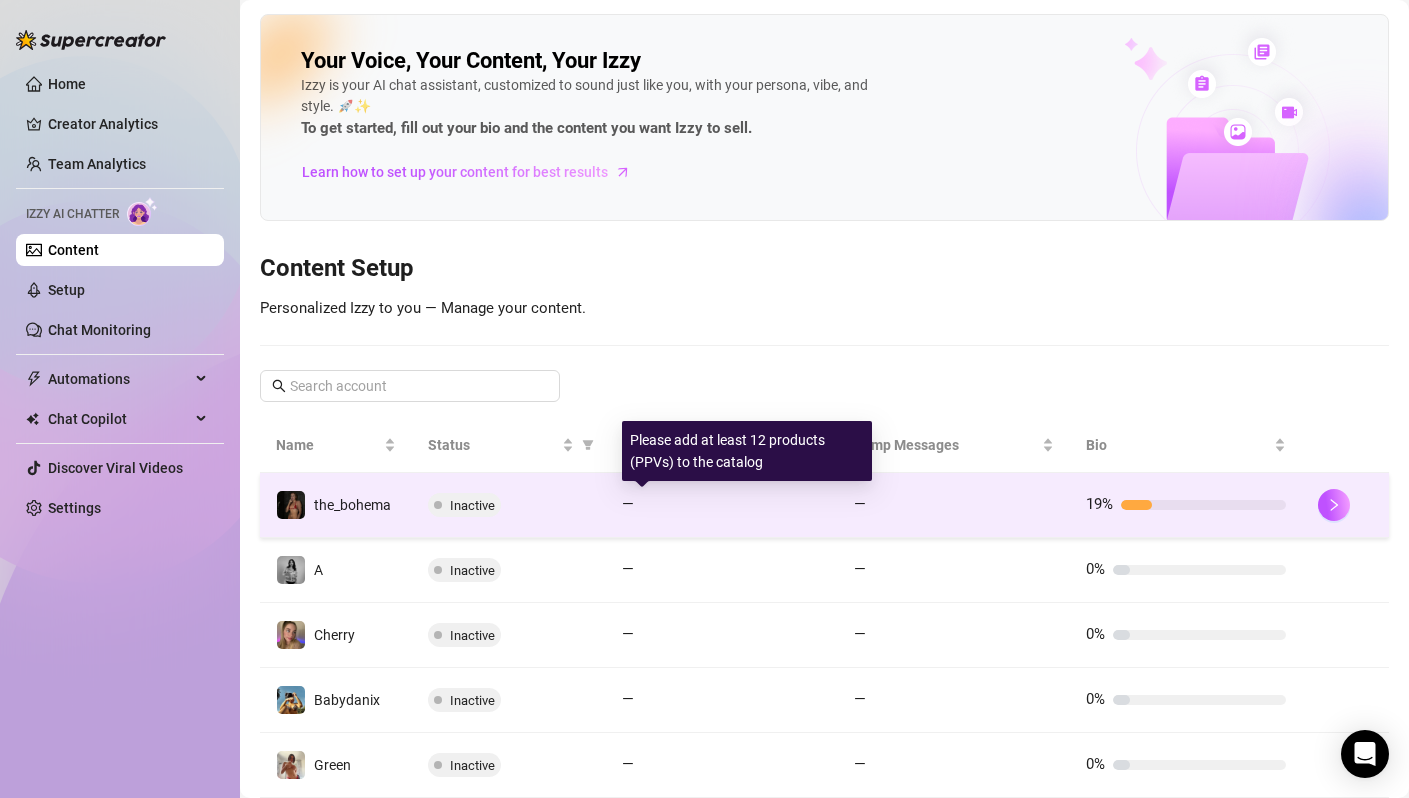 click on "—" at bounding box center (722, 505) 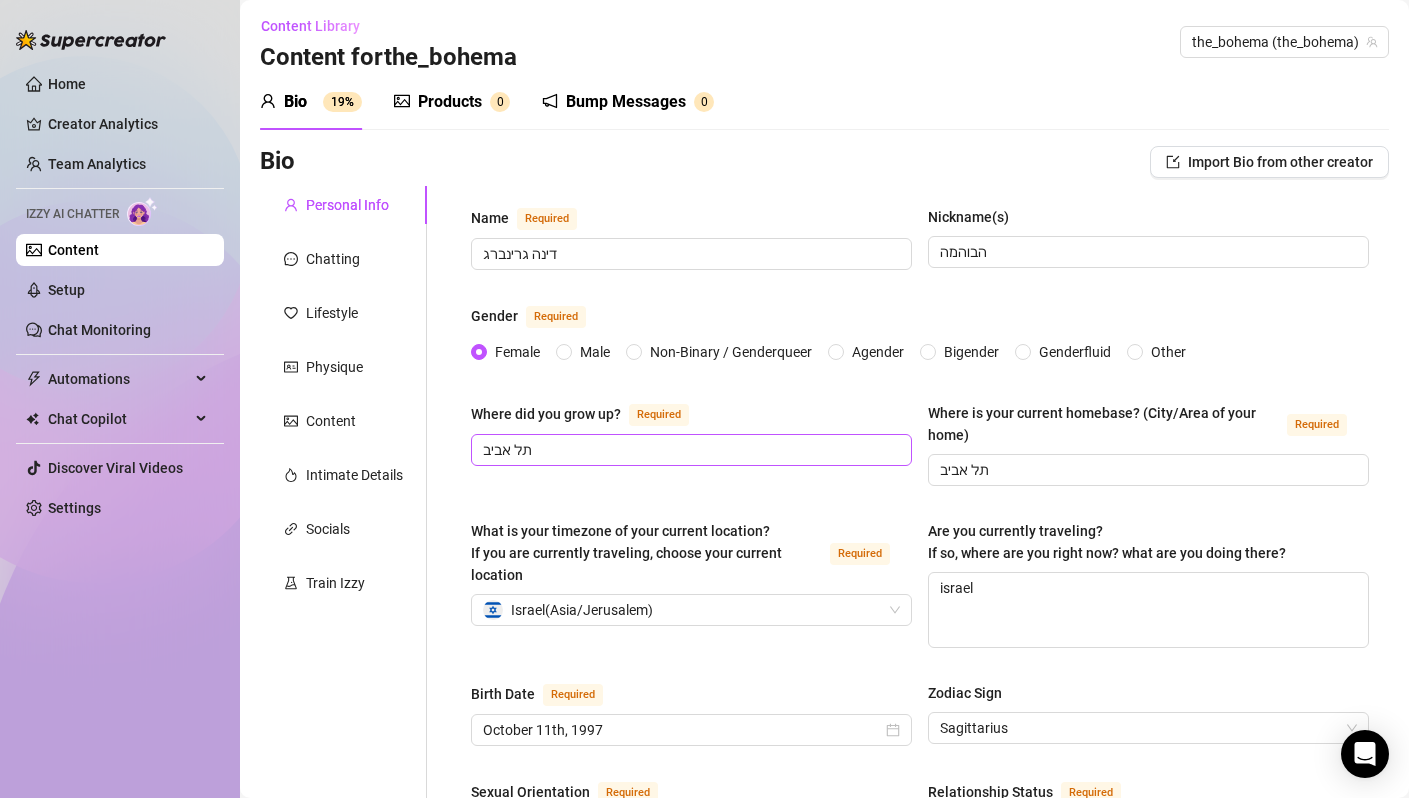 scroll, scrollTop: 0, scrollLeft: 0, axis: both 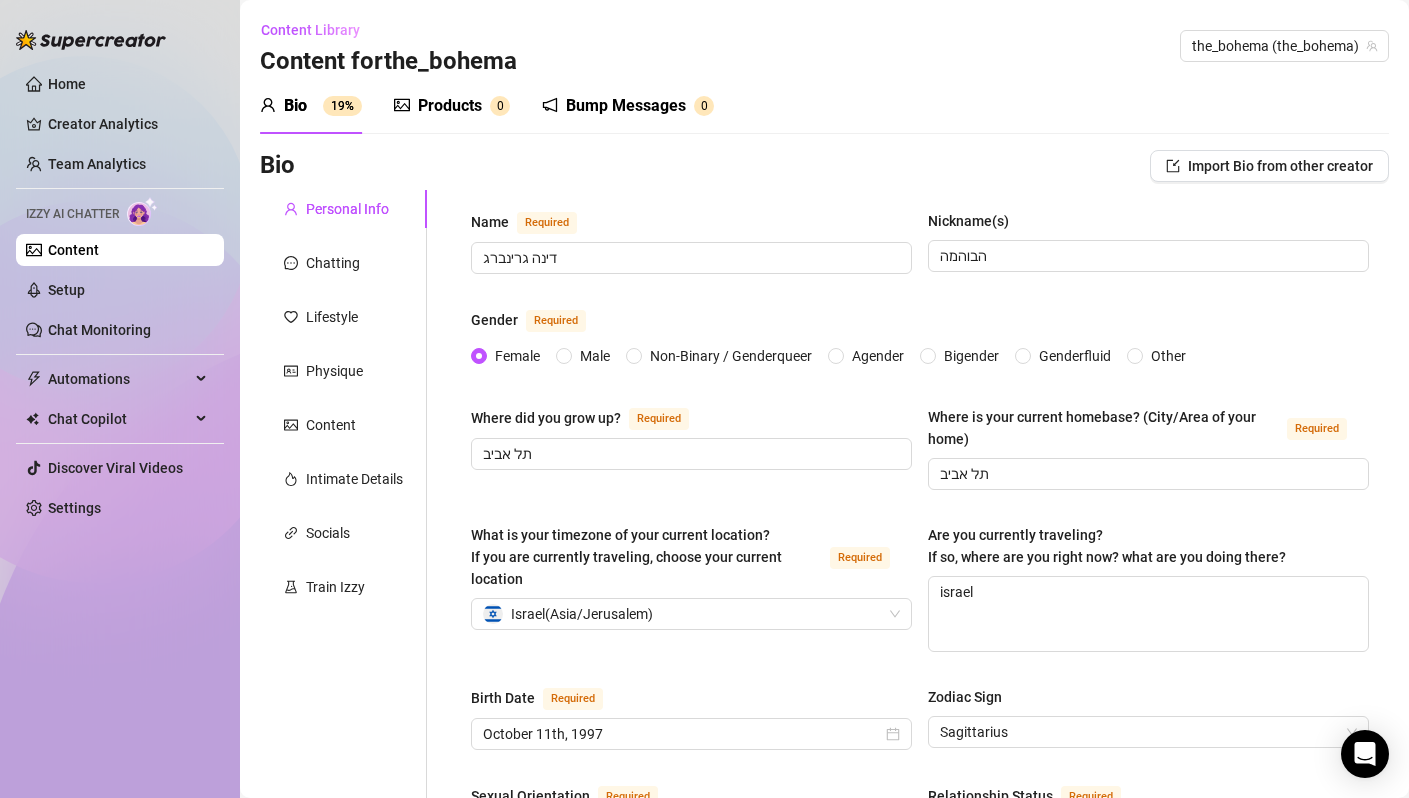 click on "Bump Messages 0" at bounding box center [628, 106] 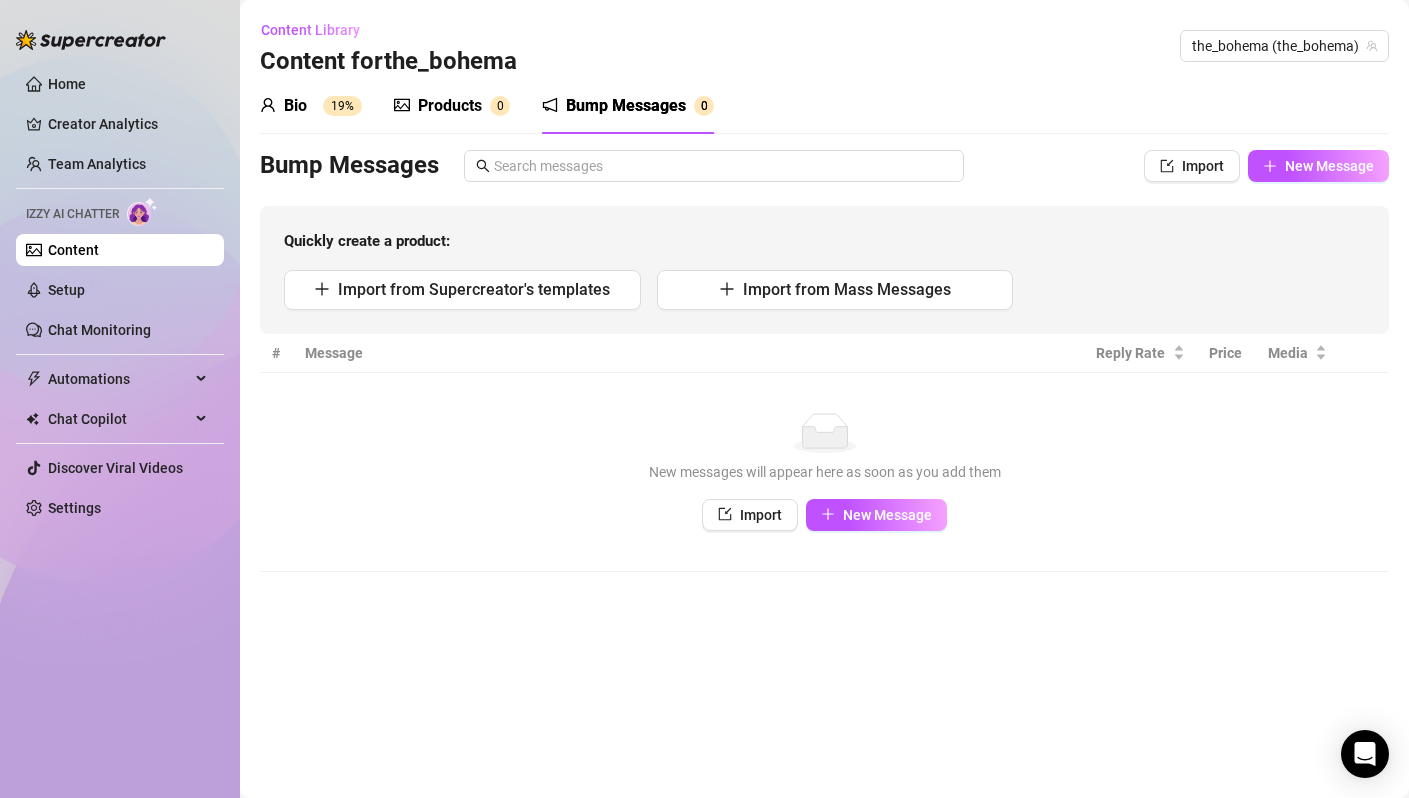 click on "Bio   19%" at bounding box center [311, 106] 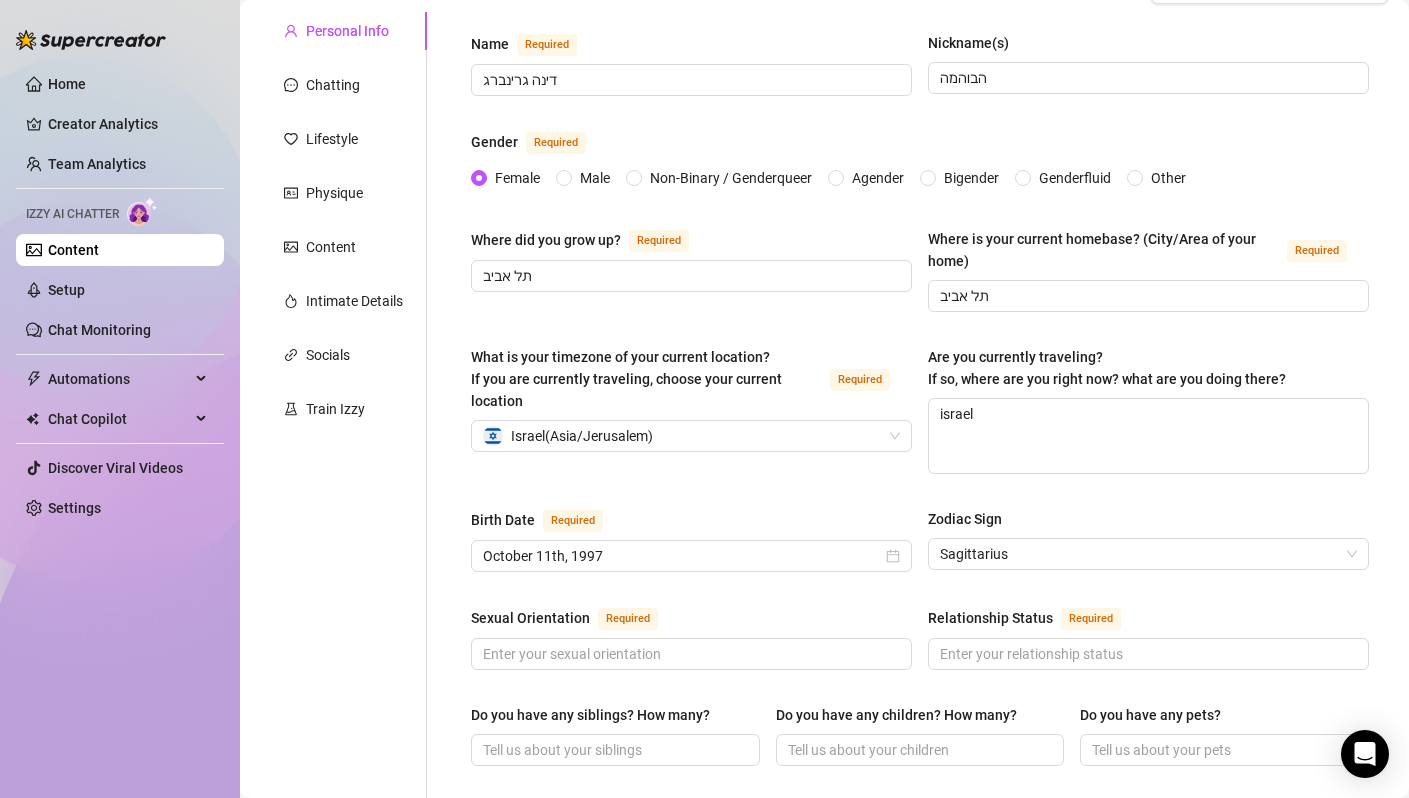 scroll, scrollTop: 129, scrollLeft: 0, axis: vertical 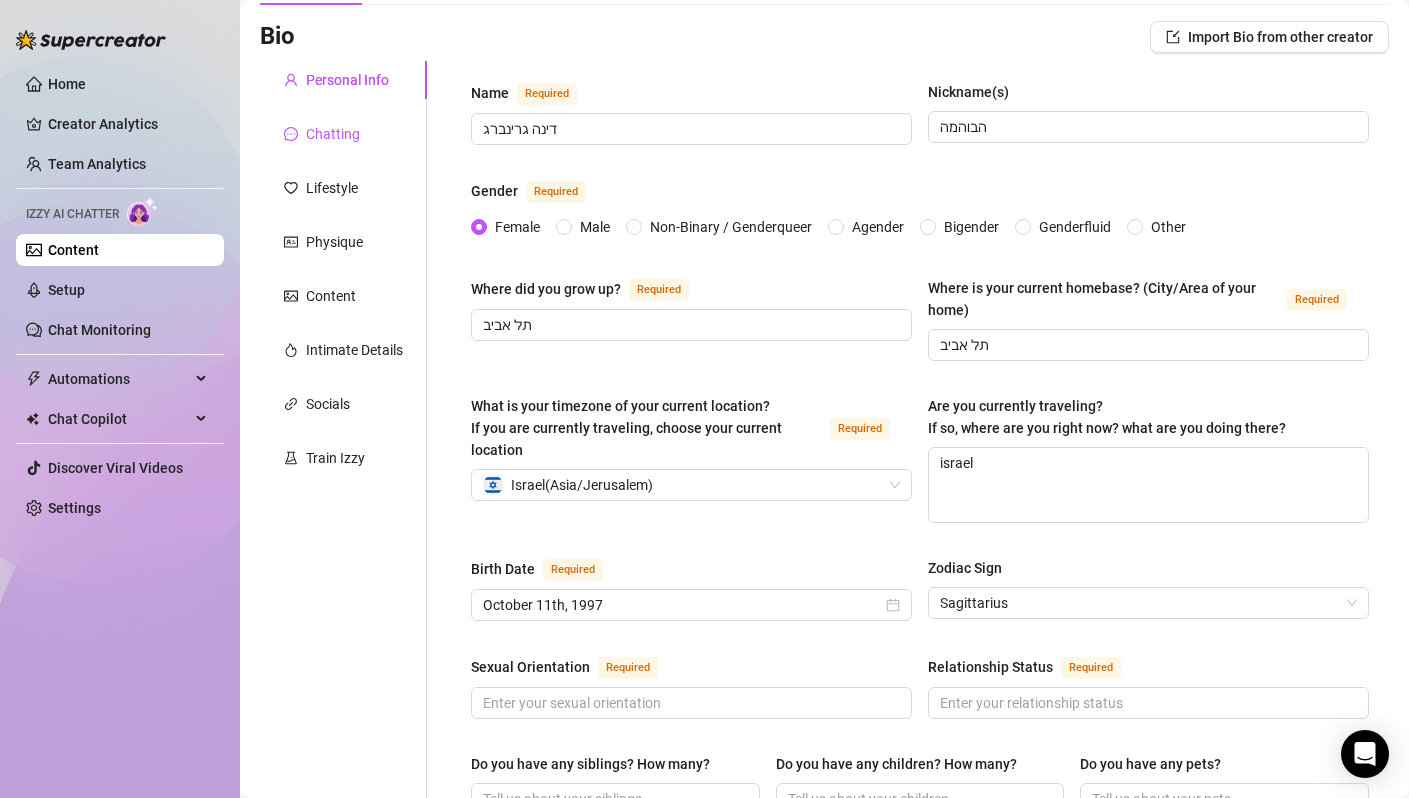 click on "Chatting" at bounding box center [333, 134] 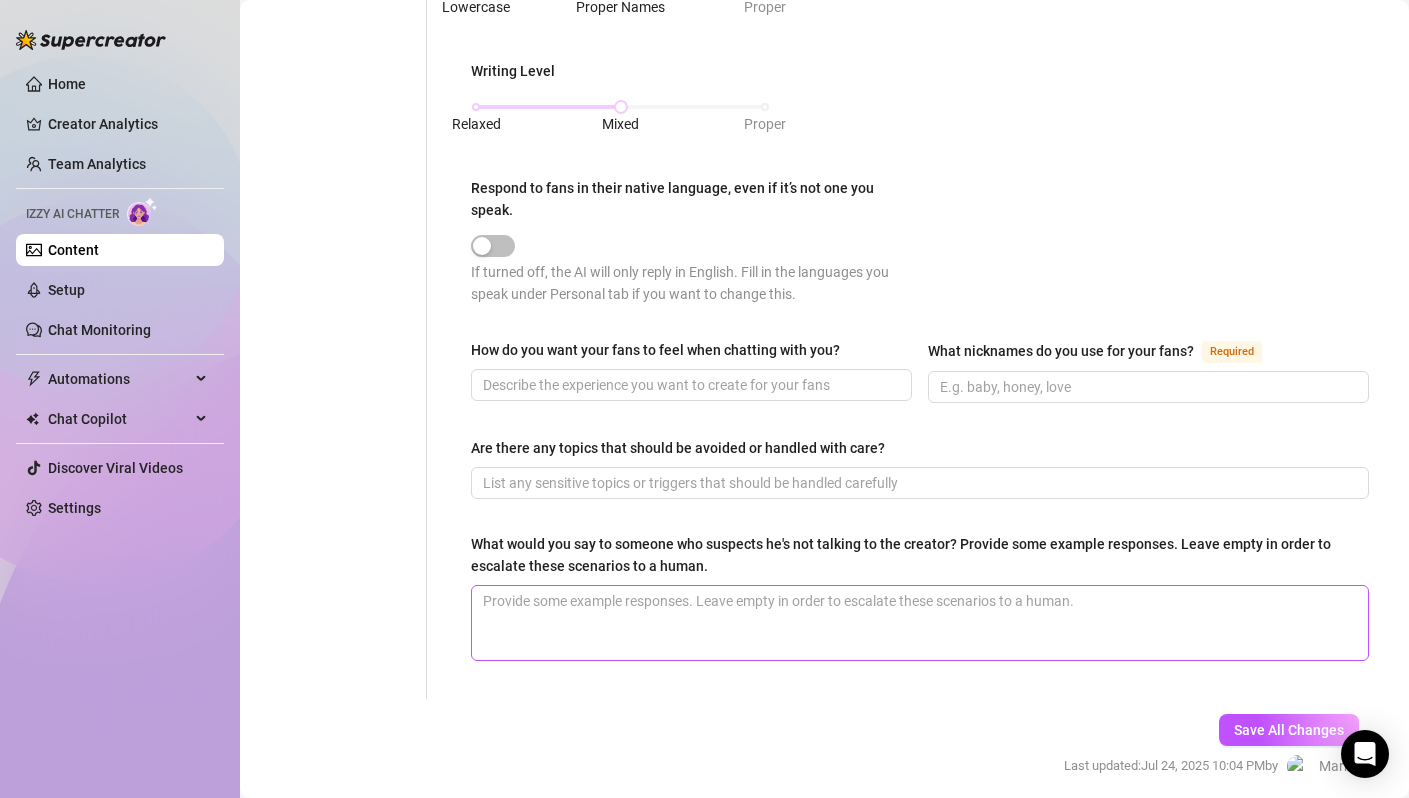 scroll, scrollTop: 961, scrollLeft: 0, axis: vertical 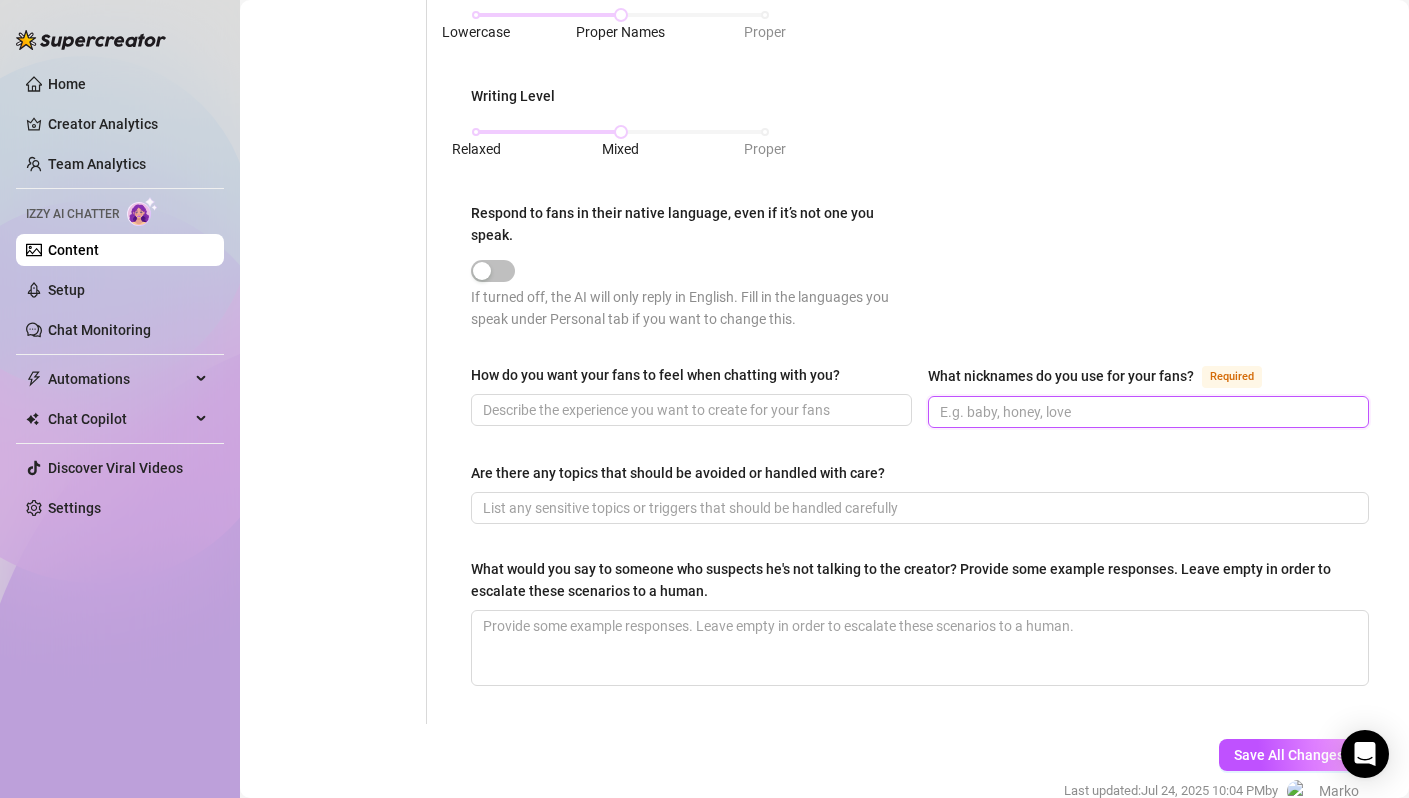 click on "What nicknames do you use for your fans? Required" at bounding box center [1146, 412] 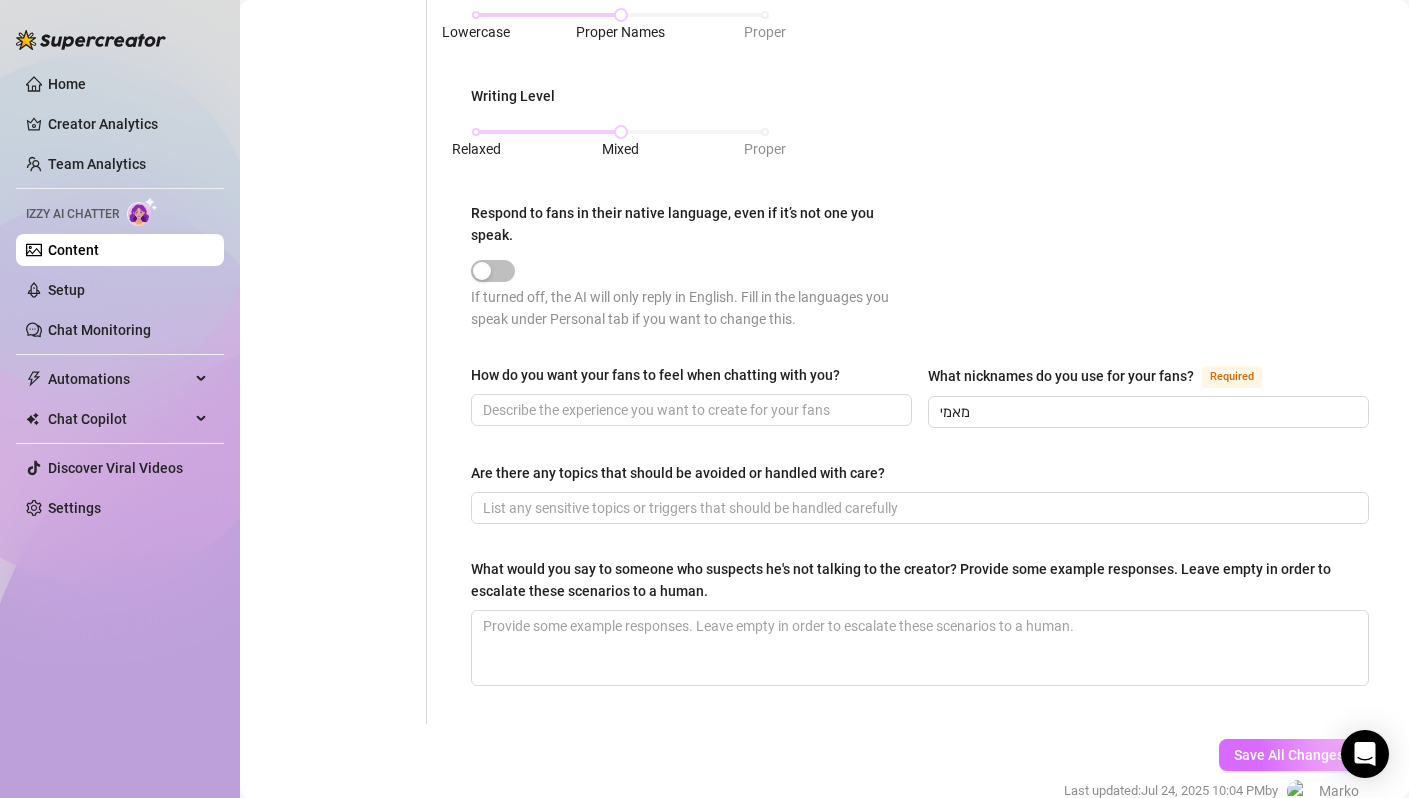click on "Save All Changes" at bounding box center (1289, 755) 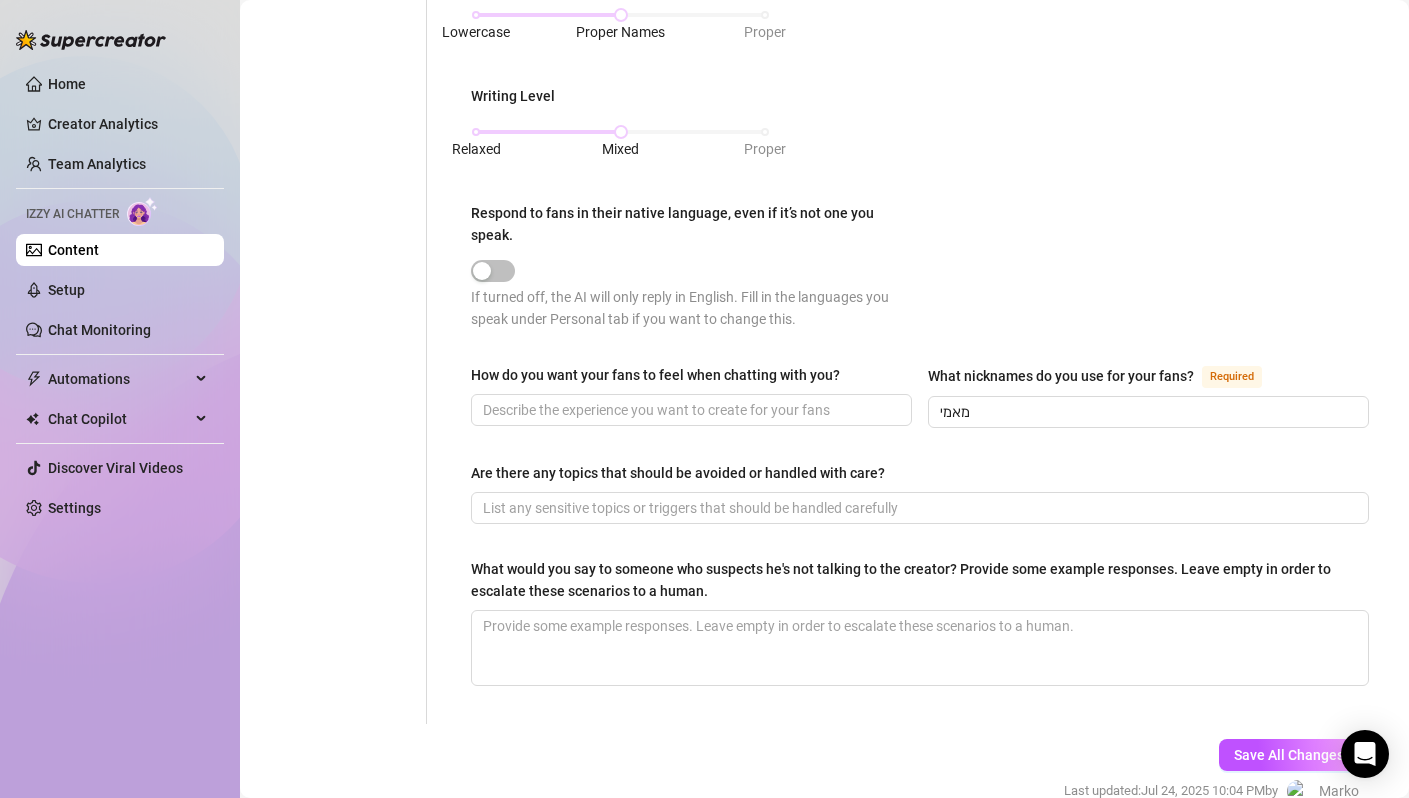 scroll, scrollTop: 0, scrollLeft: 0, axis: both 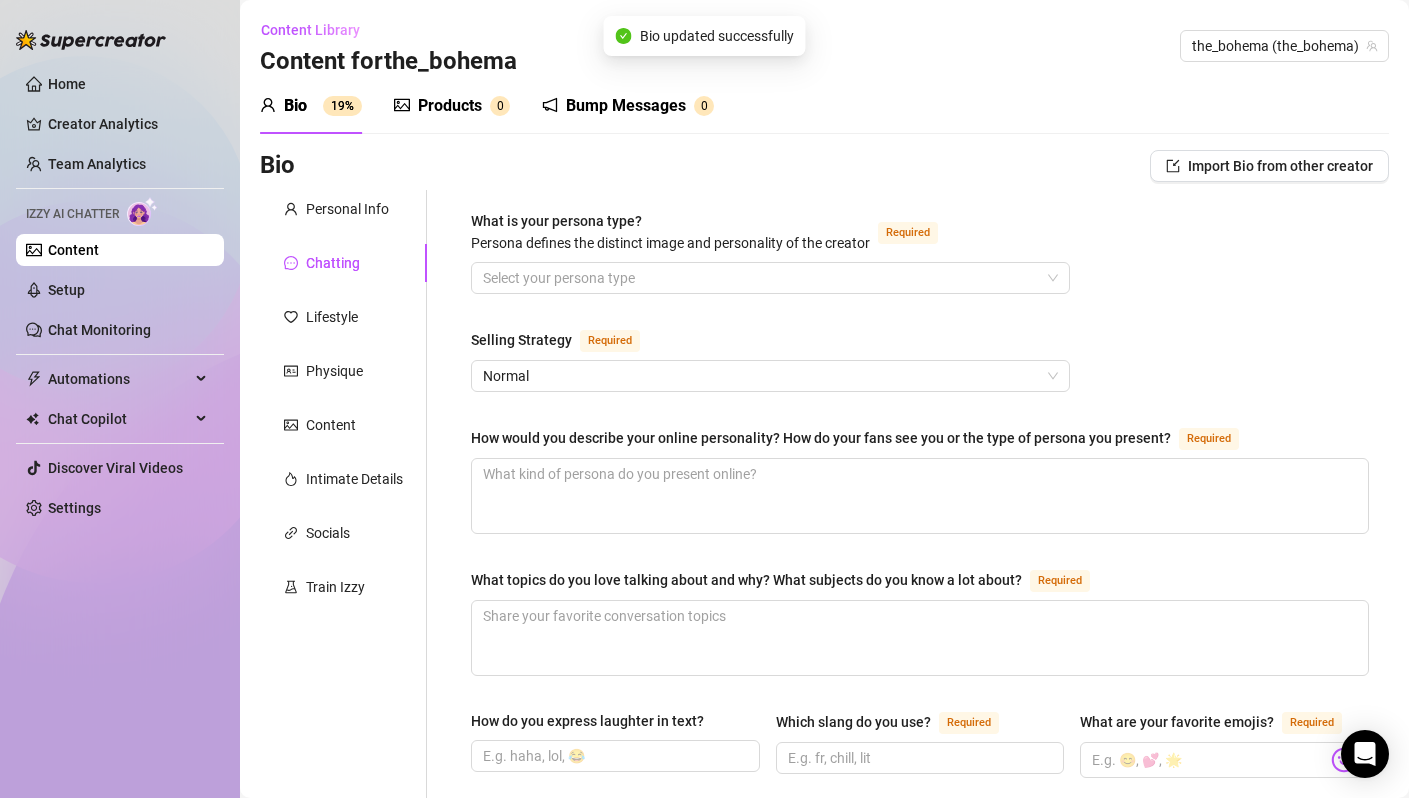 type on "מאמי" 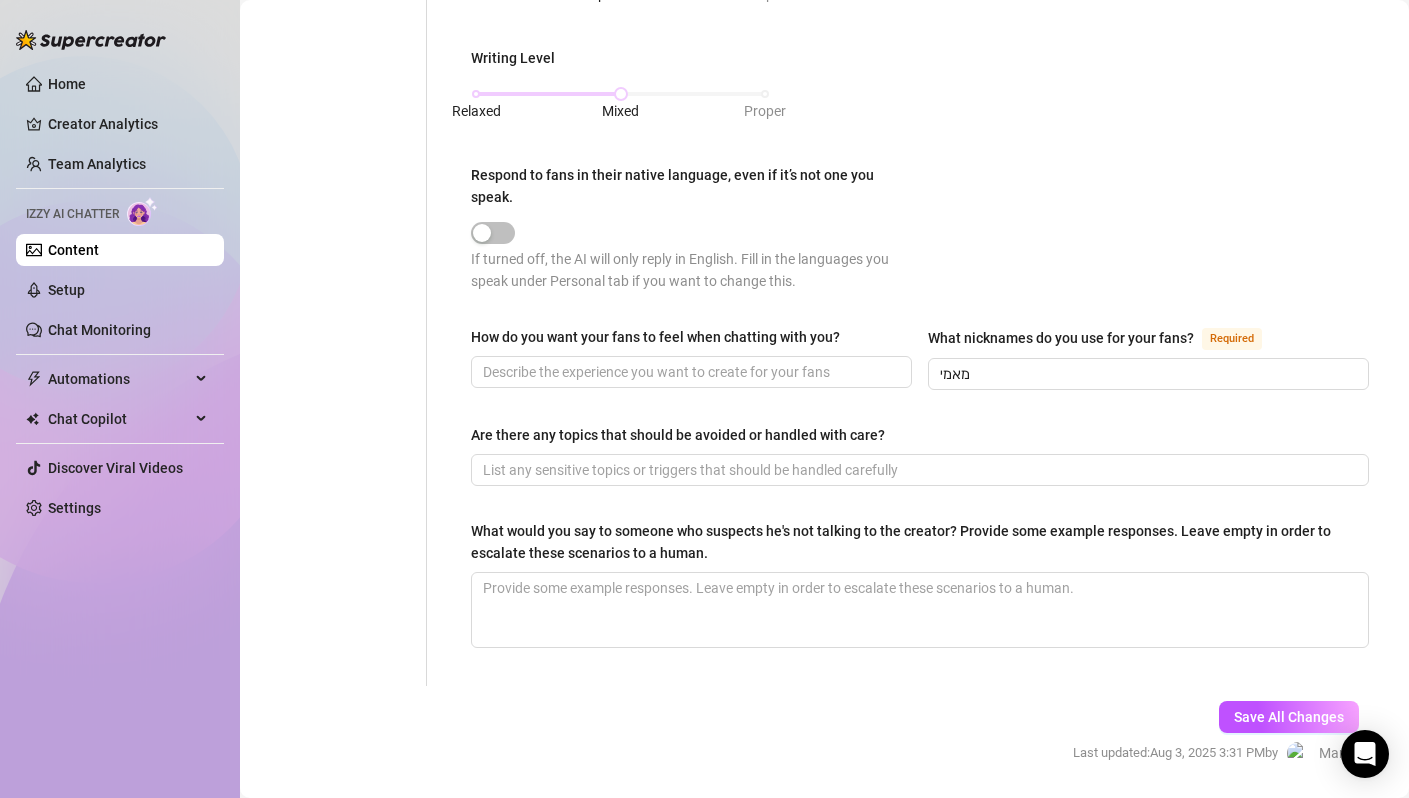 scroll, scrollTop: 1057, scrollLeft: 0, axis: vertical 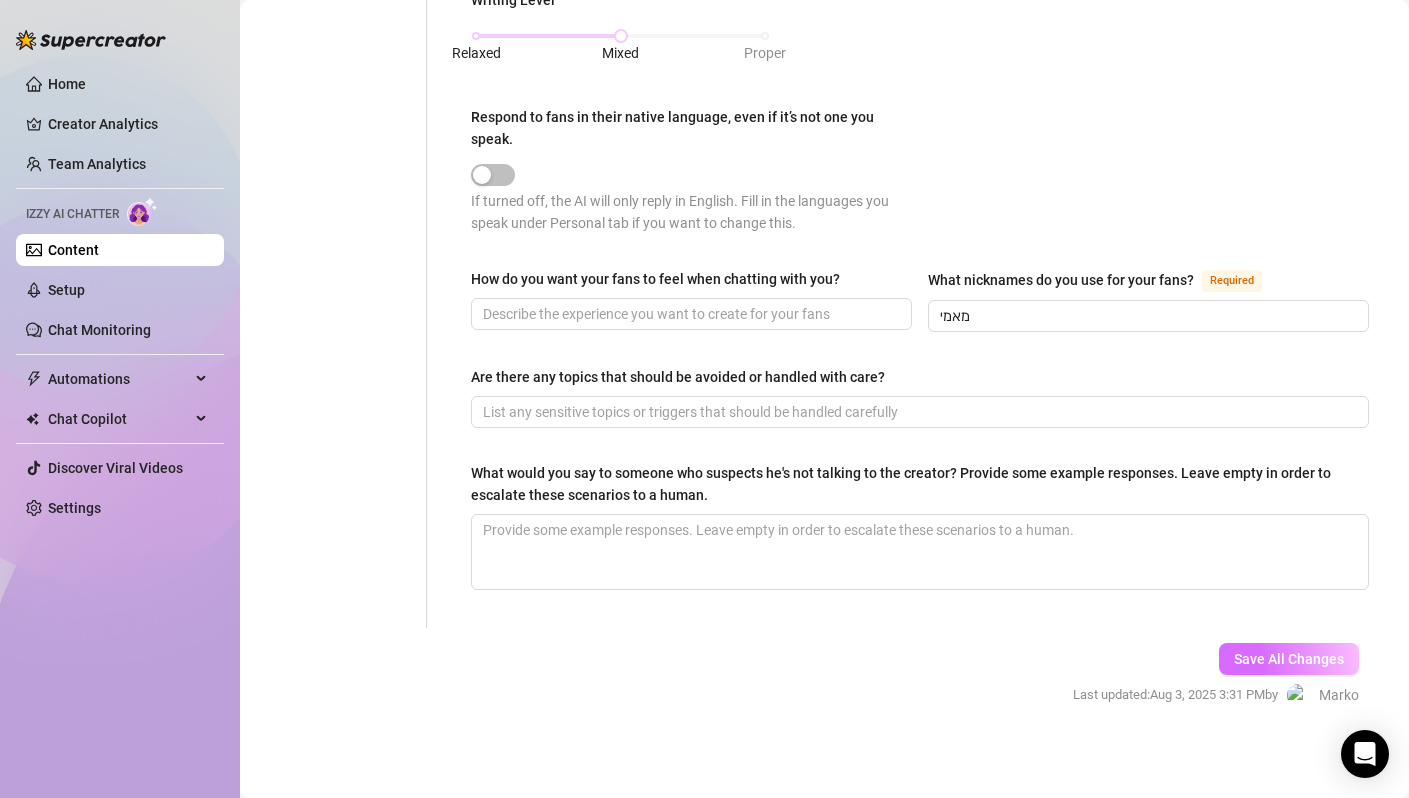 click on "Save All Changes" at bounding box center (1289, 659) 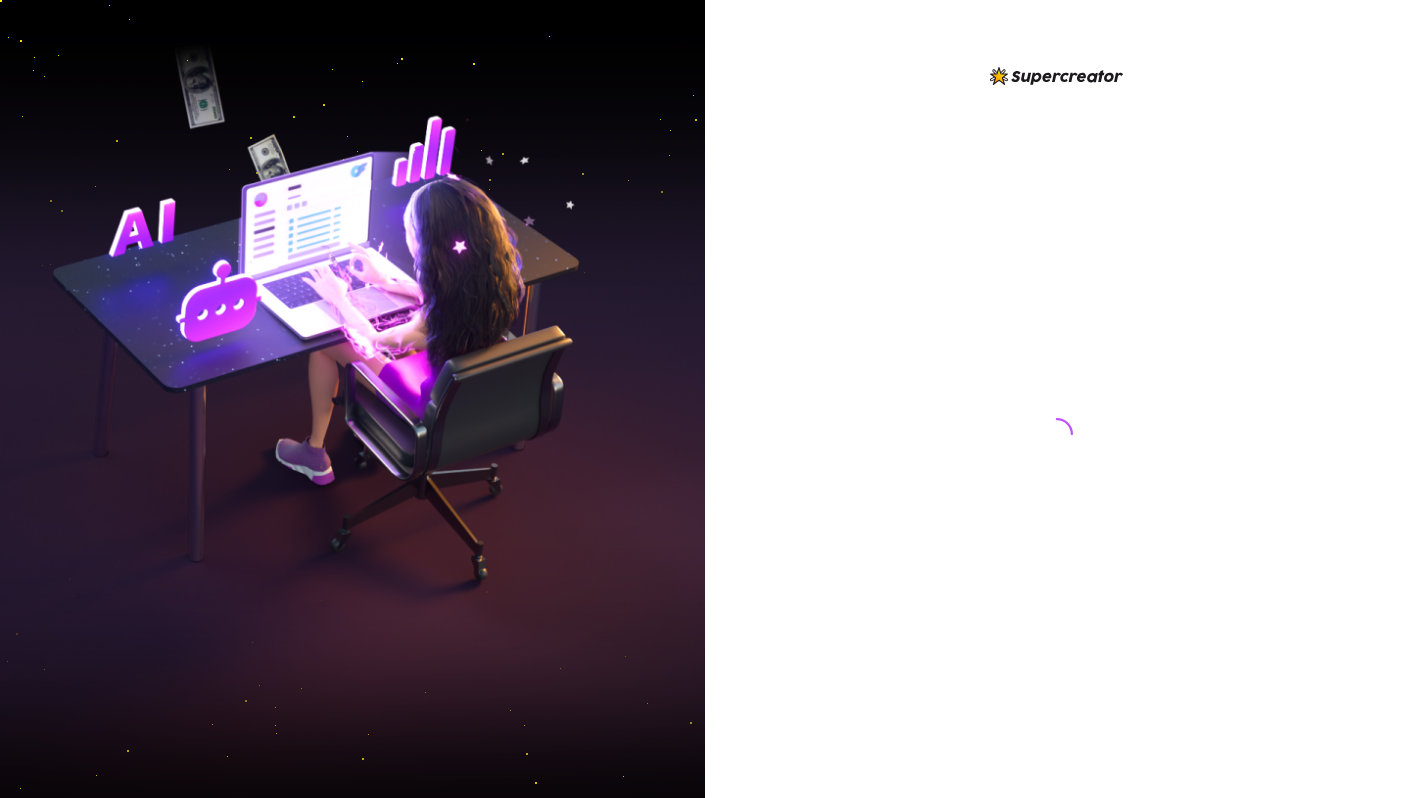 scroll, scrollTop: 0, scrollLeft: 0, axis: both 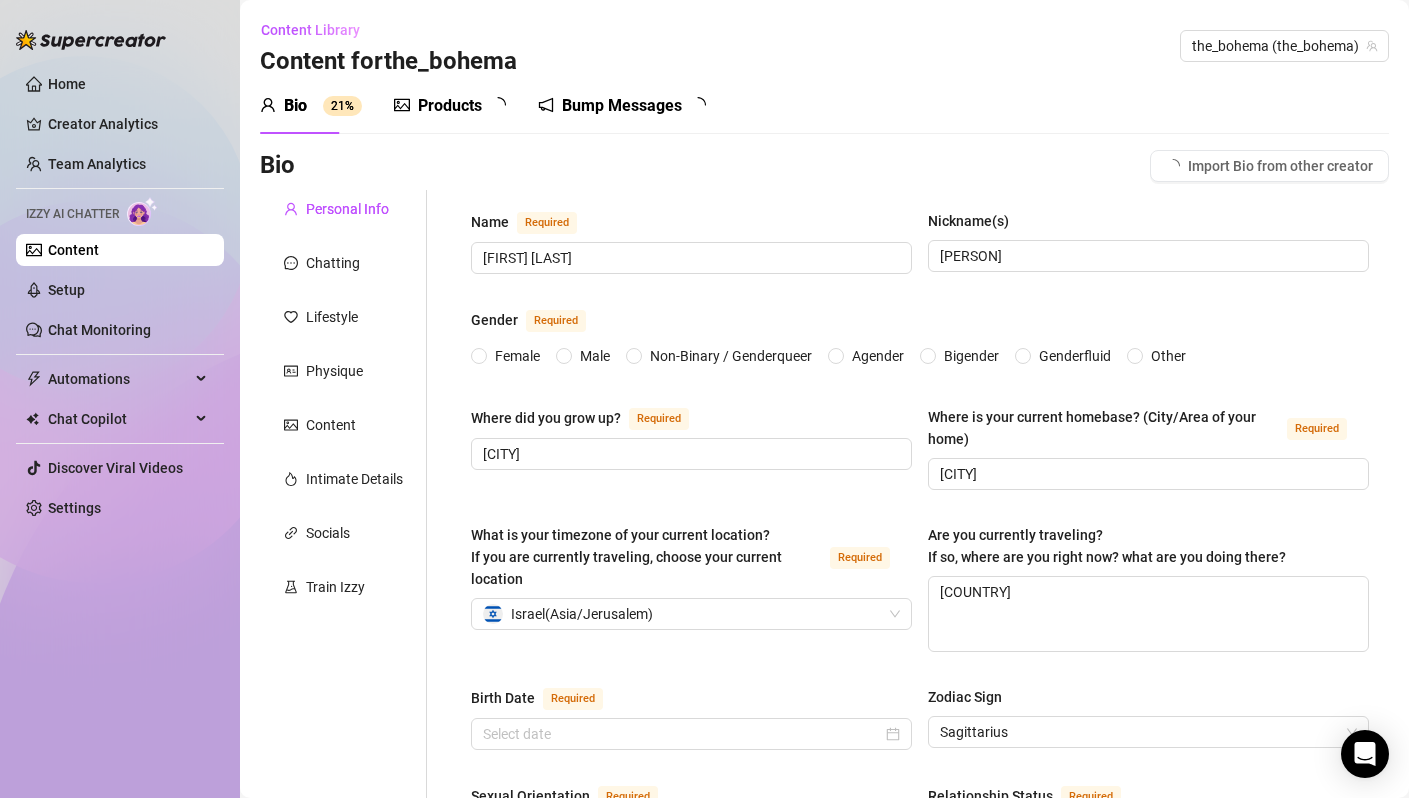 type 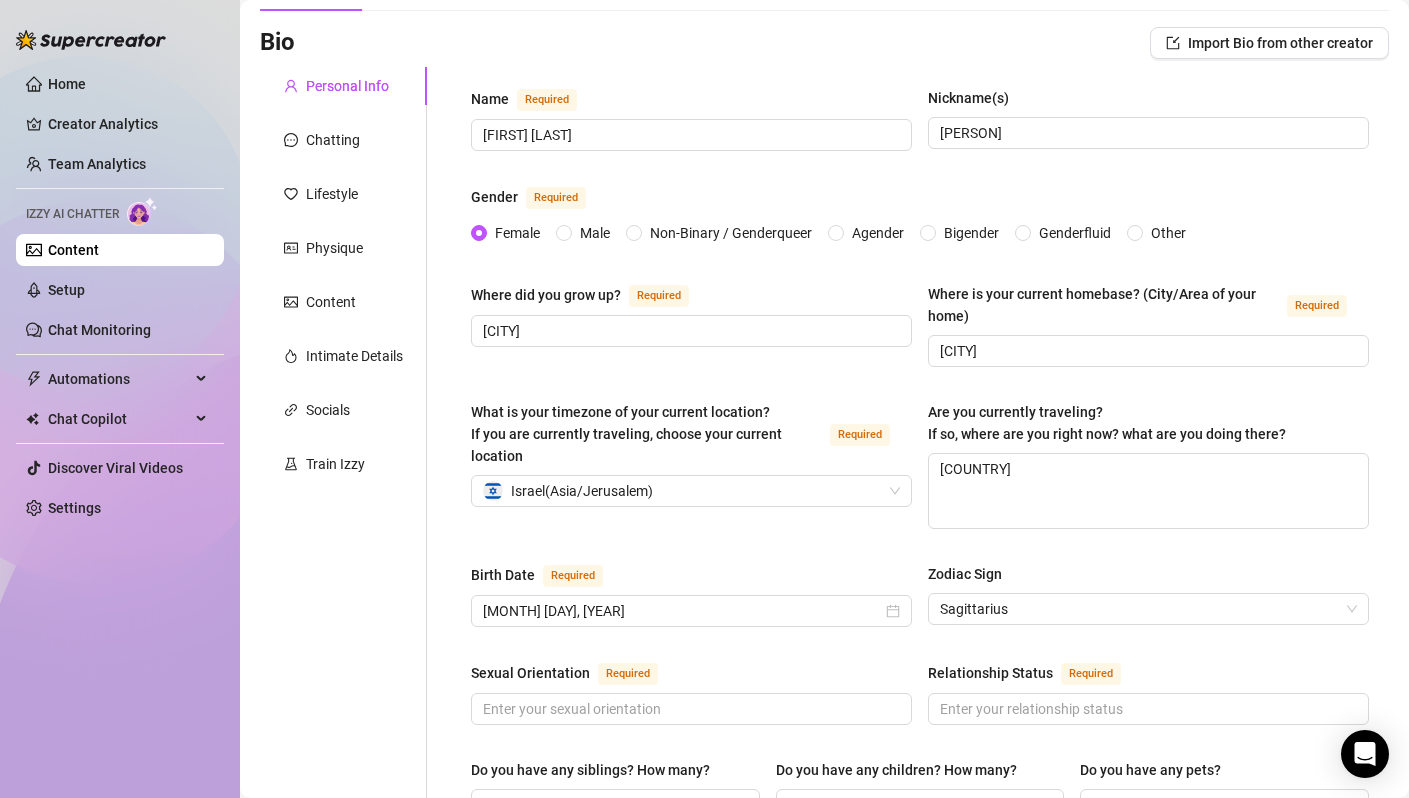 scroll, scrollTop: 0, scrollLeft: 0, axis: both 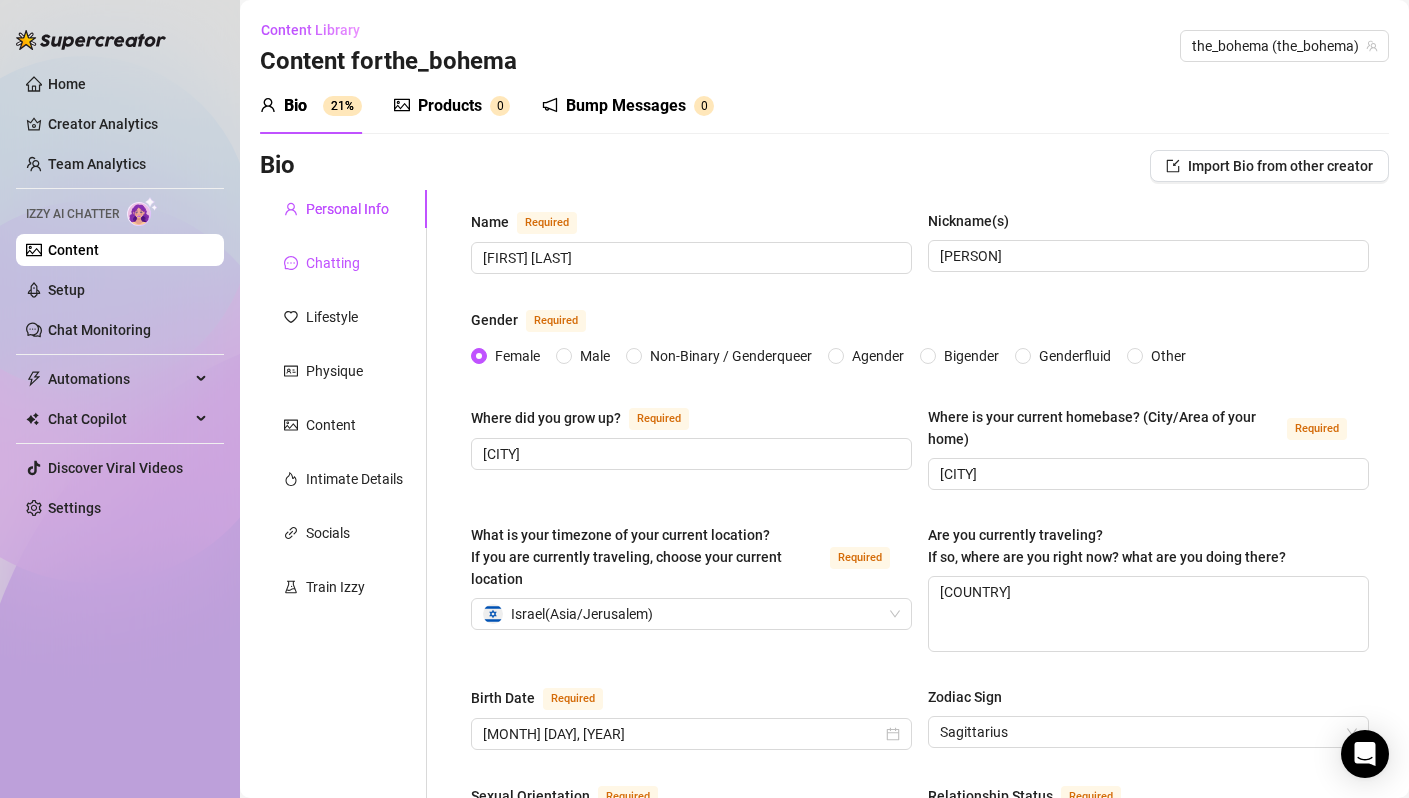 click on "Chatting" at bounding box center [333, 263] 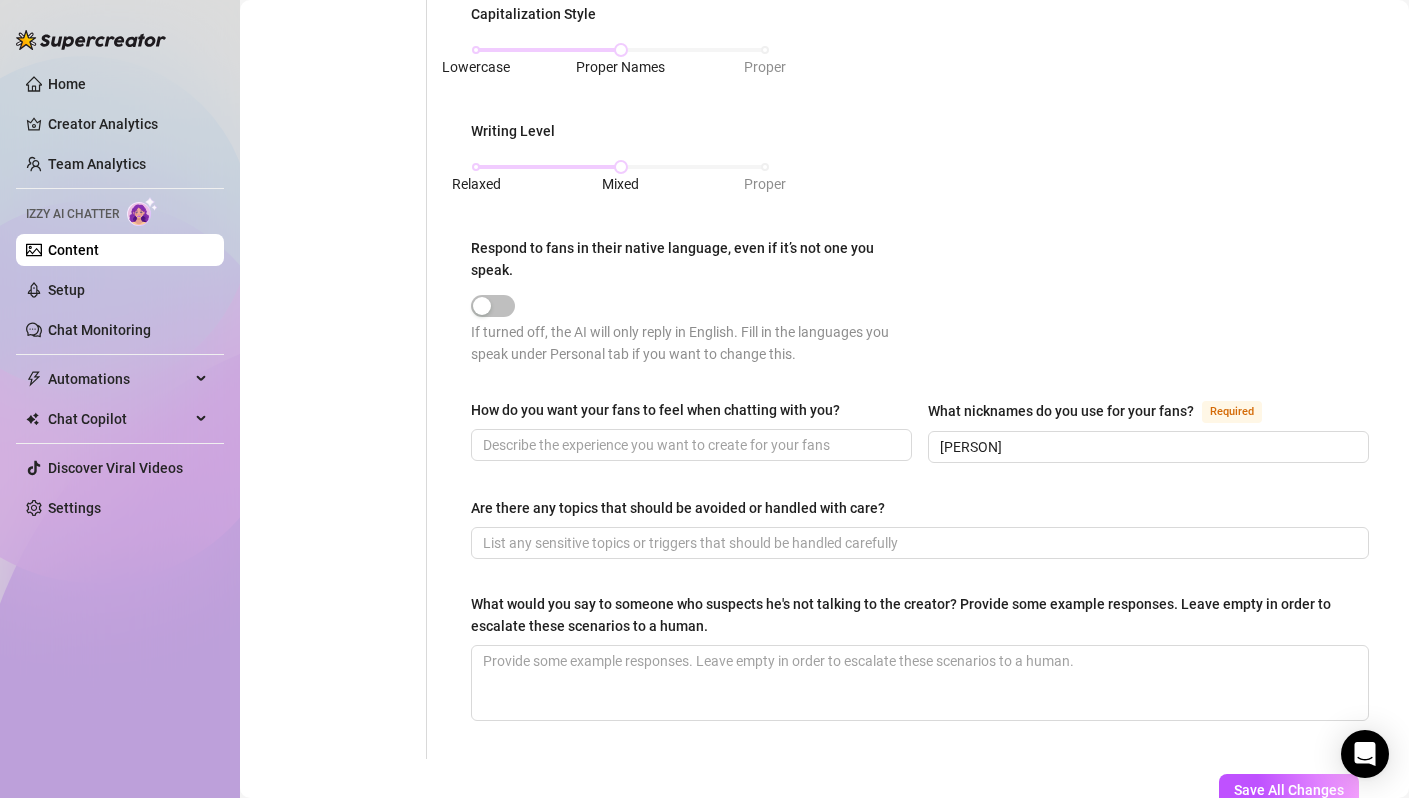 scroll, scrollTop: 934, scrollLeft: 0, axis: vertical 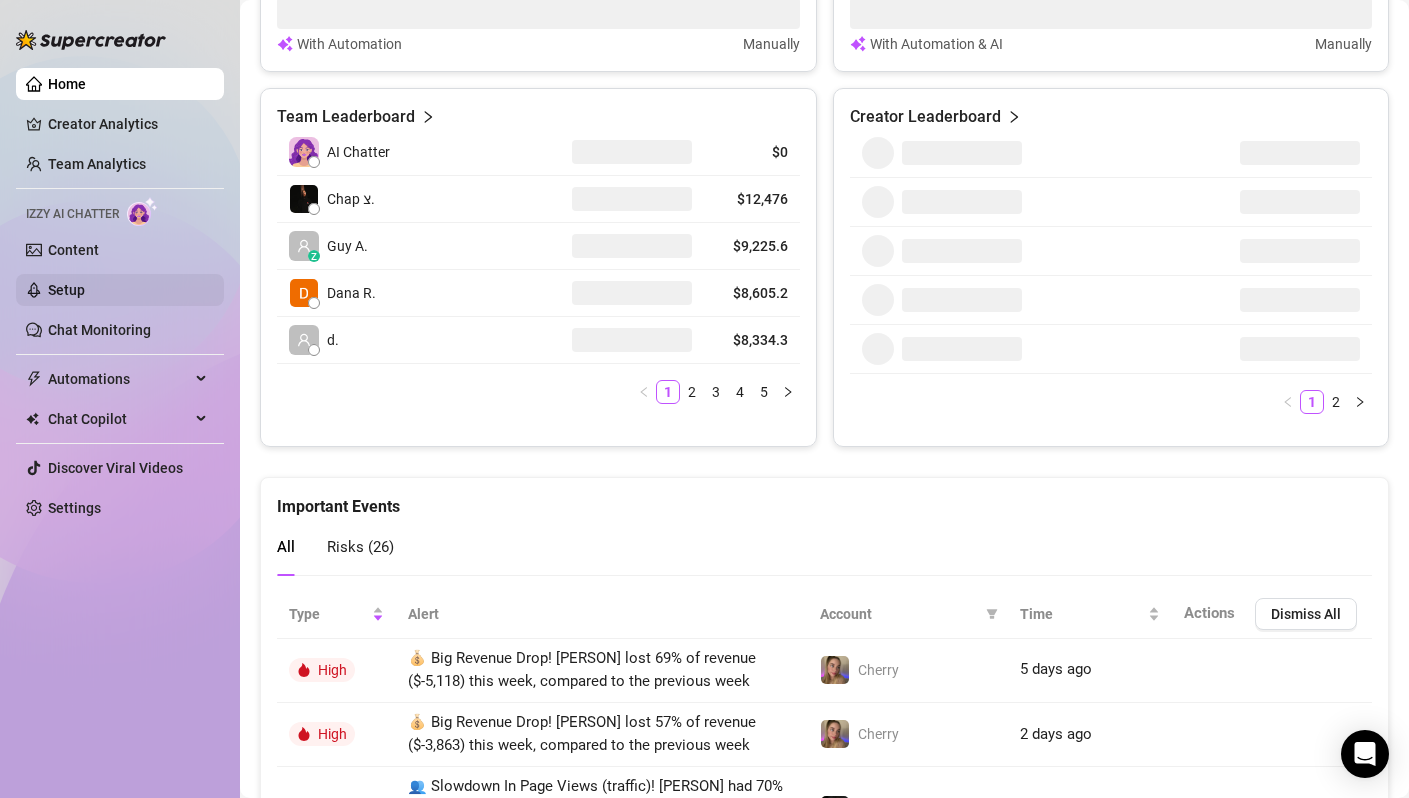 click on "Setup" at bounding box center (66, 290) 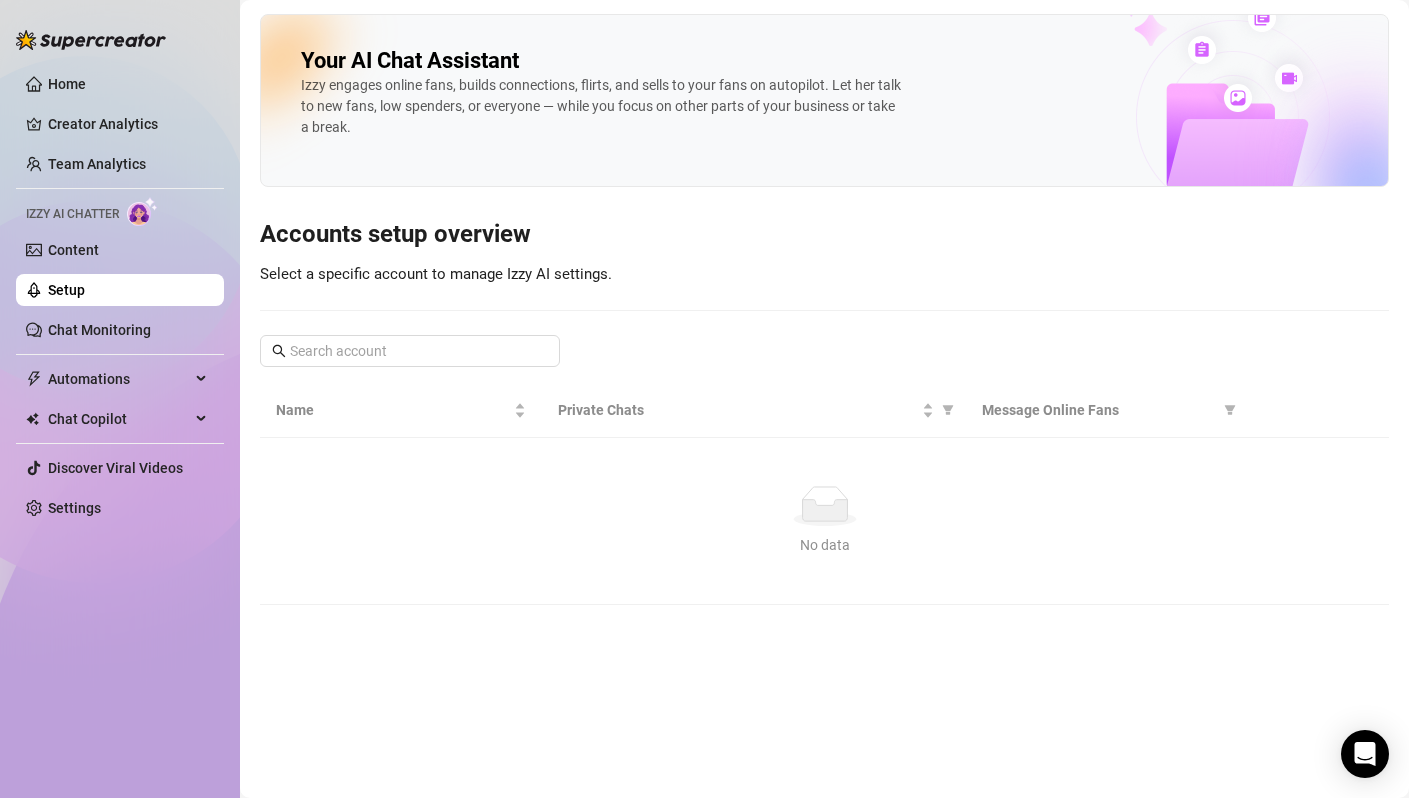 scroll, scrollTop: 0, scrollLeft: 0, axis: both 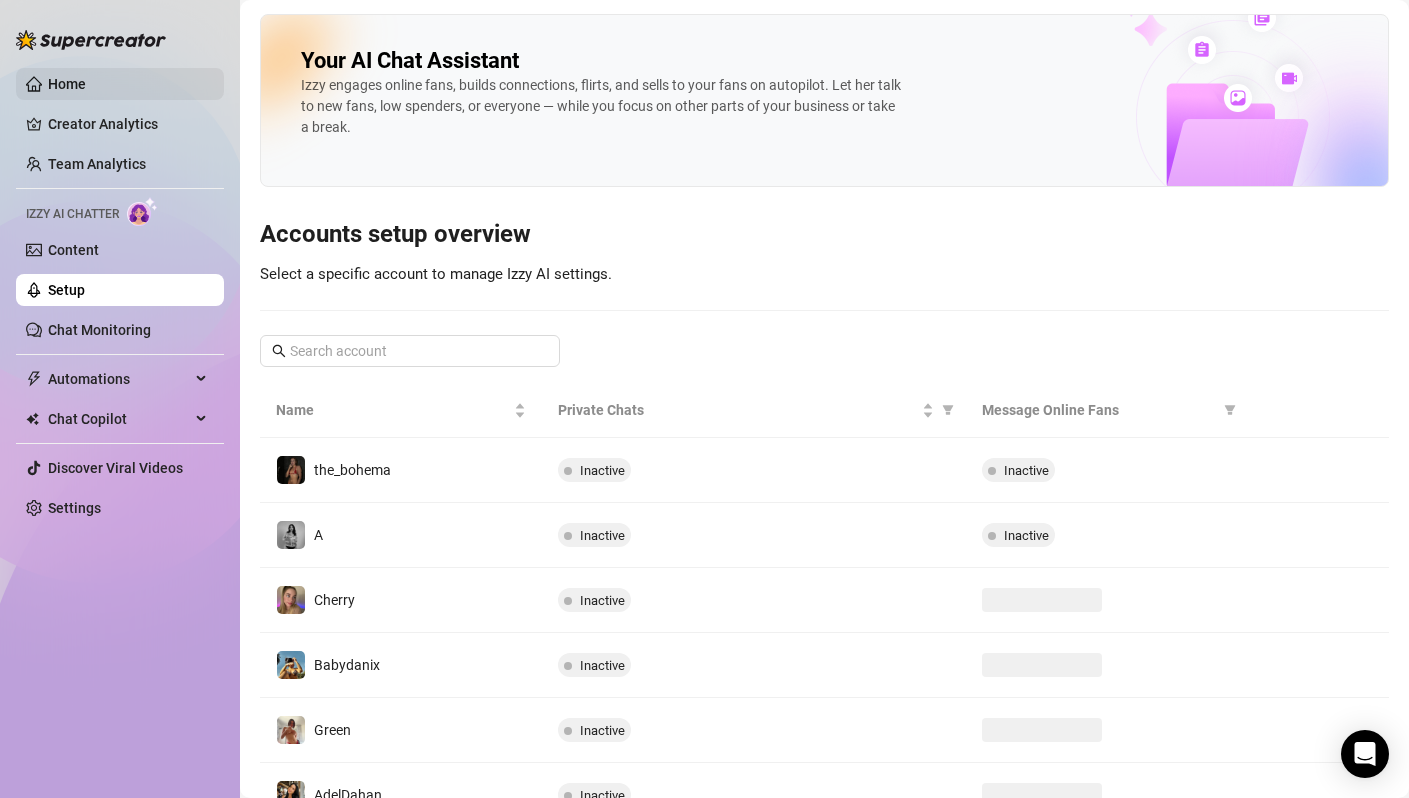 click on "Home" at bounding box center [67, 84] 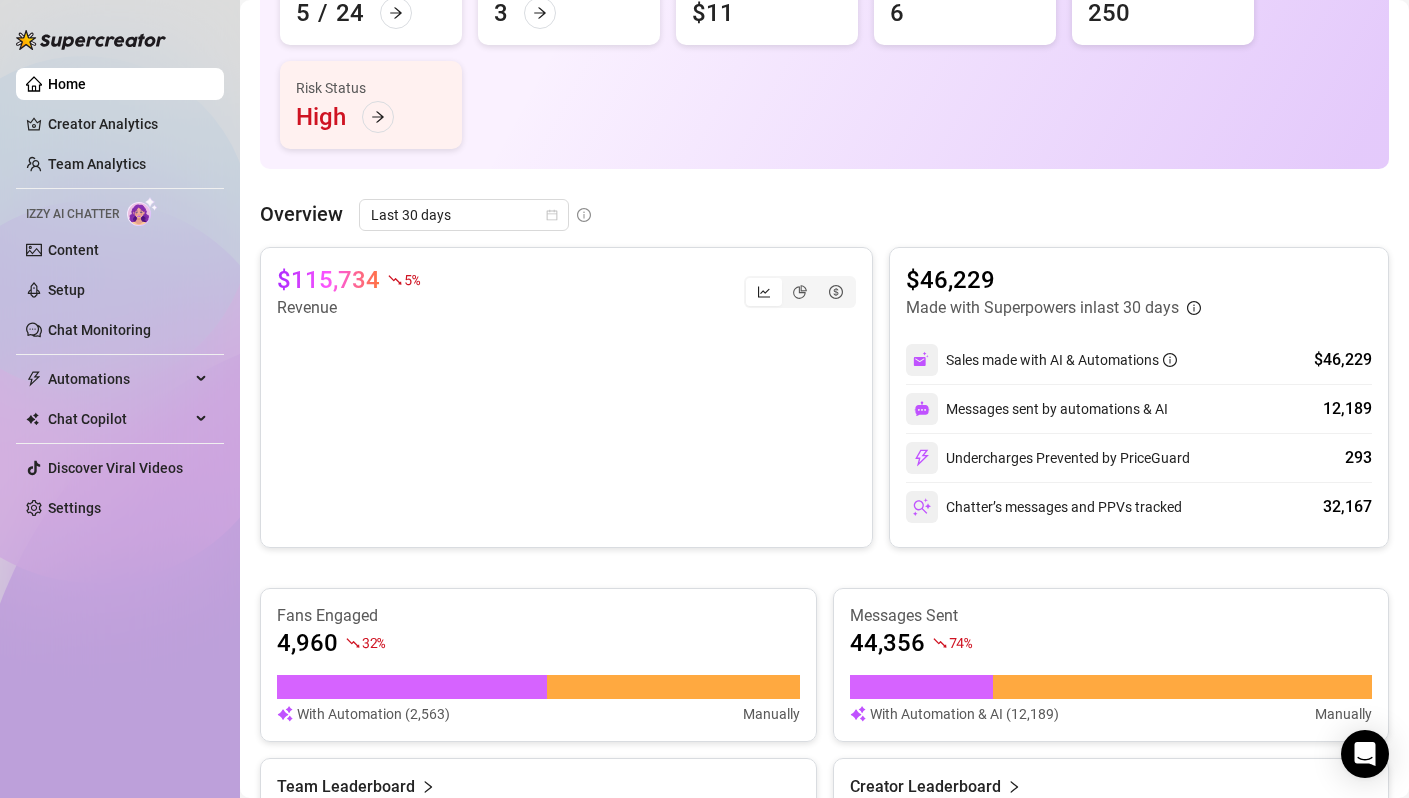 scroll, scrollTop: 268, scrollLeft: 0, axis: vertical 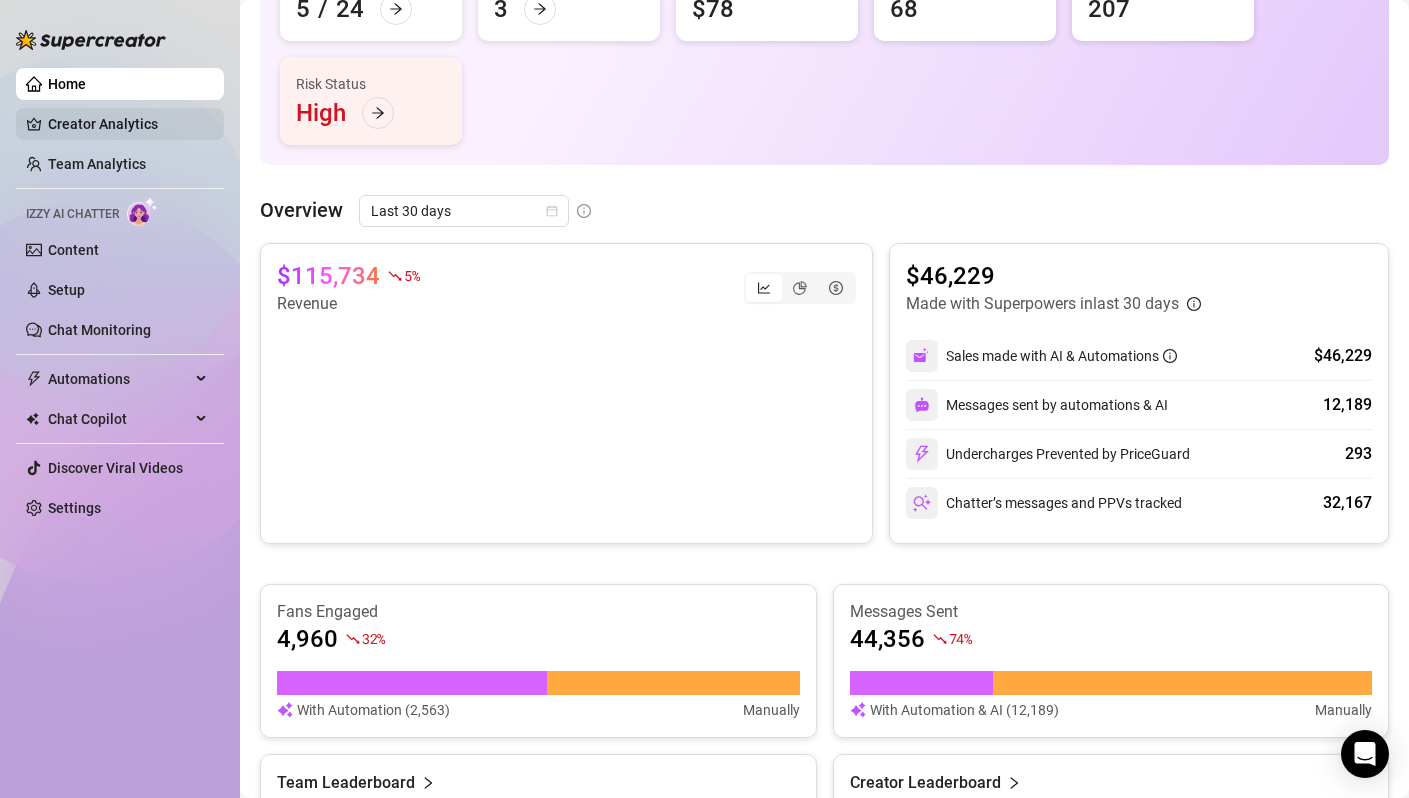 click on "Creator Analytics" at bounding box center [128, 124] 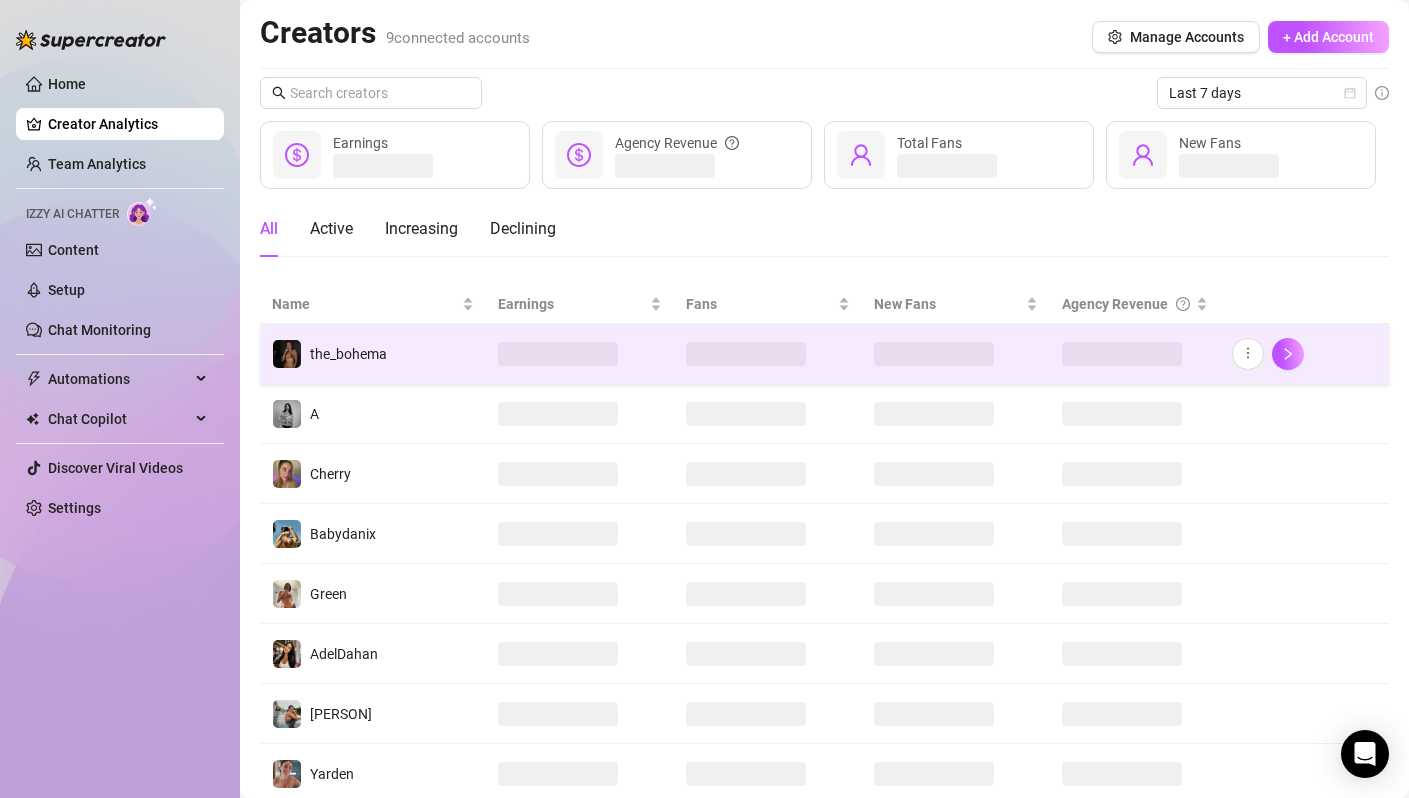 click on "the_bohema" at bounding box center (373, 354) 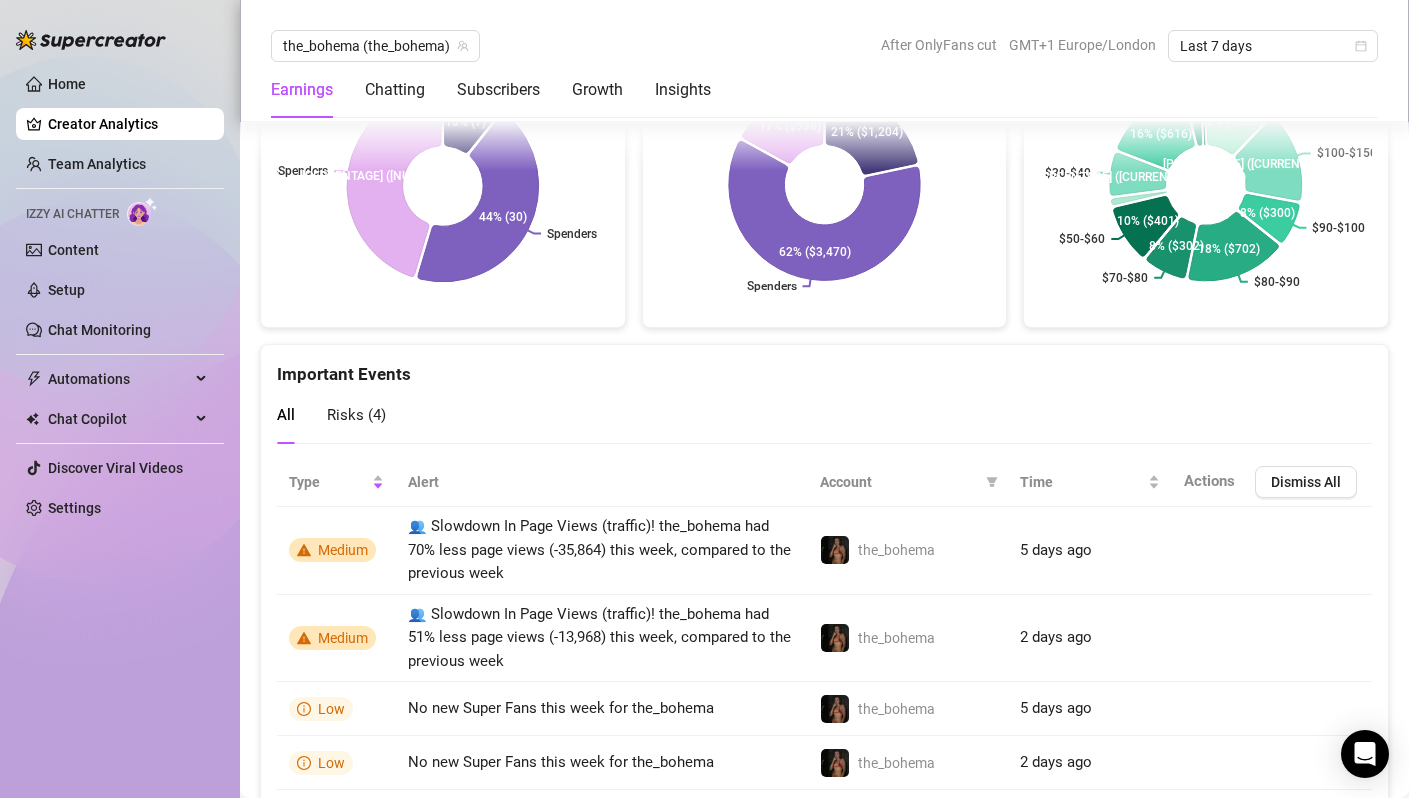 scroll, scrollTop: 4603, scrollLeft: 0, axis: vertical 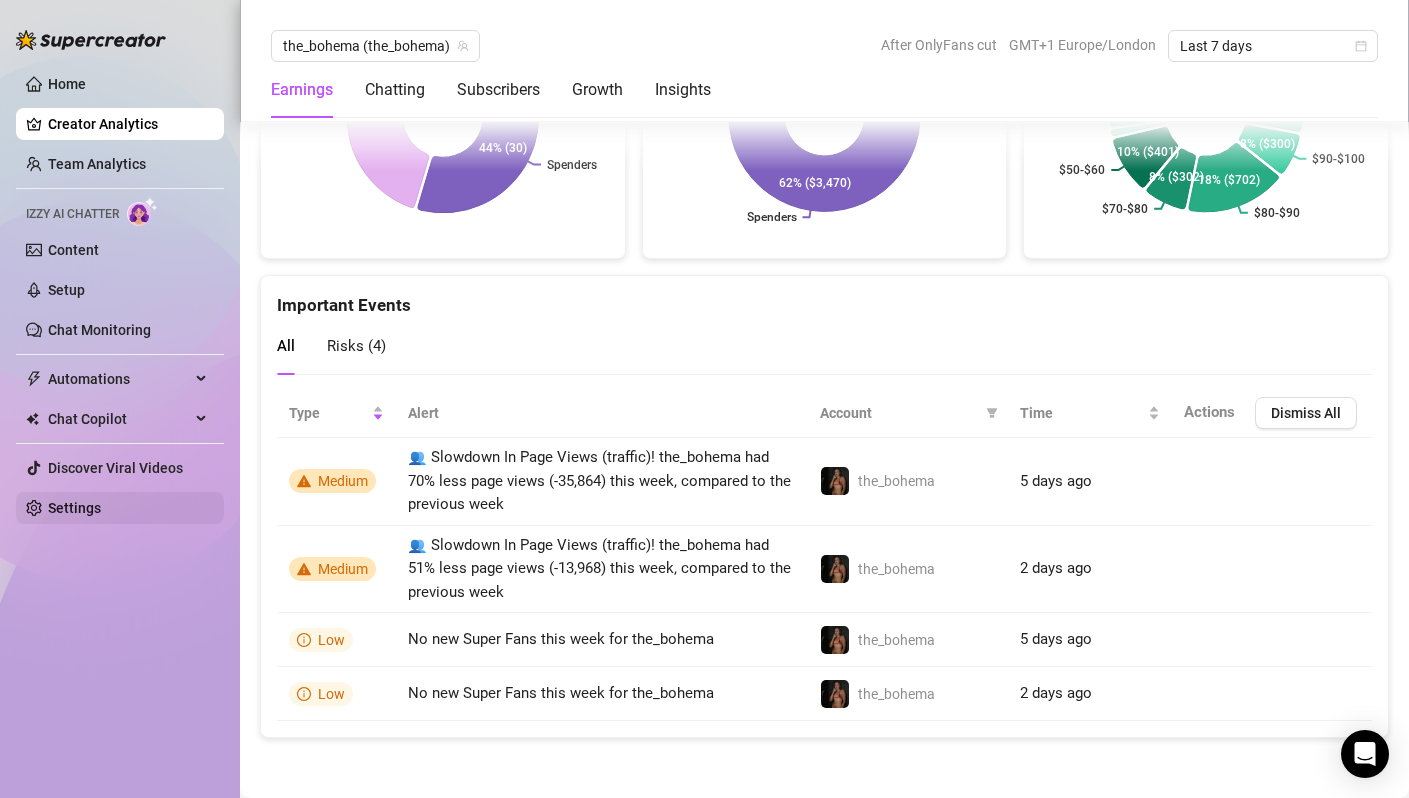 click on "Settings" at bounding box center [74, 508] 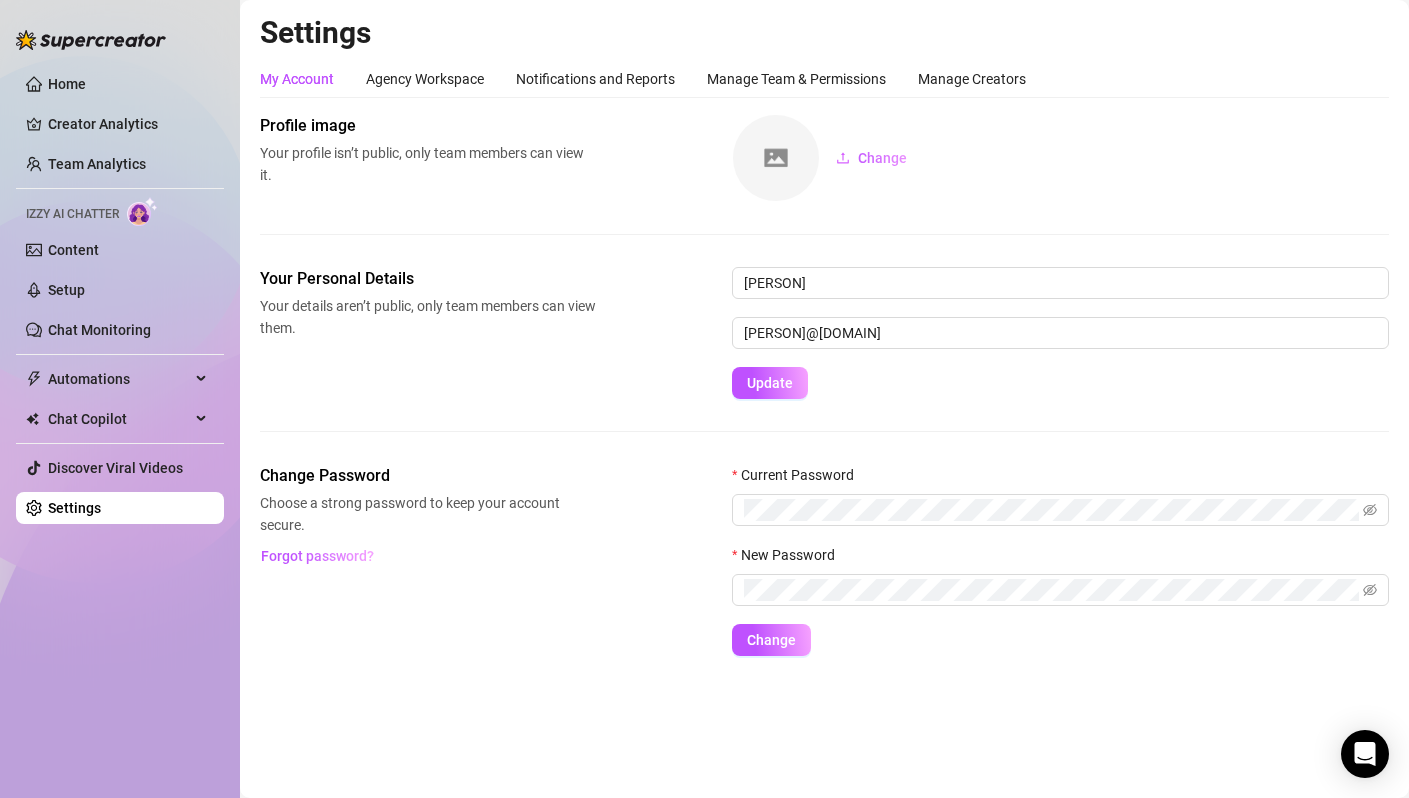 scroll, scrollTop: 0, scrollLeft: 0, axis: both 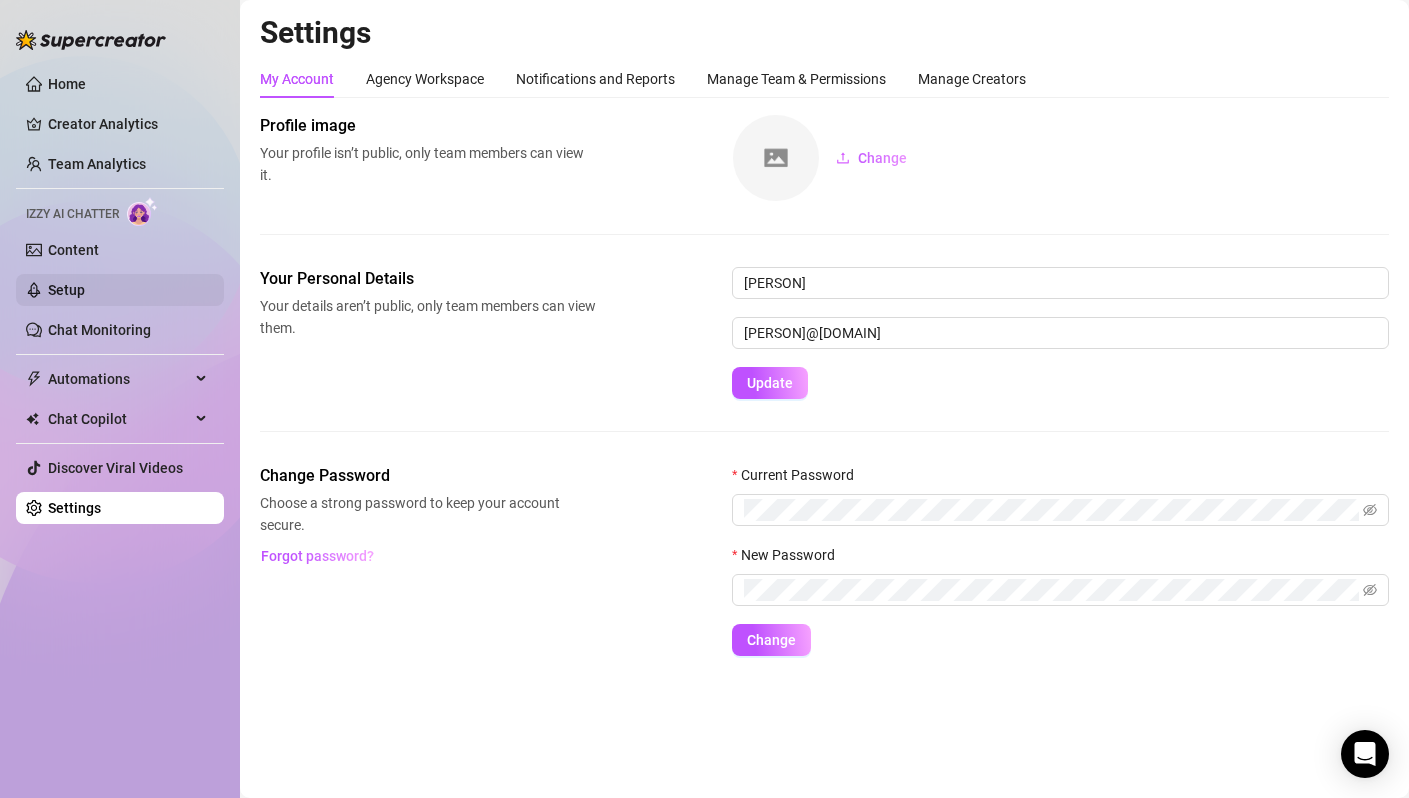 click on "Setup" at bounding box center [66, 290] 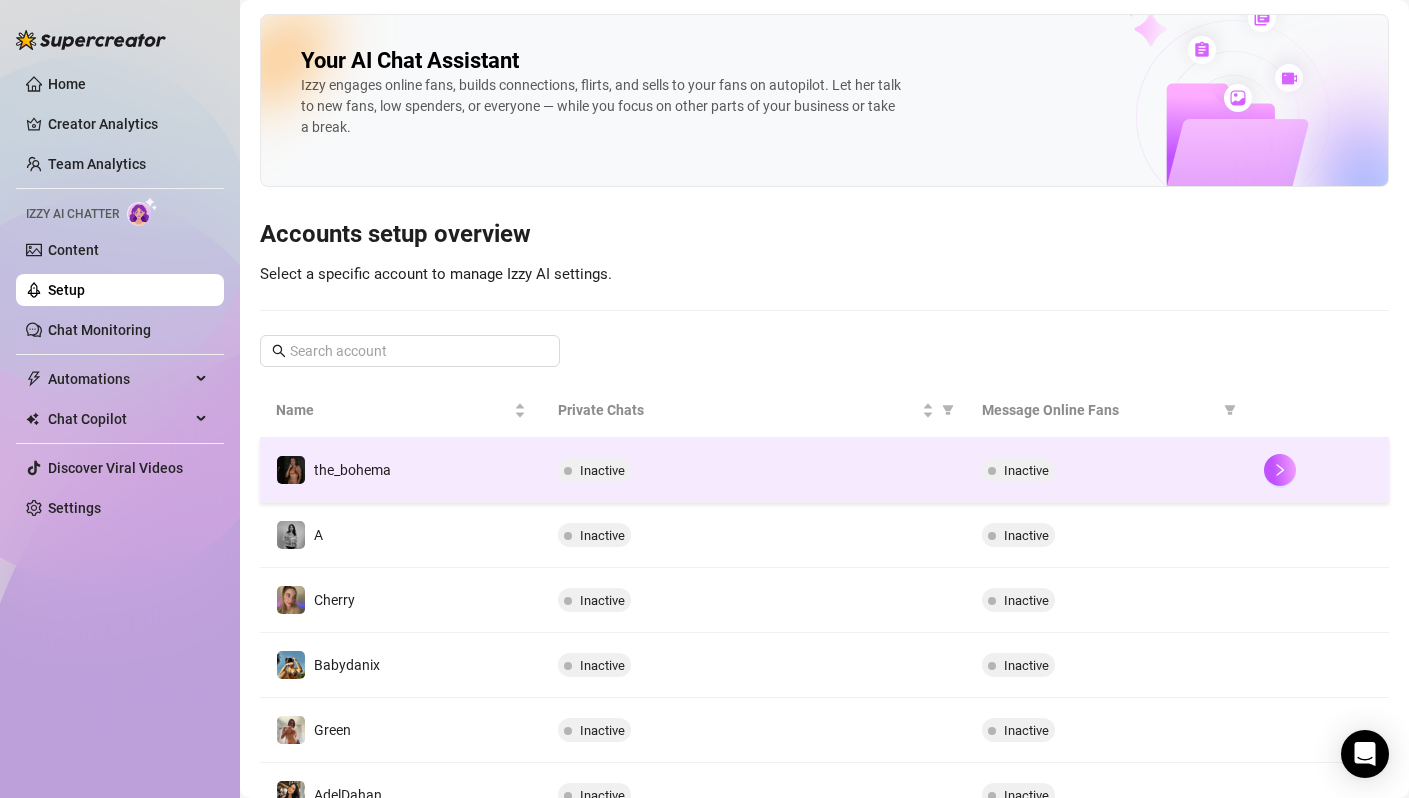 click on "the_bohema" at bounding box center [401, 470] 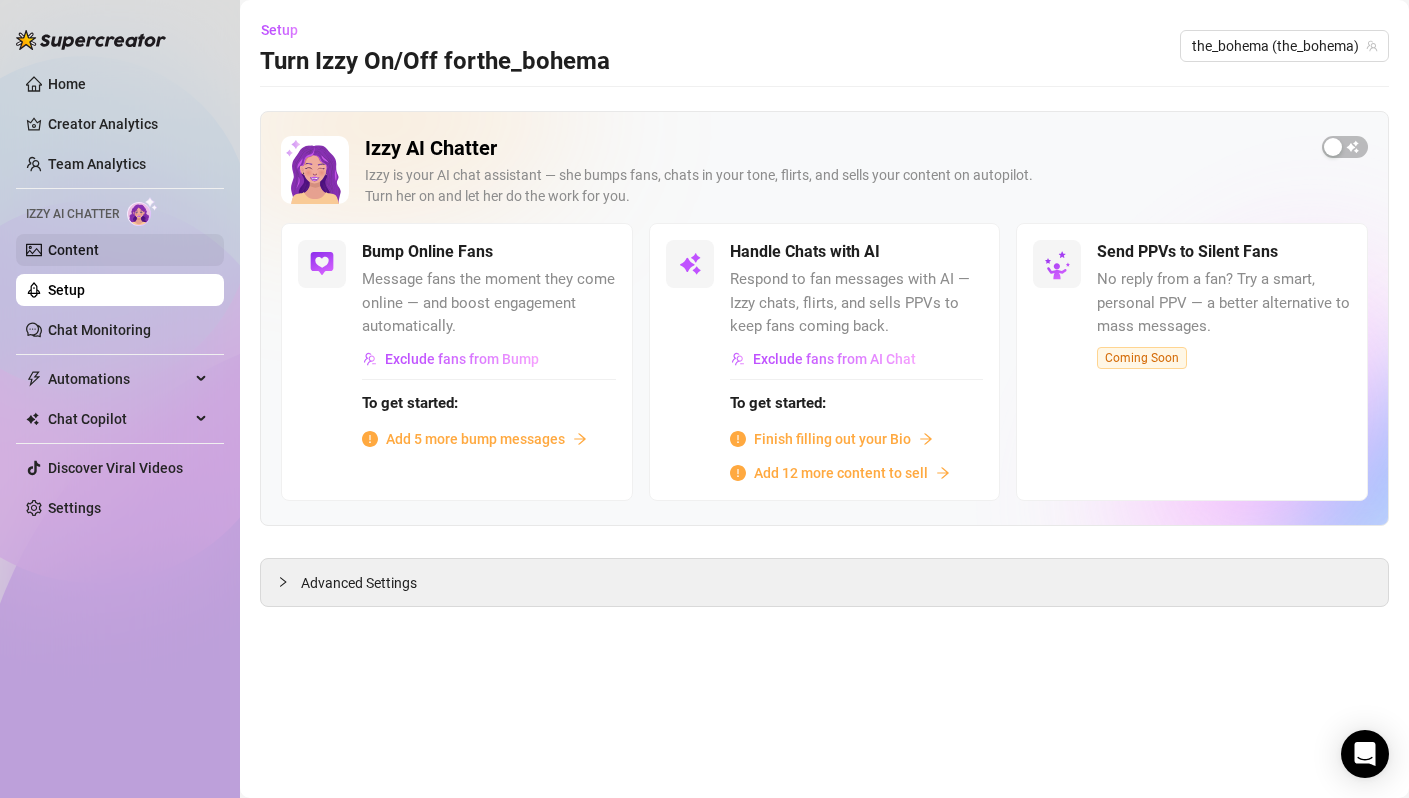 click on "Content" at bounding box center [73, 250] 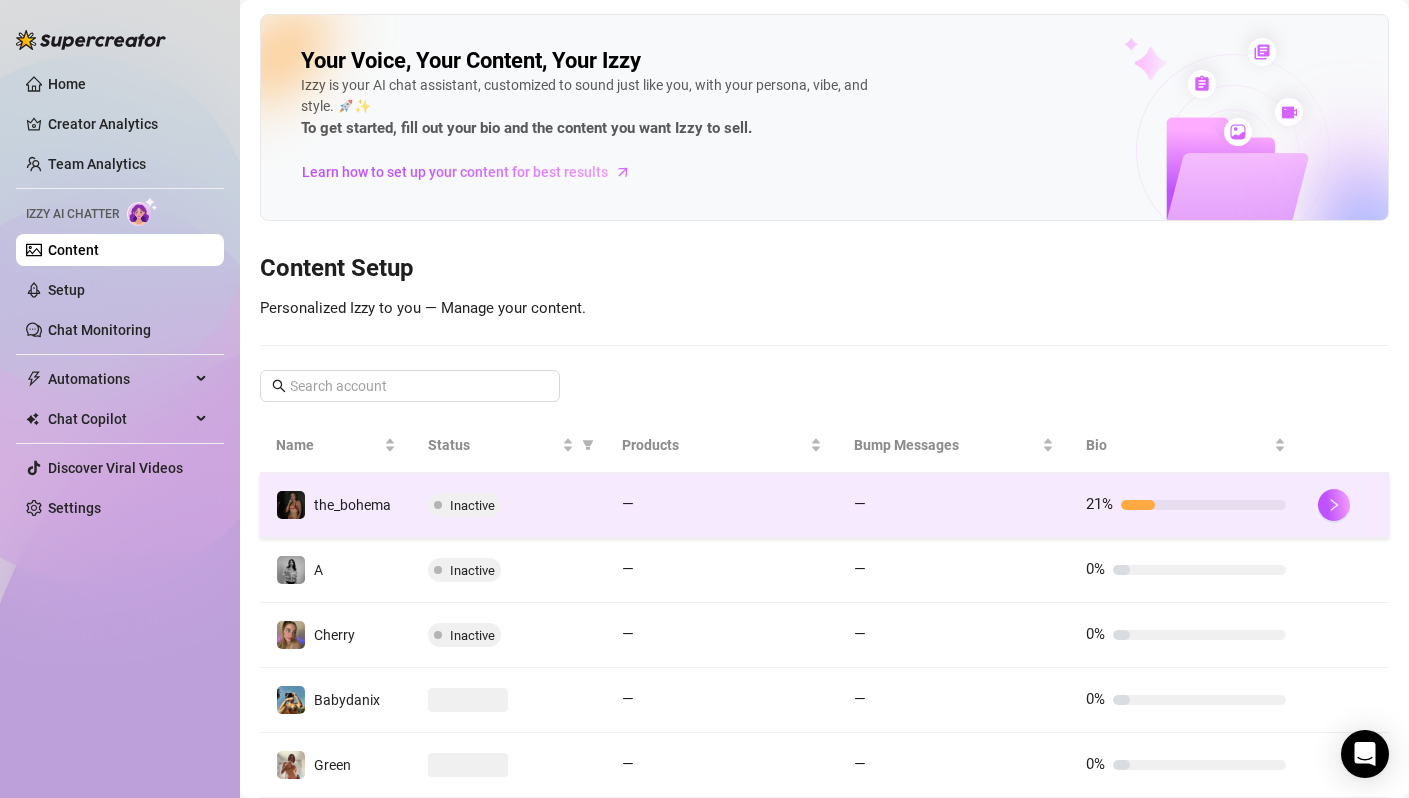 click on "Inactive" at bounding box center (508, 505) 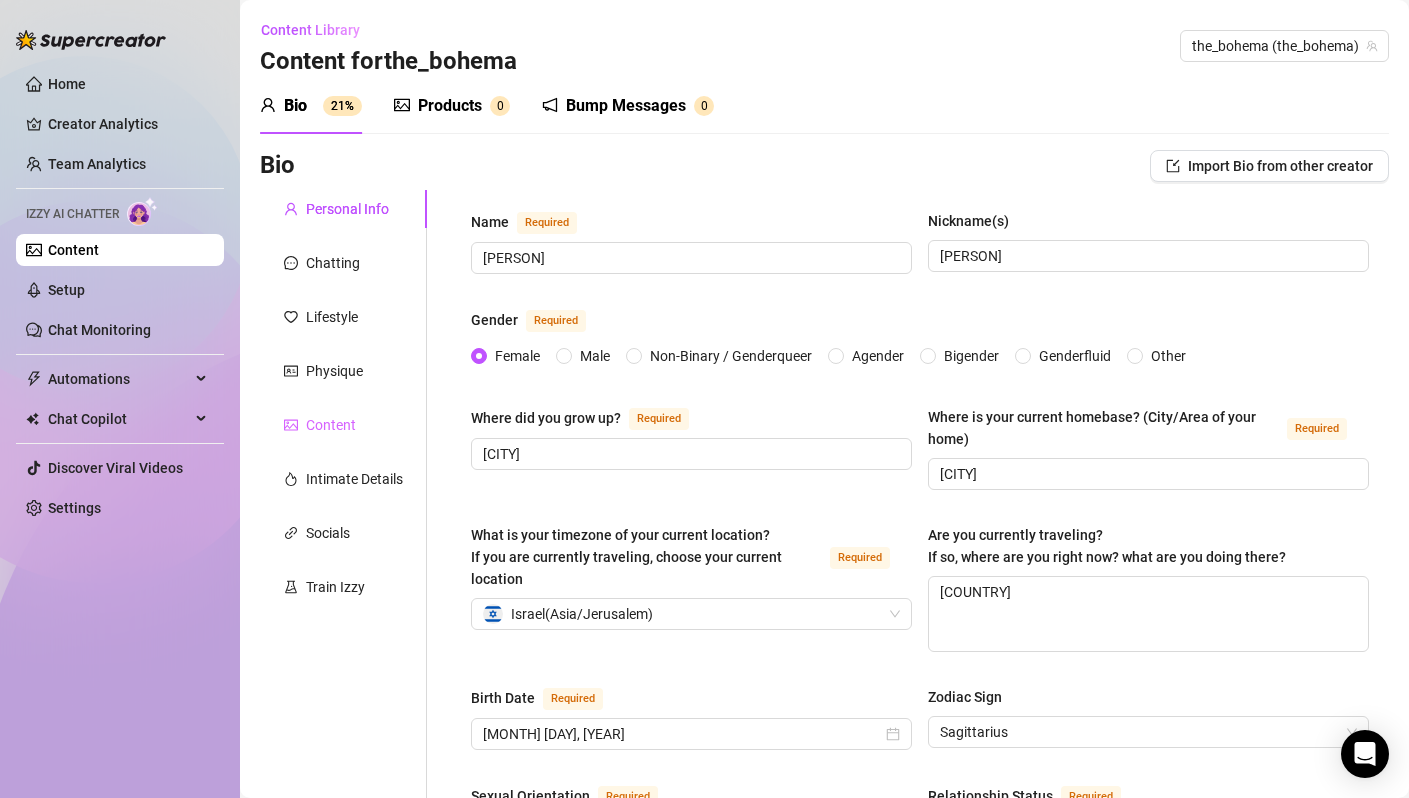 click on "Content" at bounding box center (343, 425) 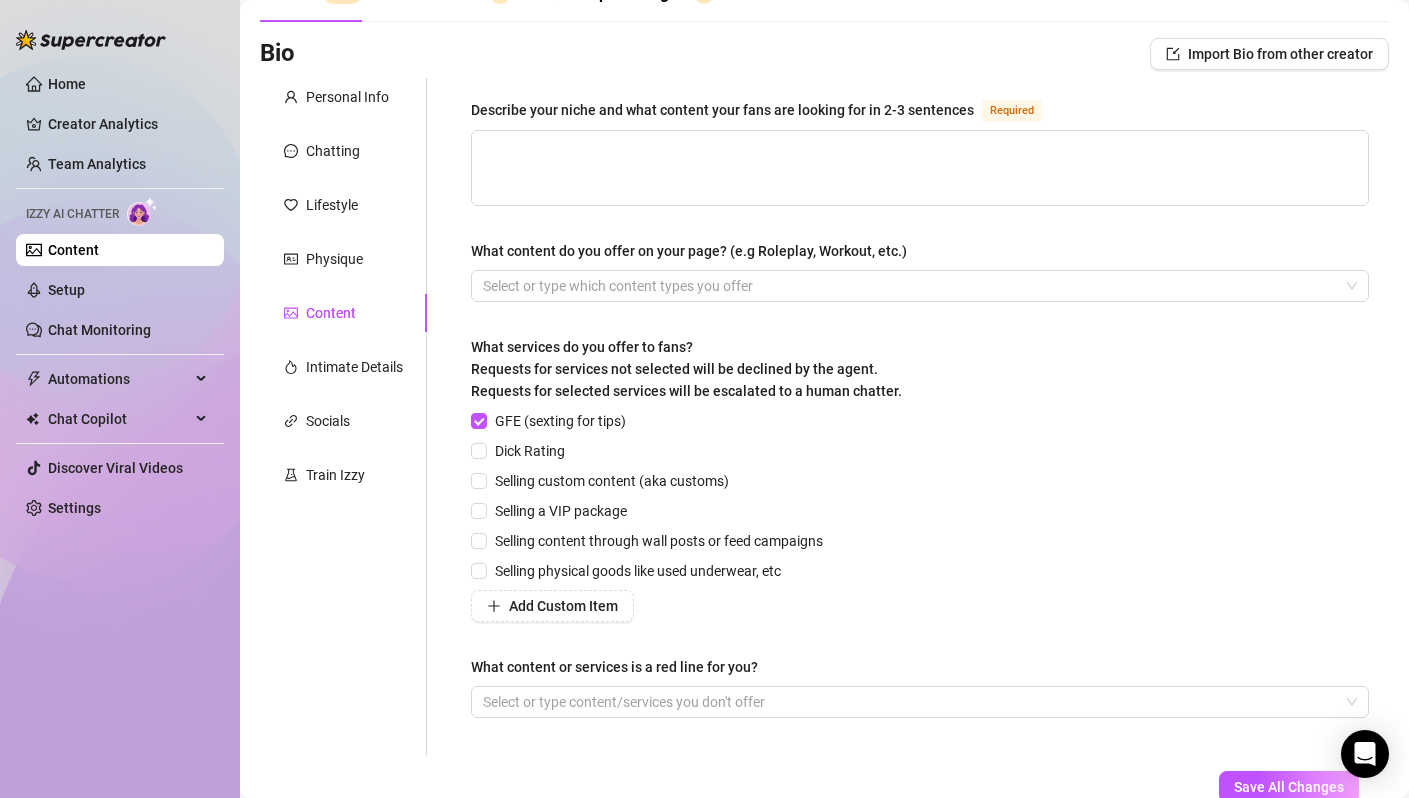 scroll, scrollTop: 0, scrollLeft: 0, axis: both 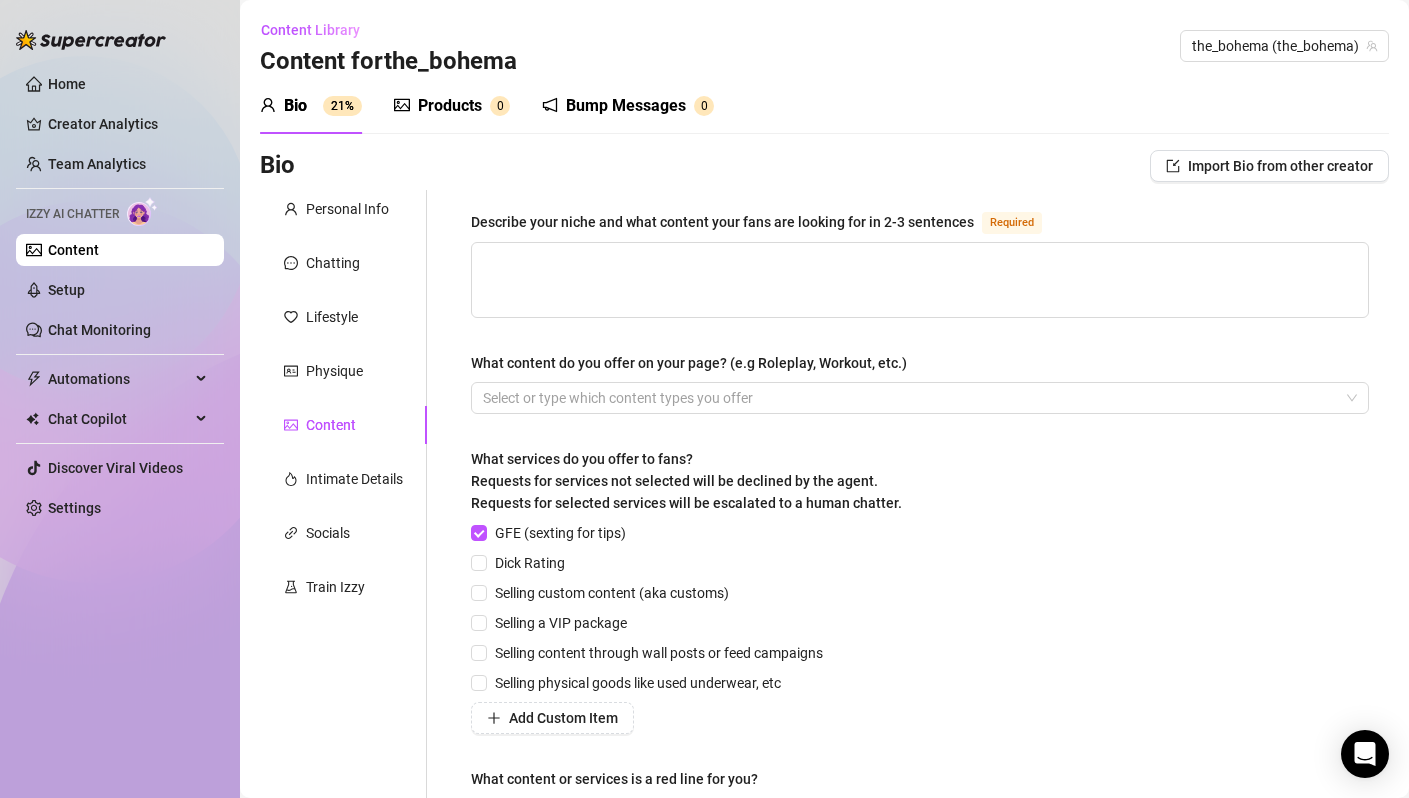 click on "Products" at bounding box center (450, 106) 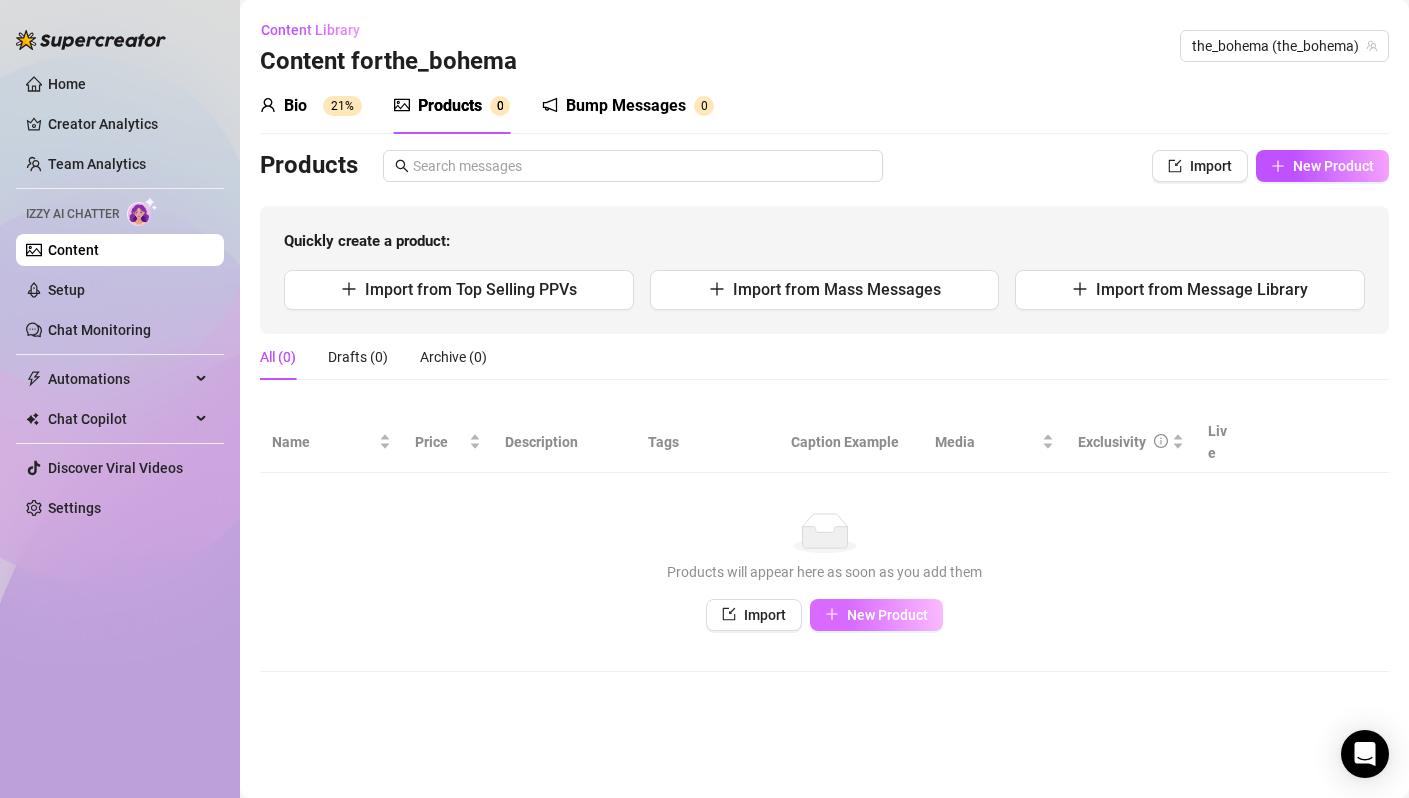 click on "New Product" at bounding box center [876, 615] 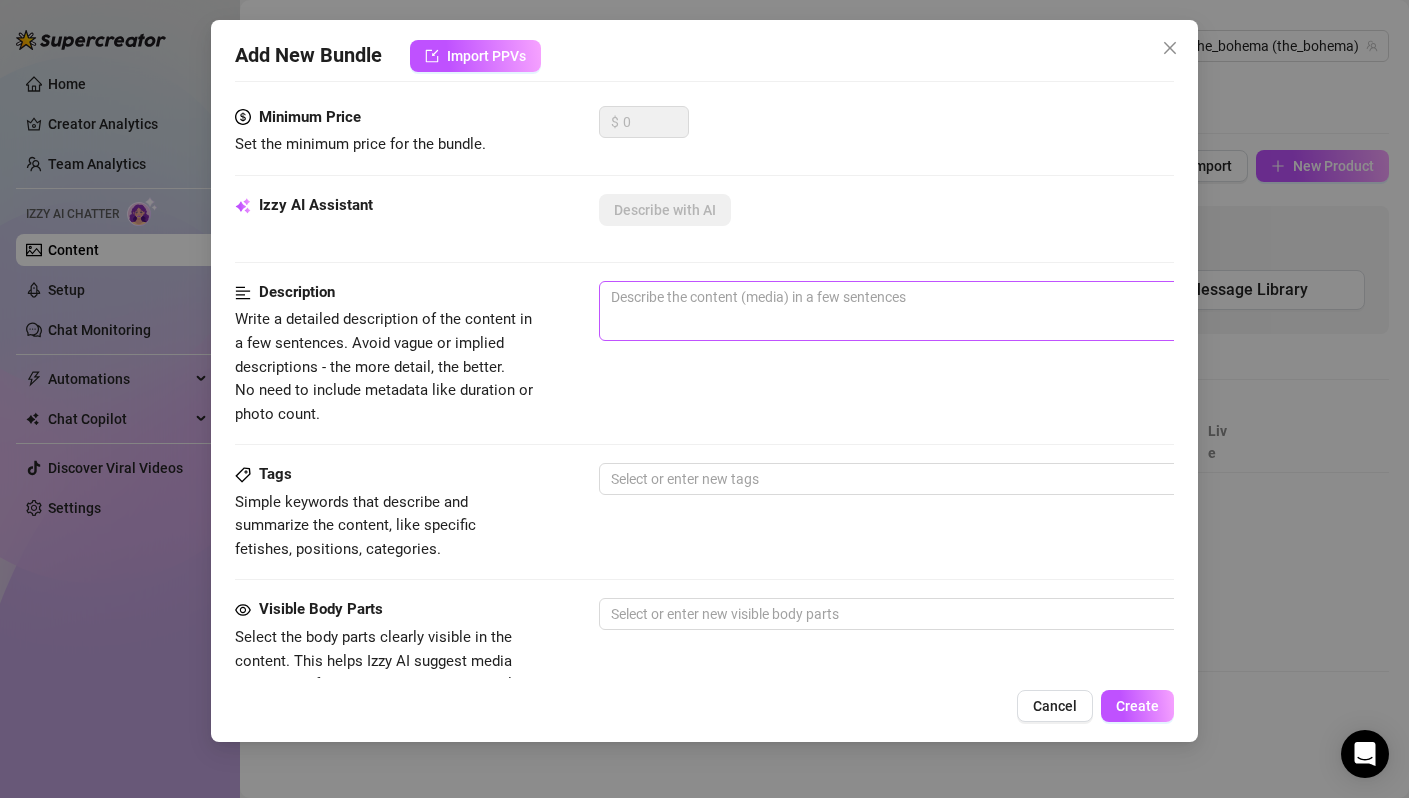 scroll, scrollTop: 347, scrollLeft: 0, axis: vertical 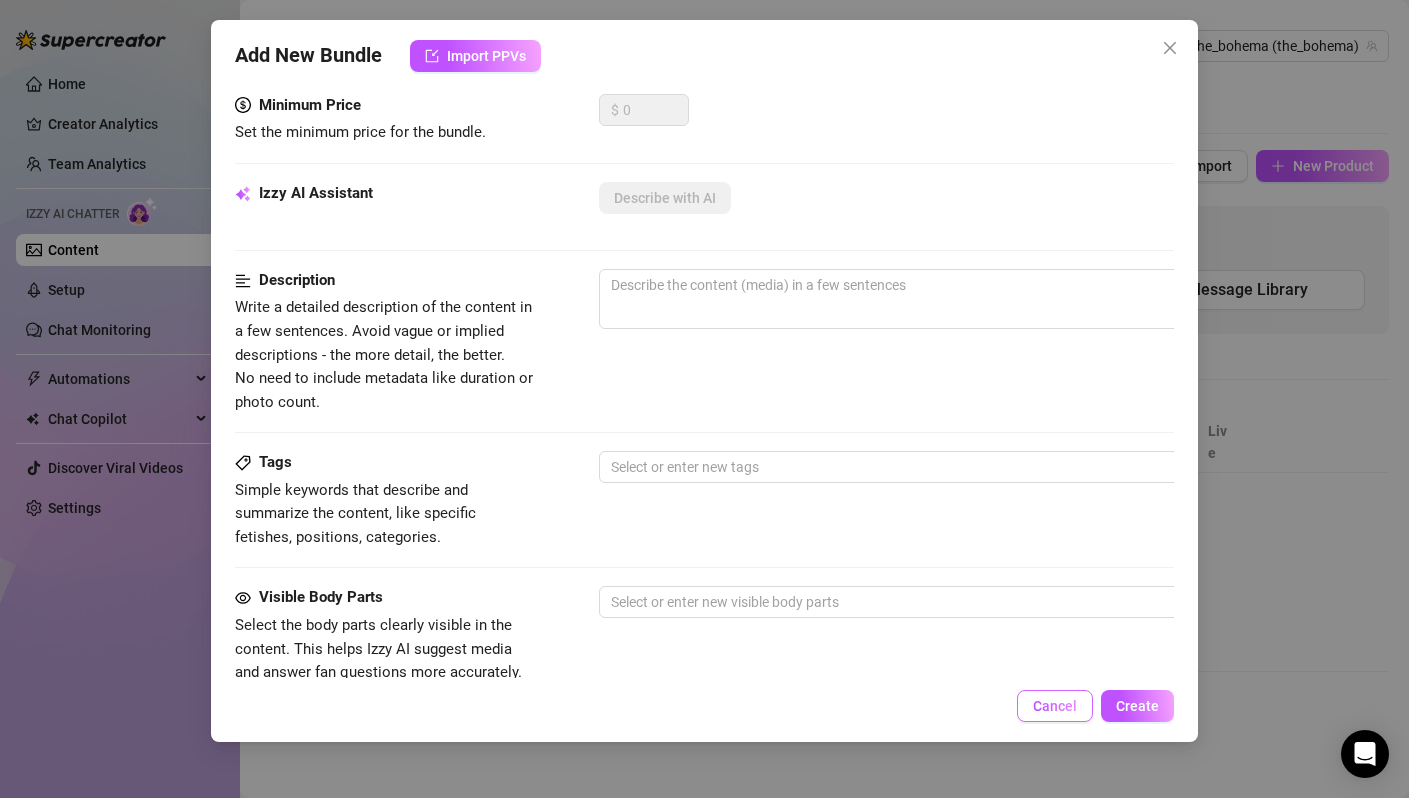 click on "Cancel" at bounding box center (1055, 706) 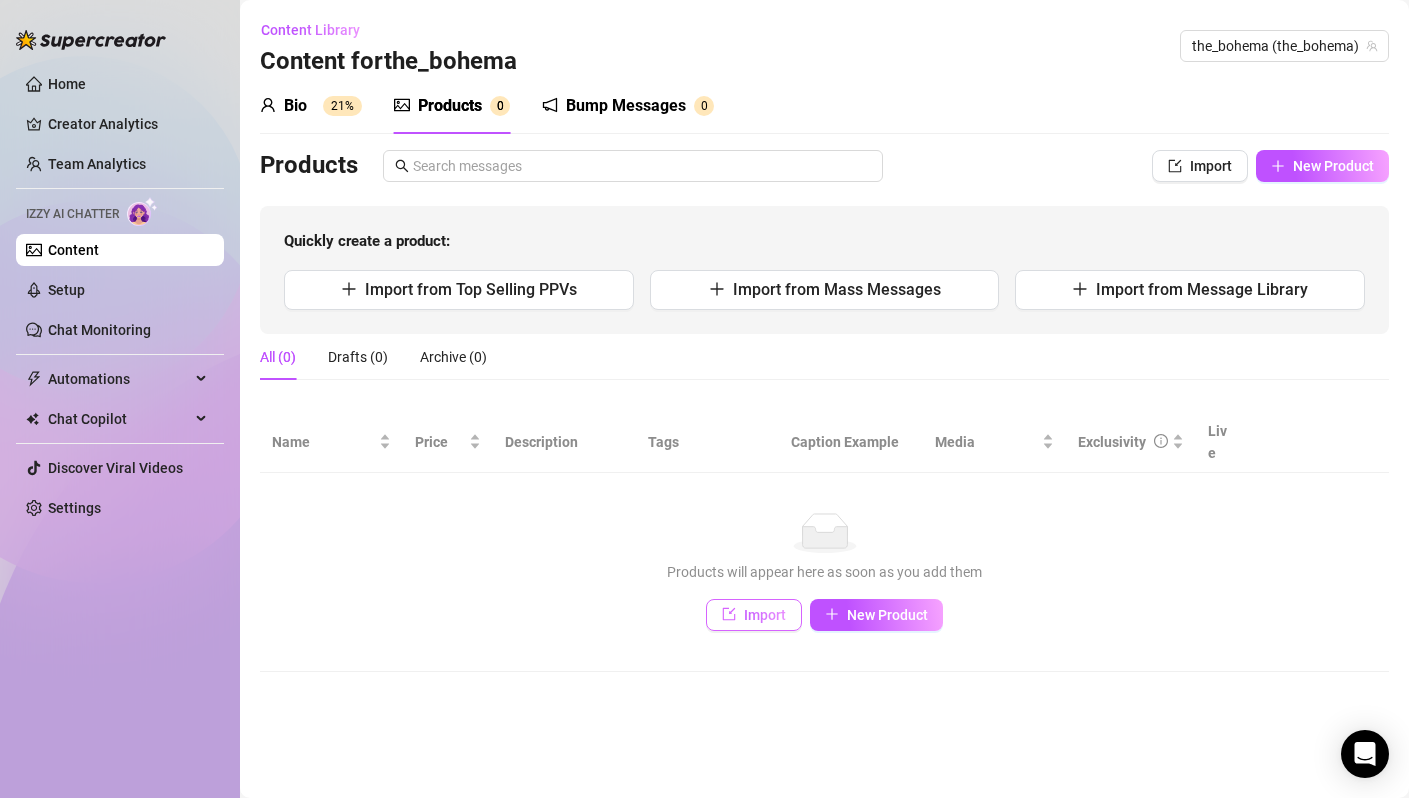 click on "Import" at bounding box center [765, 615] 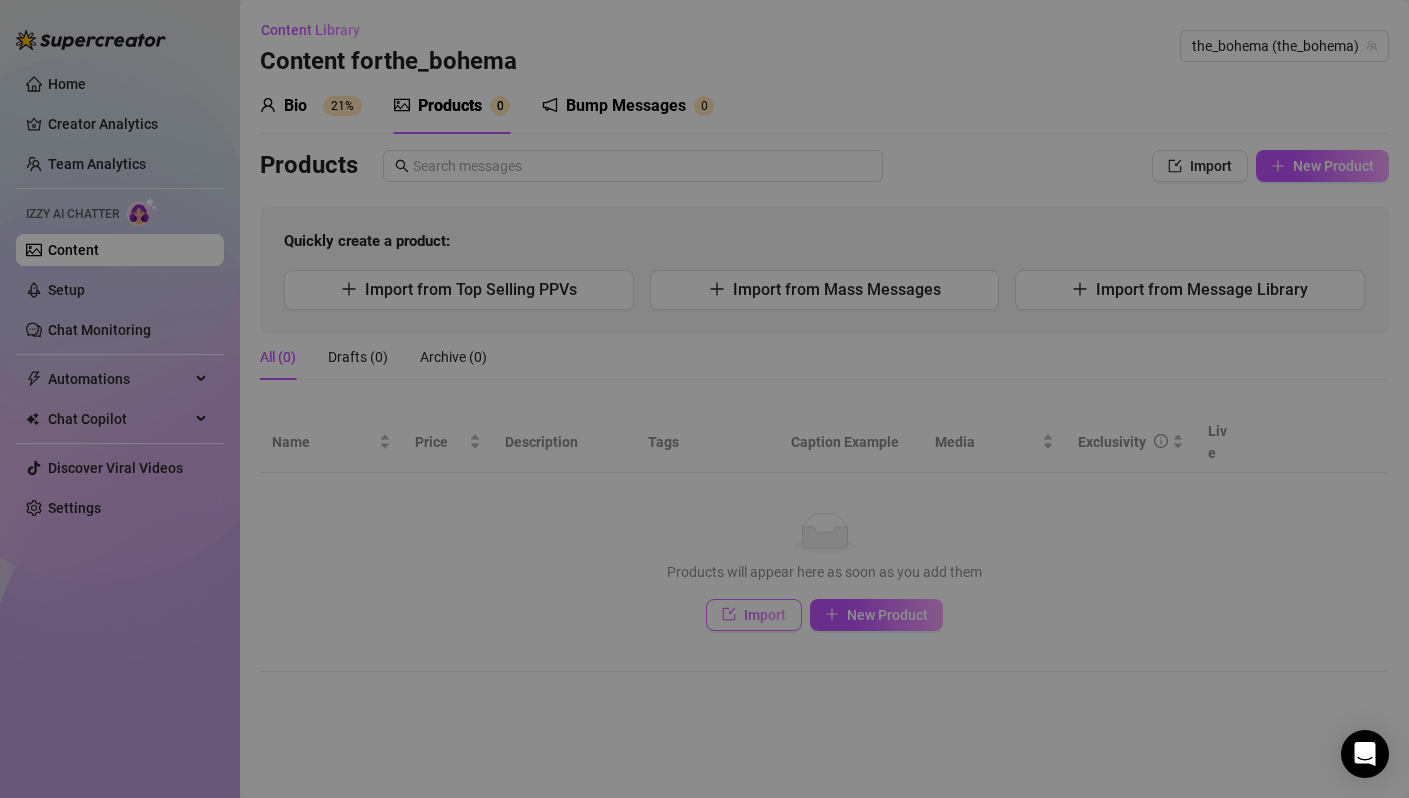 type on "Type your message here..." 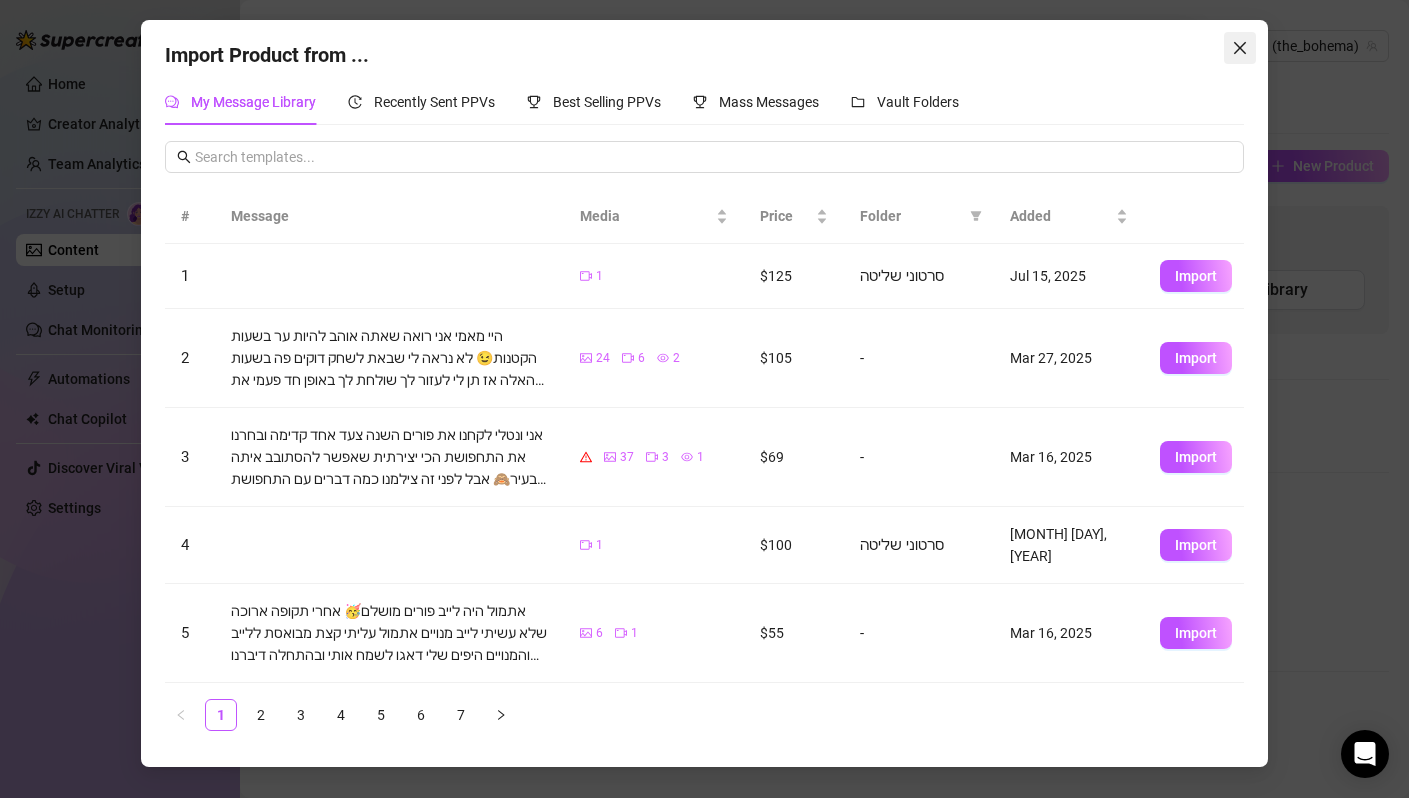 click 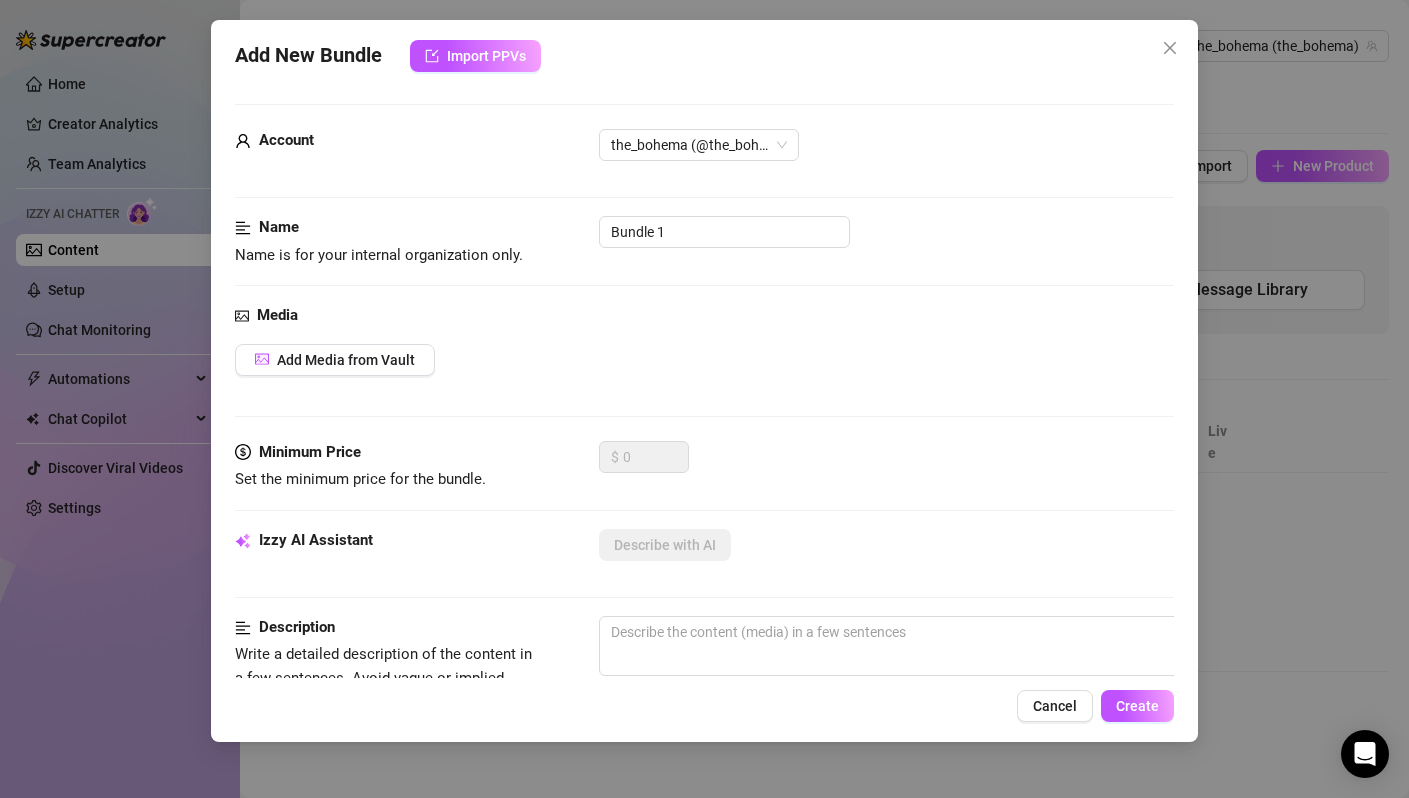 click on "Add New Bundle Import PPVs Account the_bohema (@the_bohema) Name Name is for your internal organization only. Bundle 1 Media Add Media from Vault Minimum Price Set the minimum price for the bundle. $ 0 Izzy AI Assistant Describe with AI Description Write a detailed description of the content in a few sentences. Avoid vague or implied descriptions - the more detail, the better.  No need to include metadata like duration or photo count. Tags Simple keywords that describe and summarize the content, like specific fetishes, positions, categories.   Select or enter new tags Visible Body Parts Select the body parts clearly visible in the content. This helps Izzy AI suggest media and answer fan questions more accurately.   Select or enter new visible body parts Caption Example Provide a sample caption that reflects the exact style you'd use in a chatting session. This is your chance to show the AI how you prefer to communicate. Exclusivity 1 - Least Exclusive Message Settings Cancel Create" at bounding box center [704, 381] 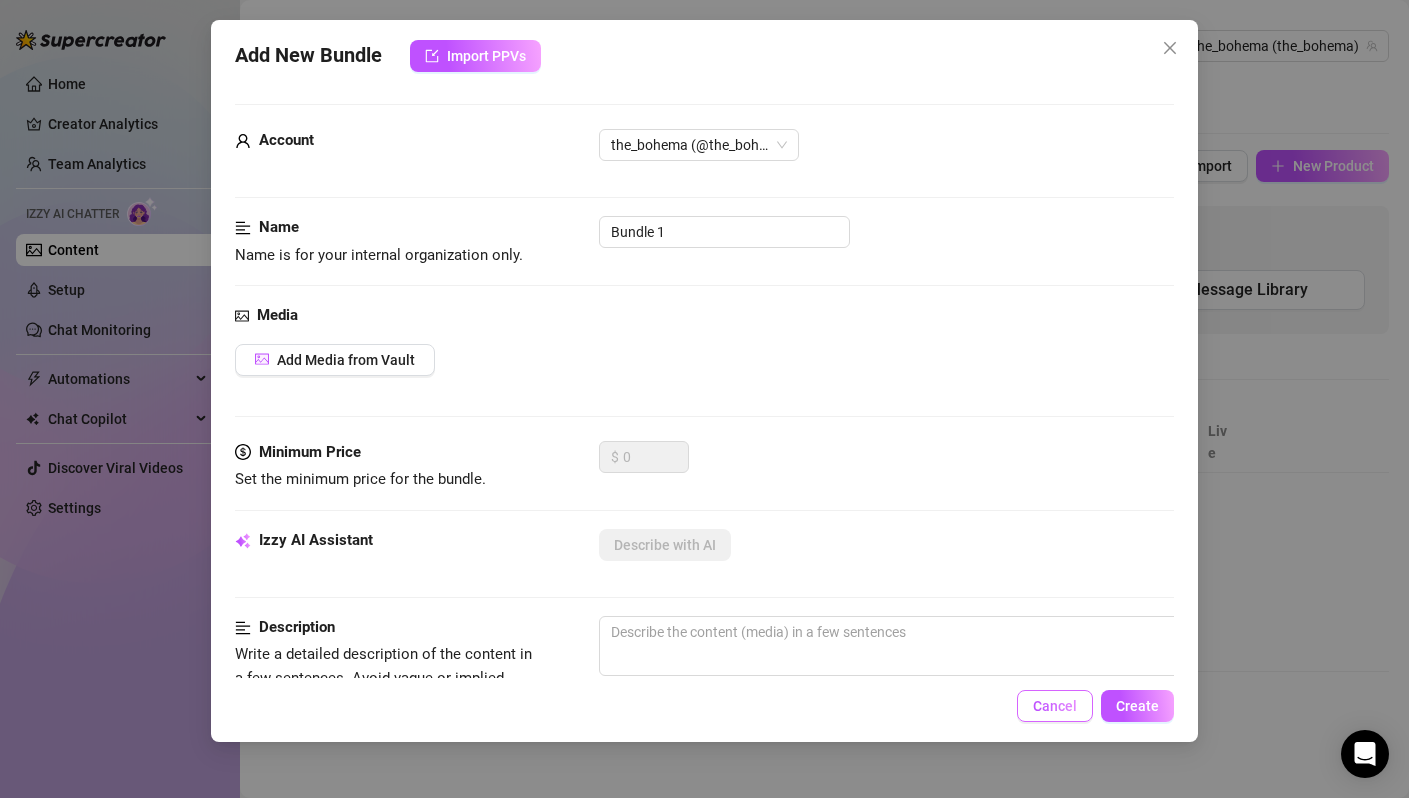 click on "Cancel" at bounding box center (1055, 706) 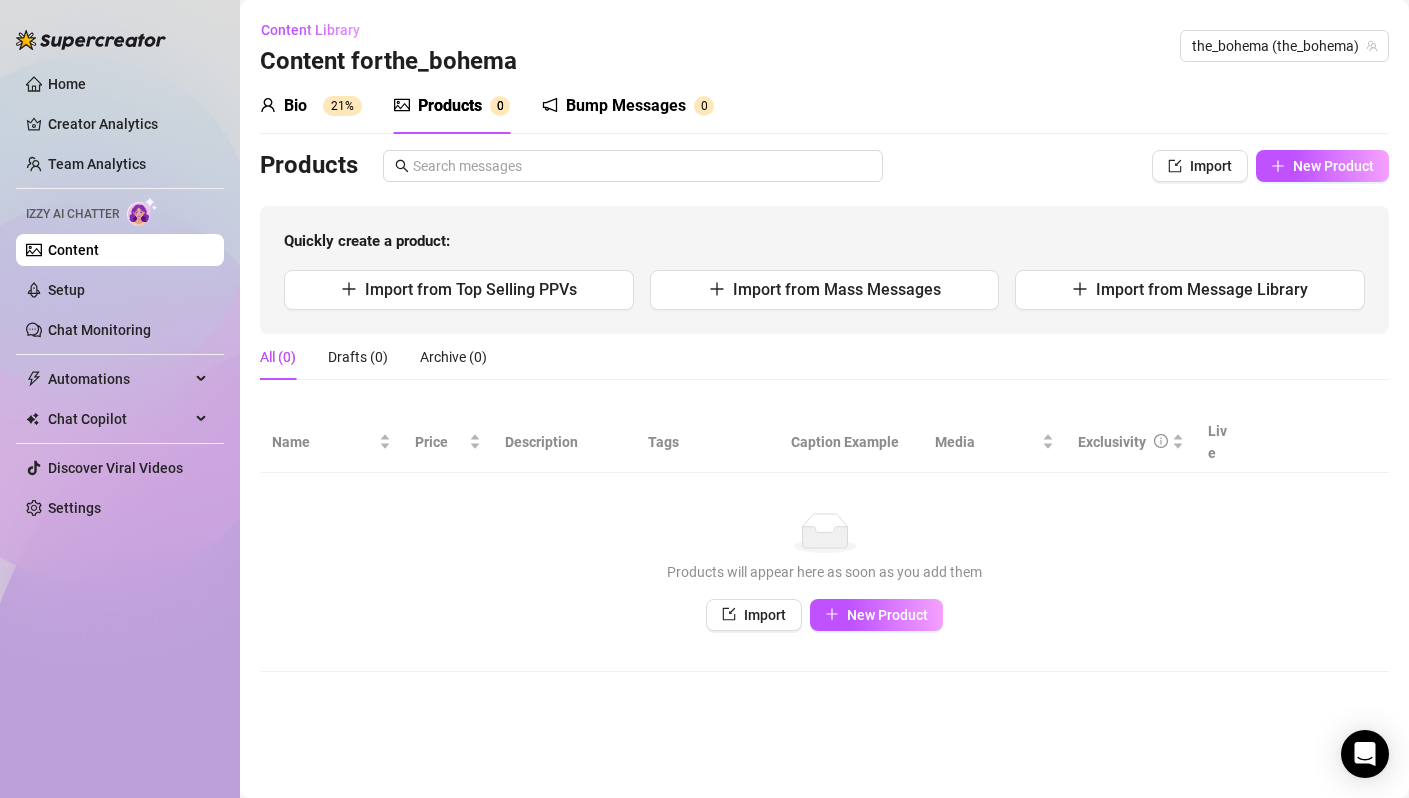 click on "Content Library Content for  the_bohema the_bohema (the_bohema) Bio   21% Products 0 Bump Messages 0 Bio Import Bio from other creator Personal Info Chatting Lifestyle Physique Content Intimate Details Socials Train Izzy Name Required דינה גרינברג Nickname(s) הבוהמה Gender Required Female Male Non-Binary / Genderqueer Agender Bigender Genderfluid Other Where did you grow up? Required תל אביב Where is your current homebase? (City/Area of your home) Required תל אביב What is your timezone of your current location? If you are currently traveling, choose your current location Required Israel  ( Asia/Jerusalem ) Are you currently traveling? If so, where are you right now? what are you doing there? israel Birth Date Required October 11th, 1997 Zodiac Sign Sagittarius Sexual Orientation Required Relationship Status Required Do you have any siblings? How many? Do you have any children? How many? Do you have any pets? What do you do for work currently? What is your educational background?" at bounding box center (824, 399) 